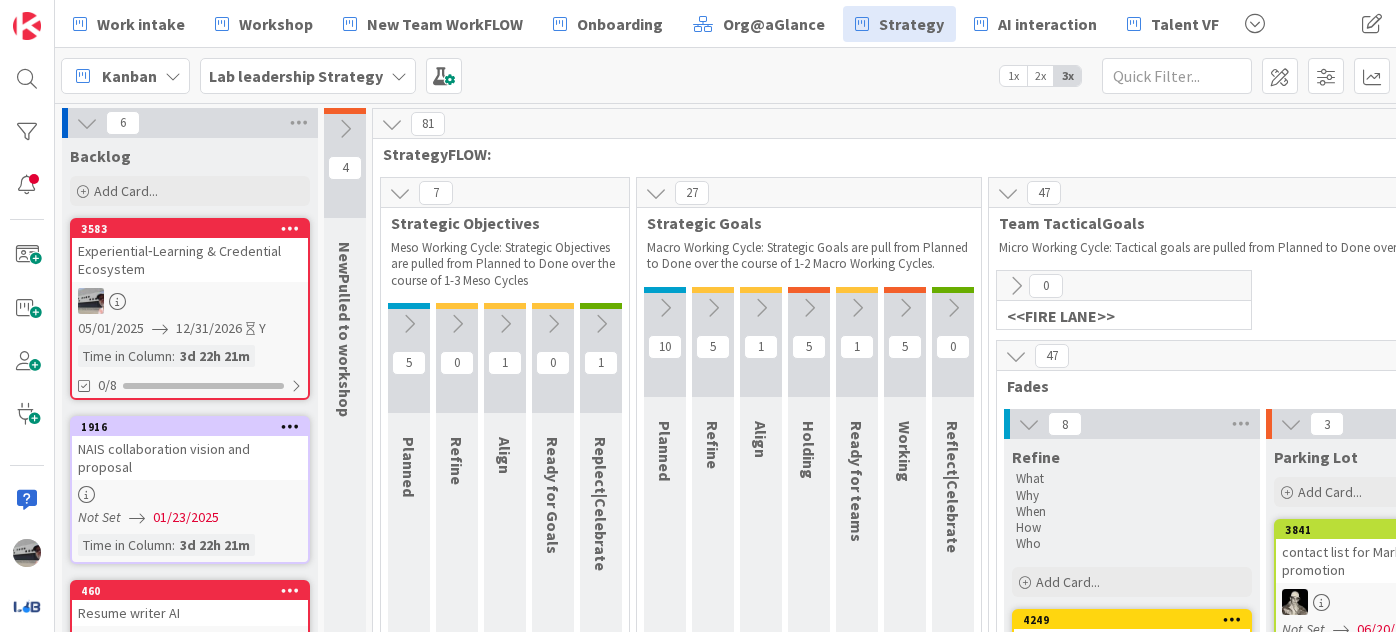 scroll, scrollTop: 0, scrollLeft: 0, axis: both 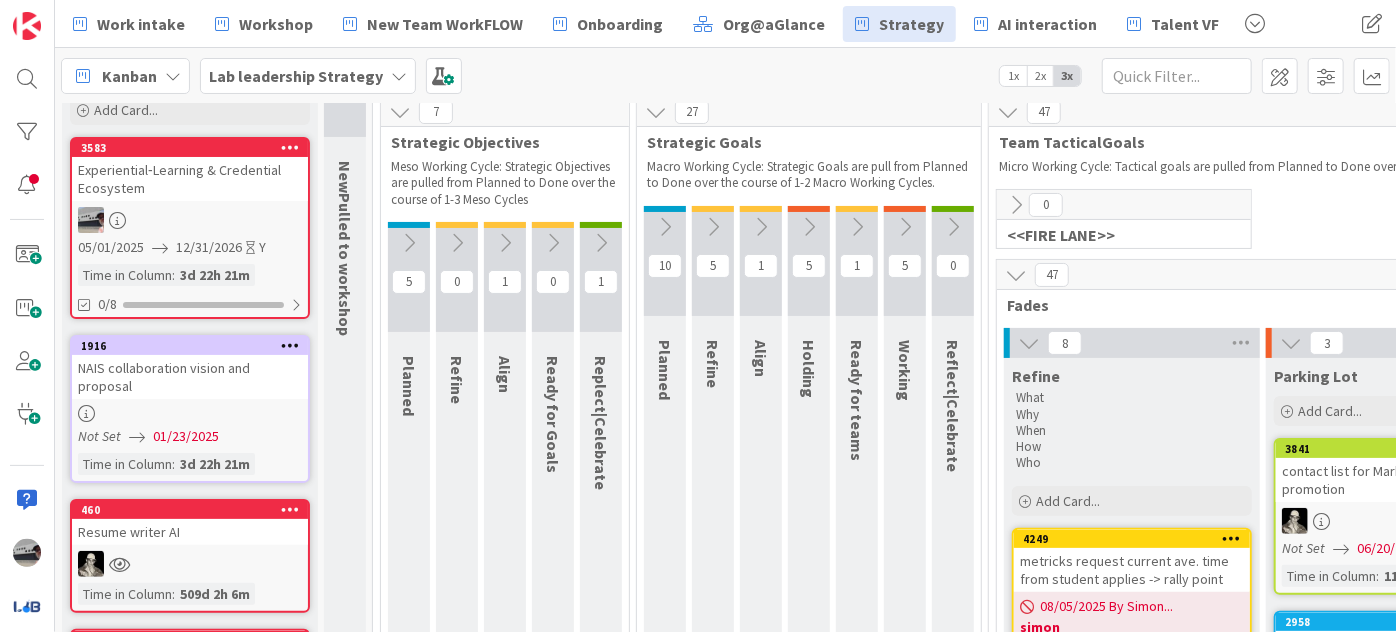 click on "Lab leadership Strategy" at bounding box center (308, 76) 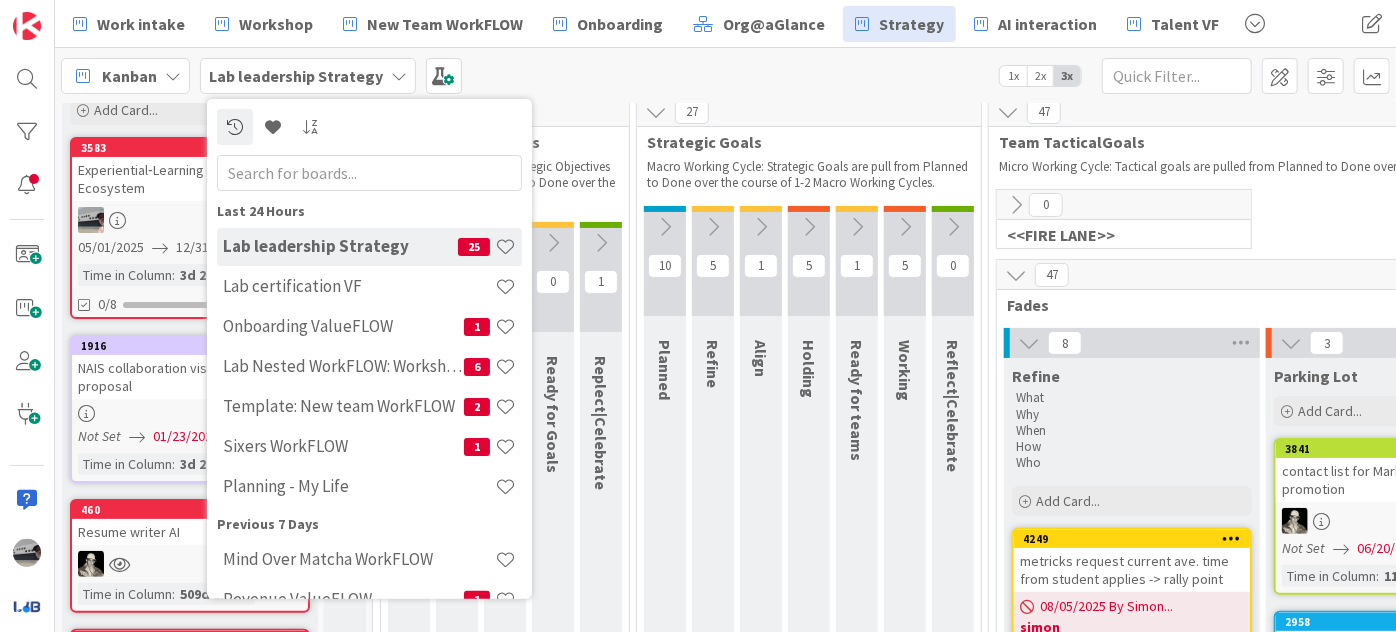 click at bounding box center [369, 172] 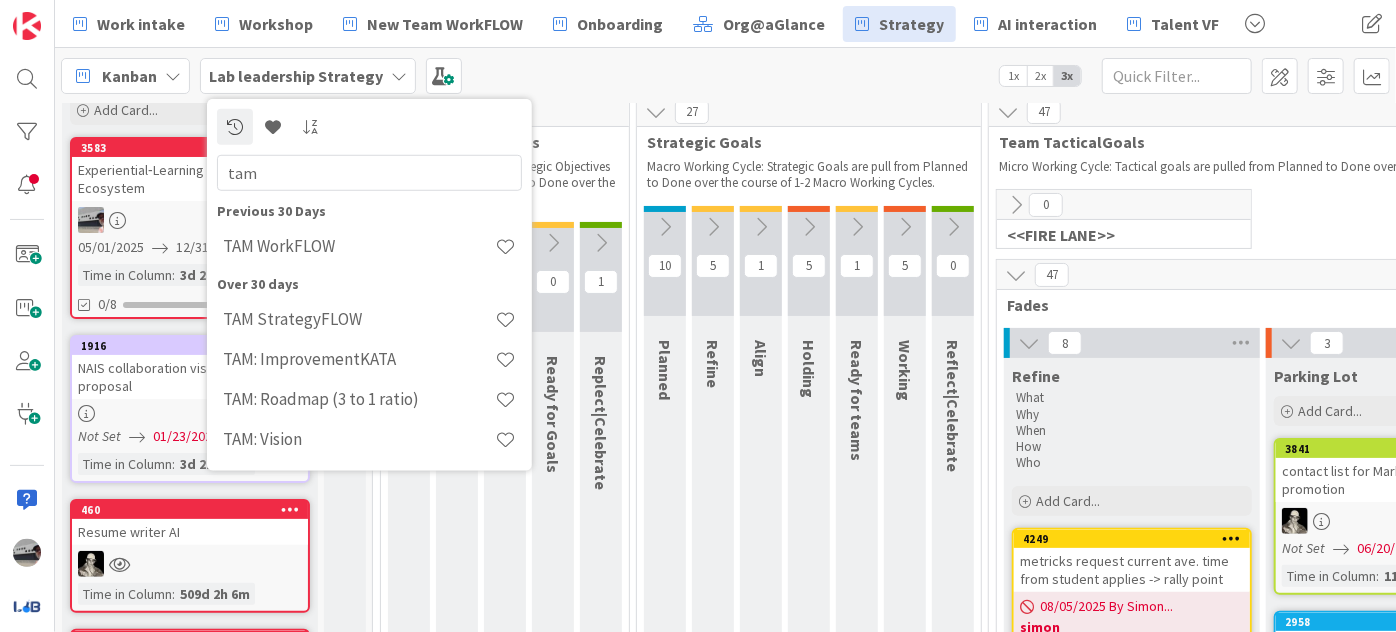 type on "tam" 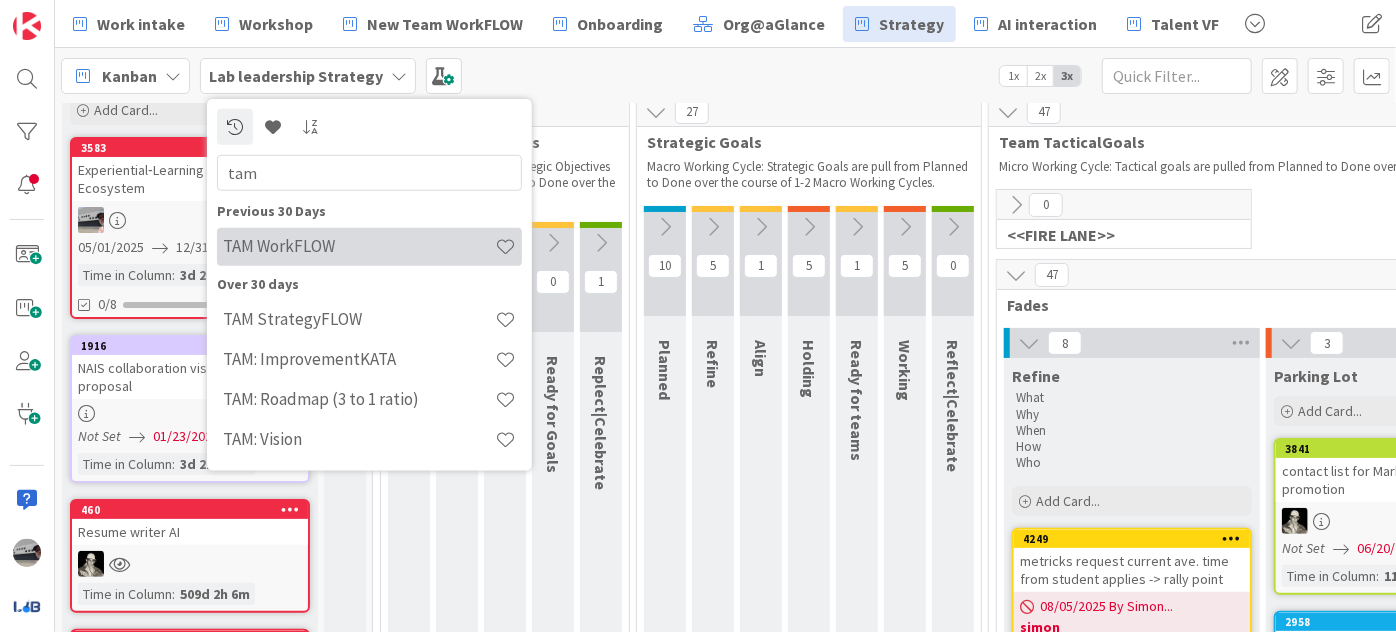 click on "TAM WorkFLOW" at bounding box center (359, 246) 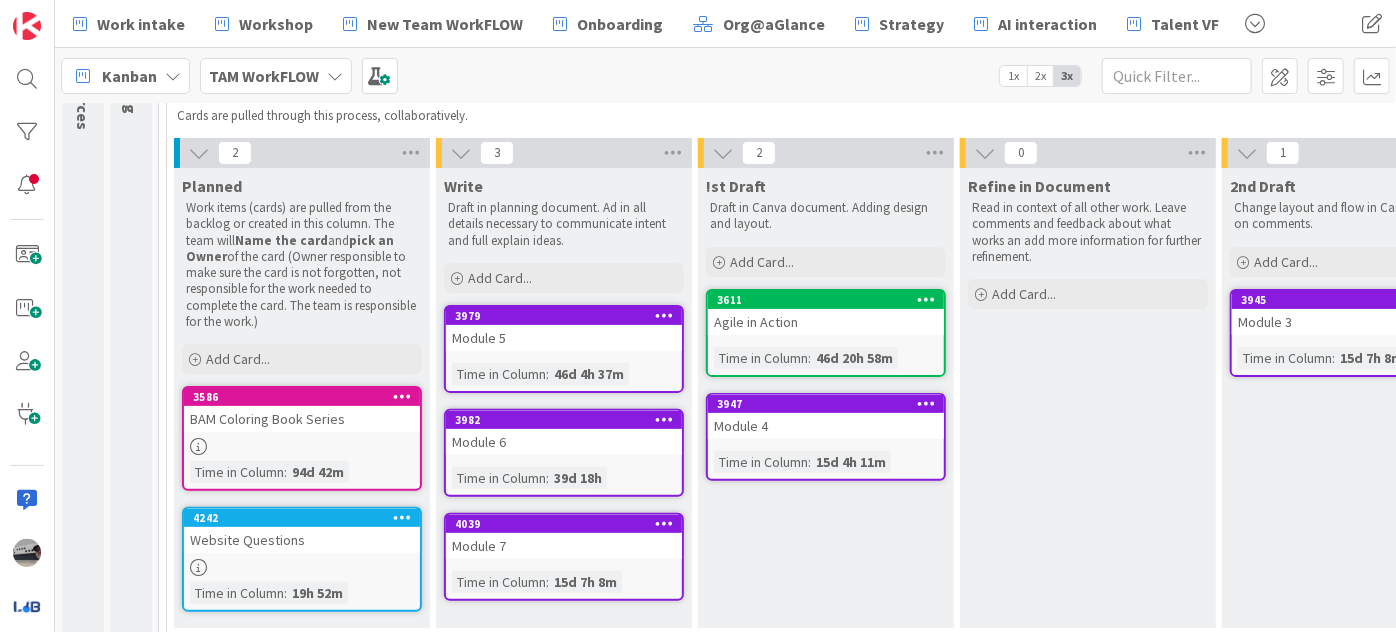 scroll, scrollTop: 181, scrollLeft: 0, axis: vertical 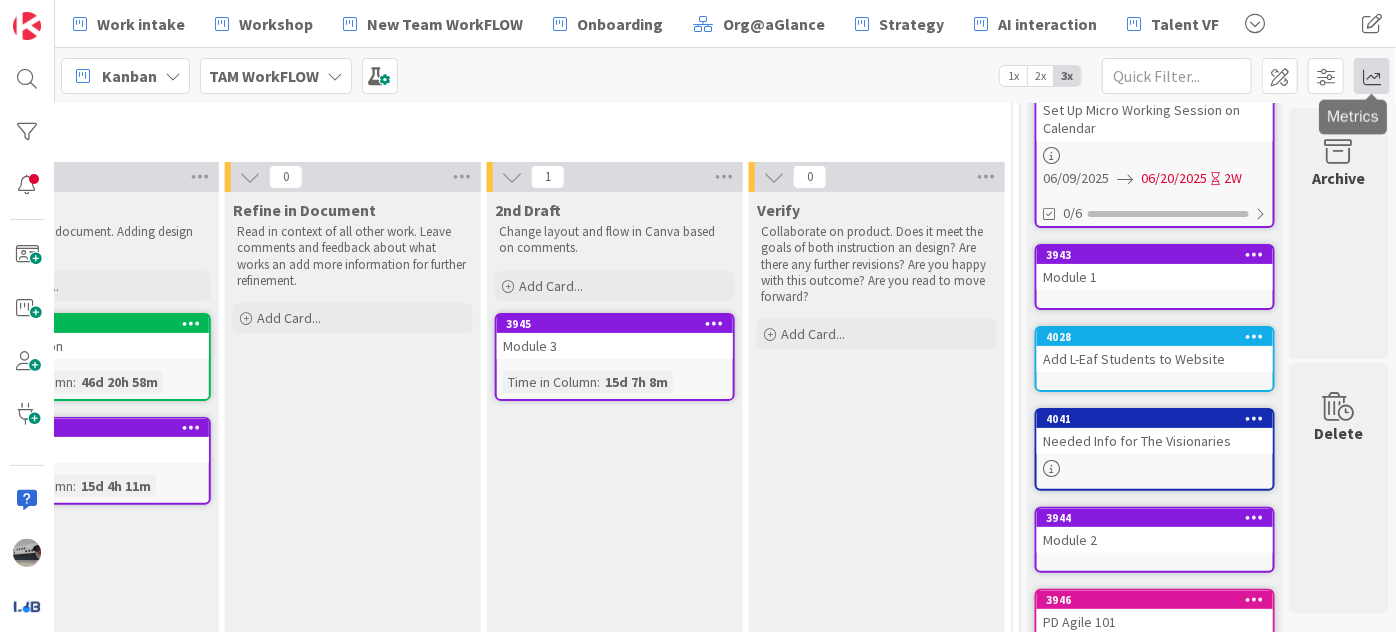 click at bounding box center [1372, 76] 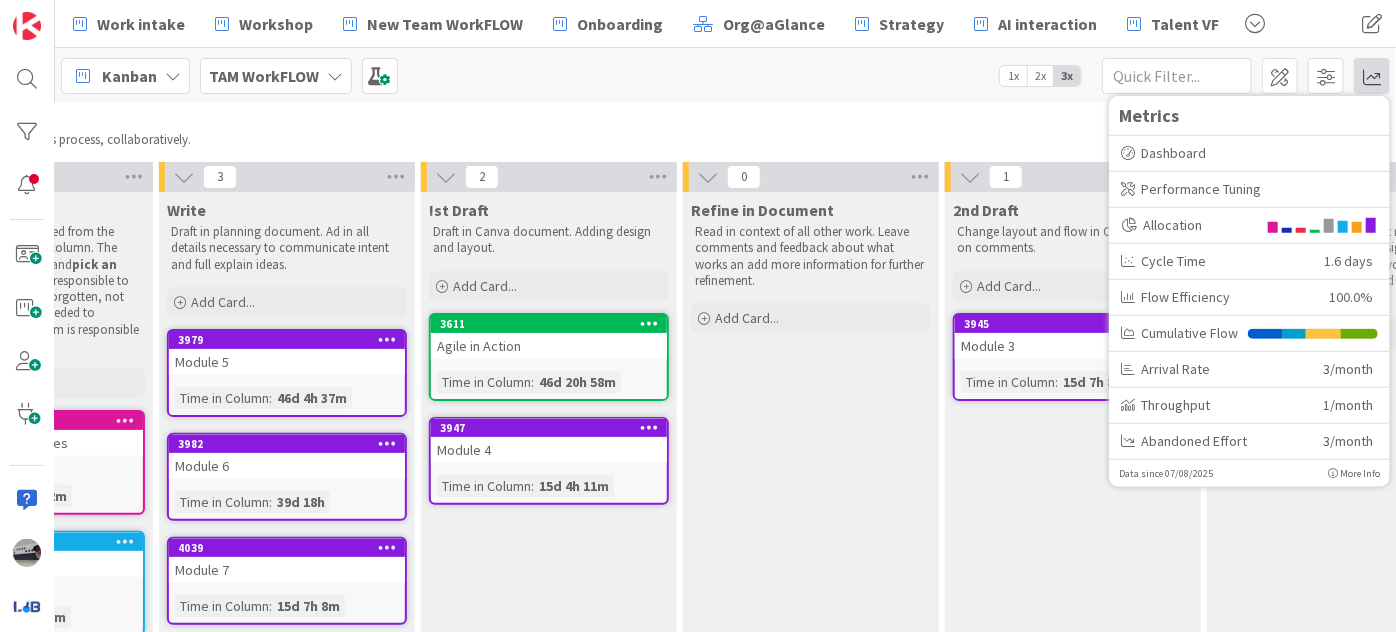 scroll, scrollTop: 165, scrollLeft: 274, axis: both 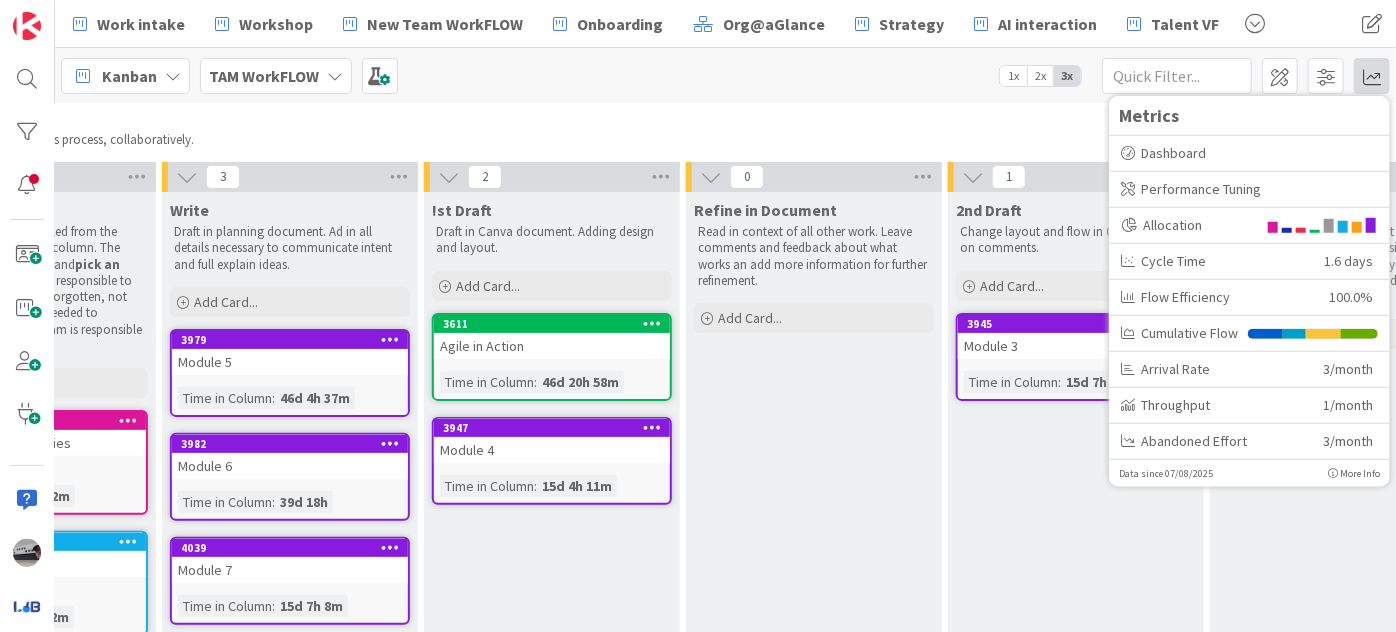 click on "Cards are pulled through this process, collaboratively." at bounding box center (681, 140) 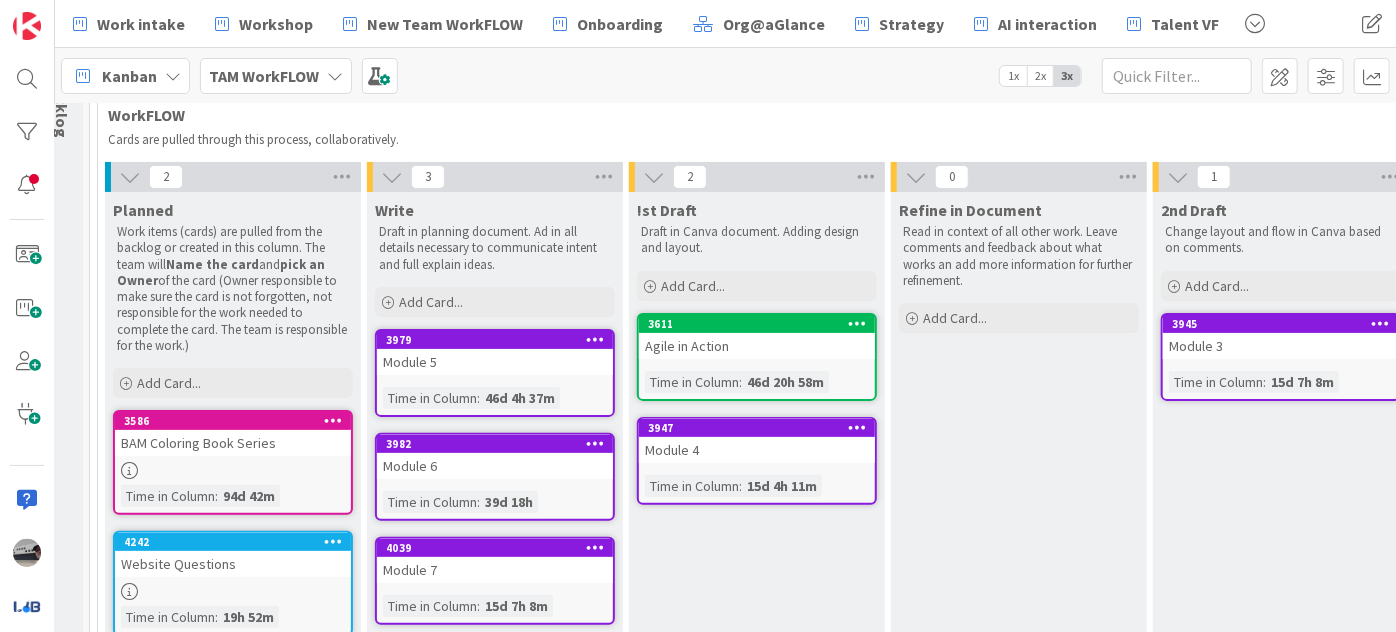 scroll, scrollTop: 165, scrollLeft: 34, axis: both 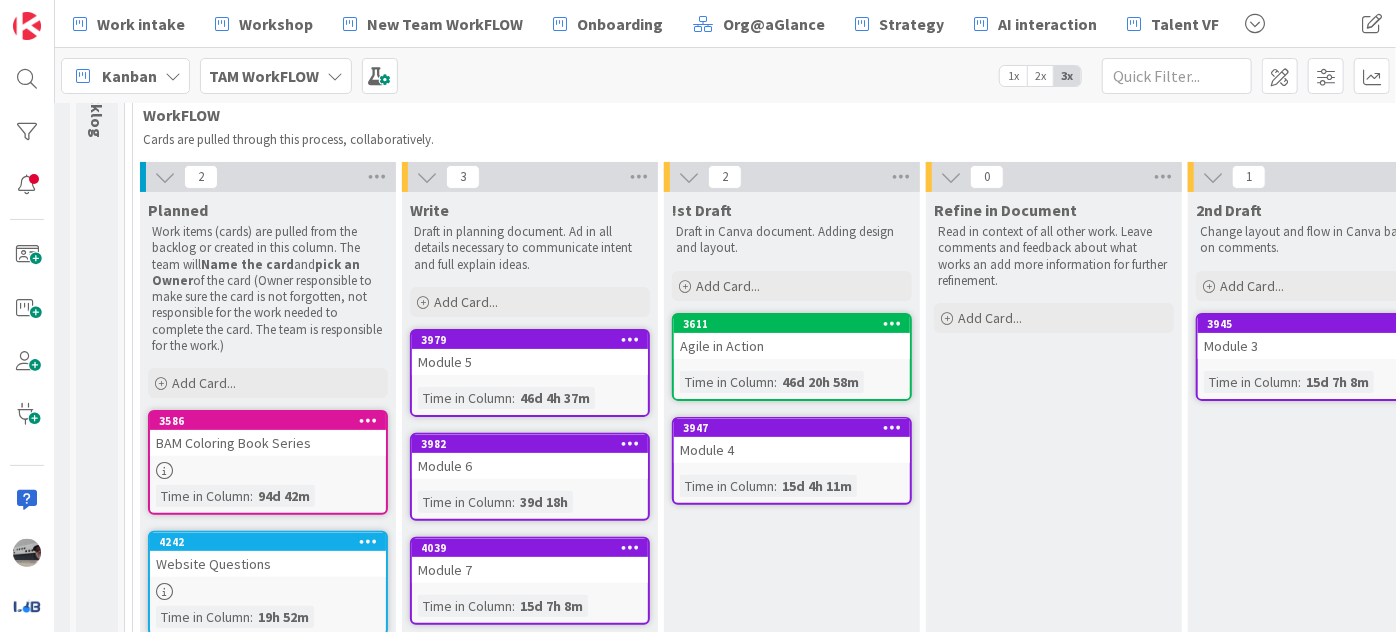 click on "BAM Coloring Book Series" at bounding box center (268, 443) 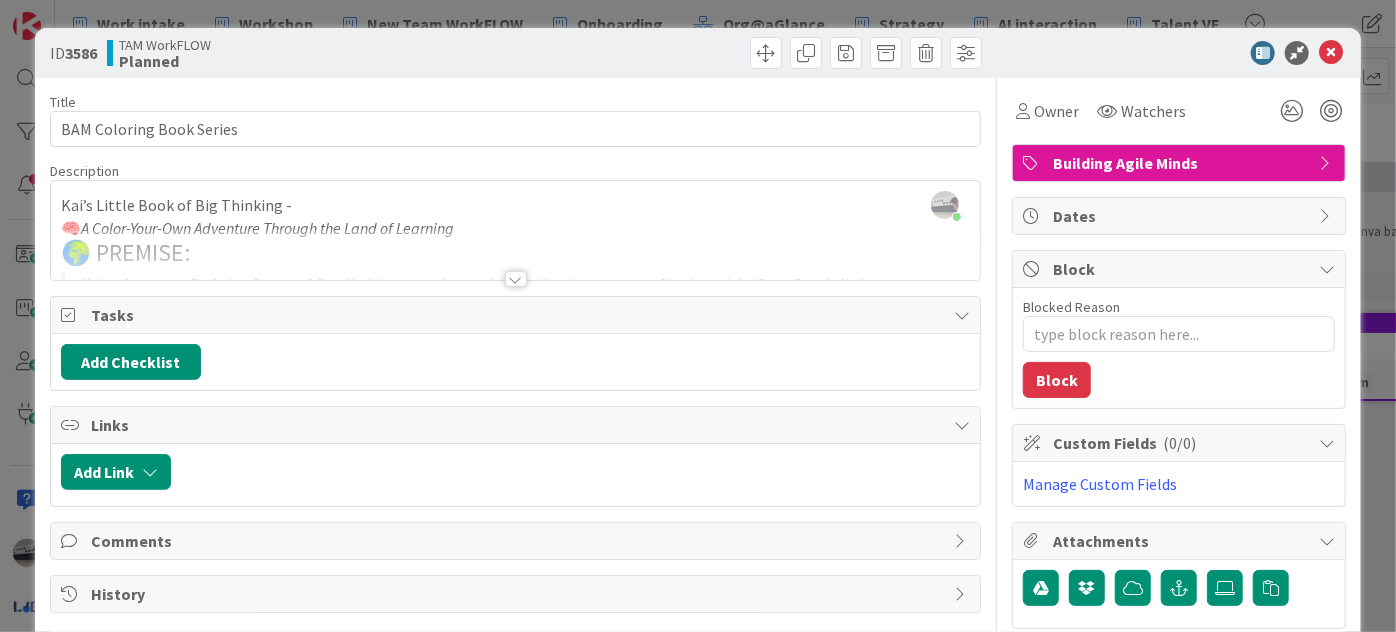 click at bounding box center [516, 279] 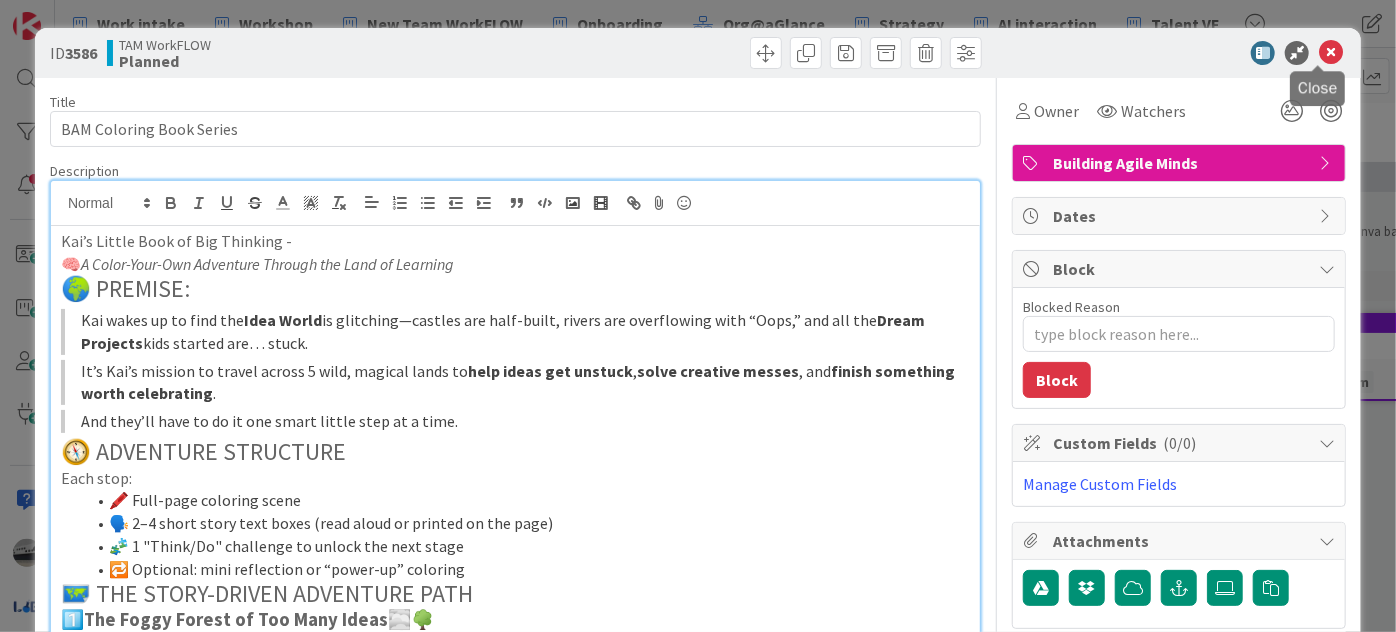 click at bounding box center [1331, 53] 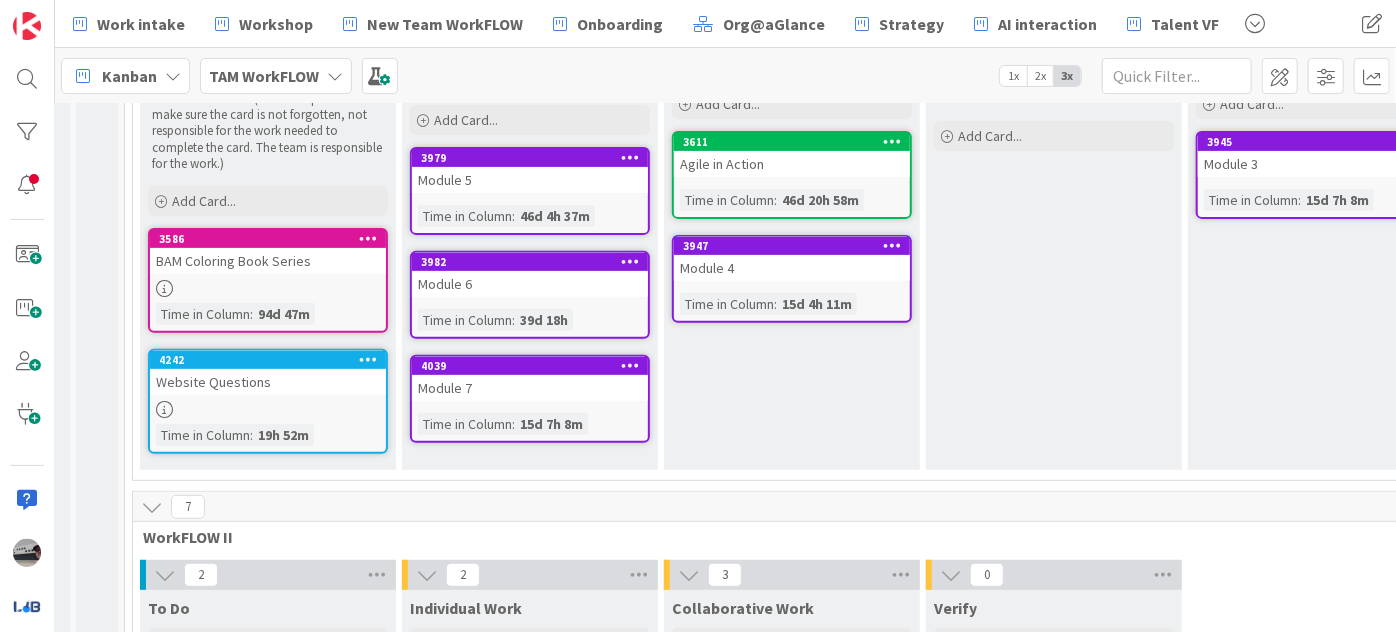 scroll, scrollTop: 256, scrollLeft: 34, axis: both 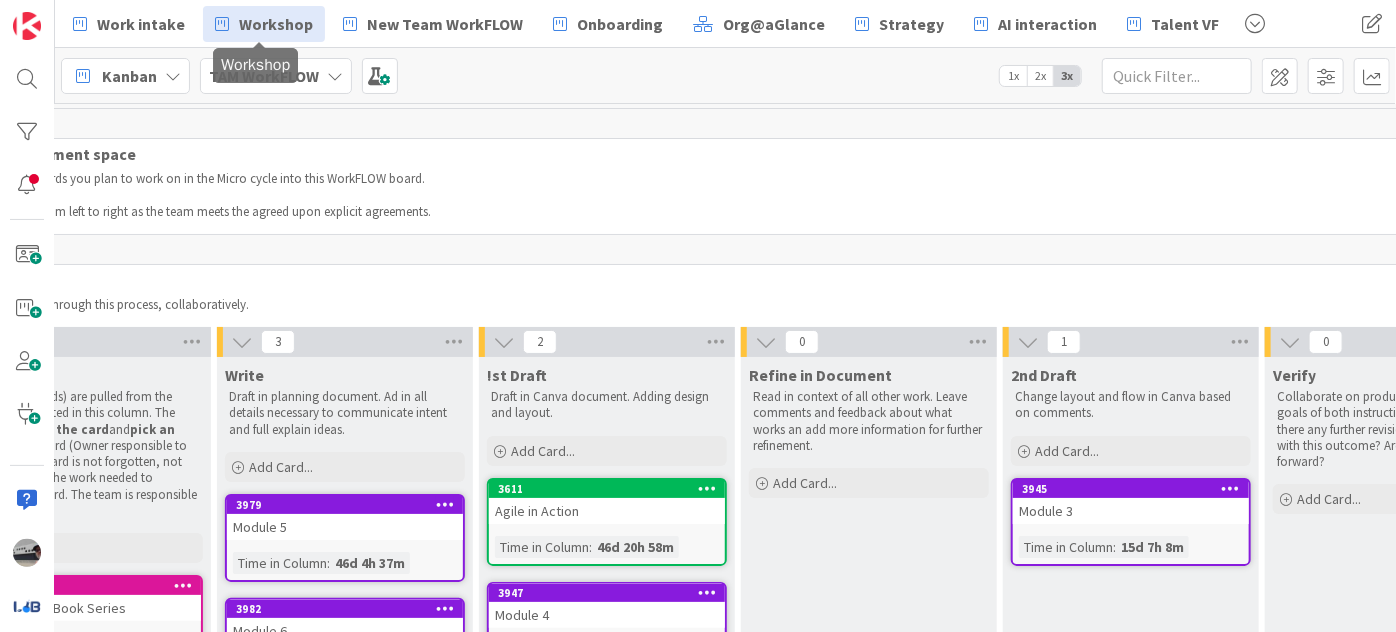 click on "Workshop" at bounding box center (276, 24) 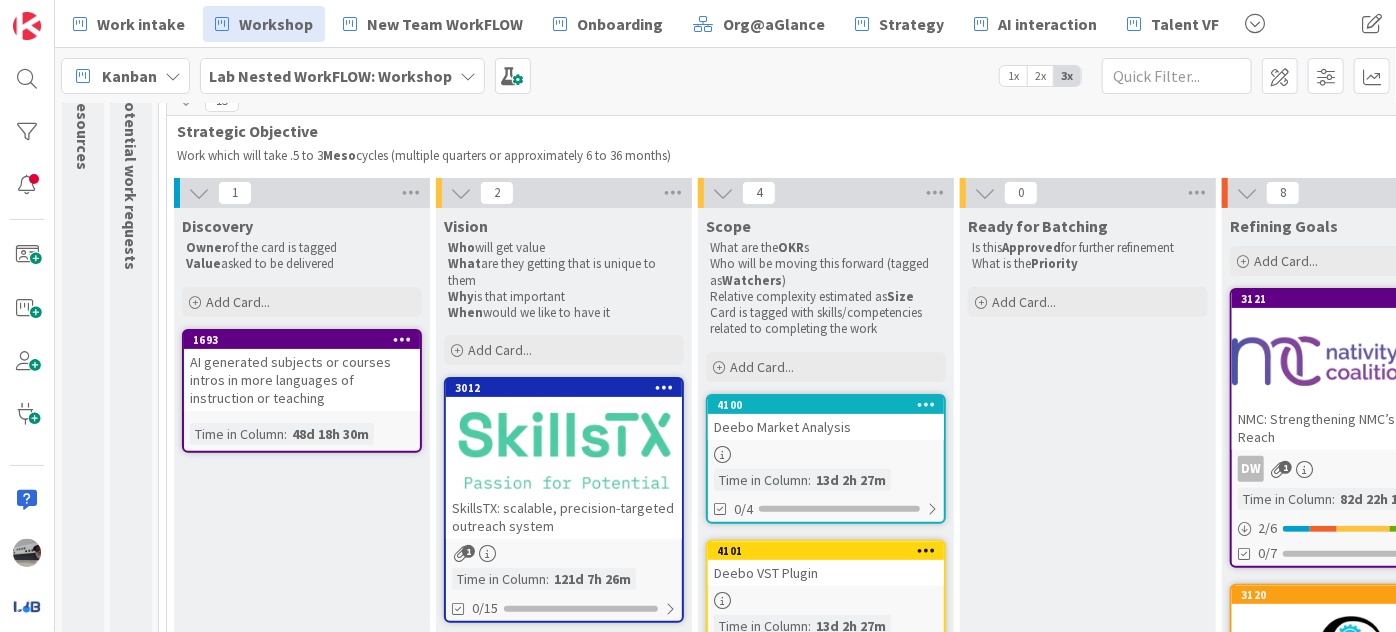 scroll, scrollTop: 181, scrollLeft: 0, axis: vertical 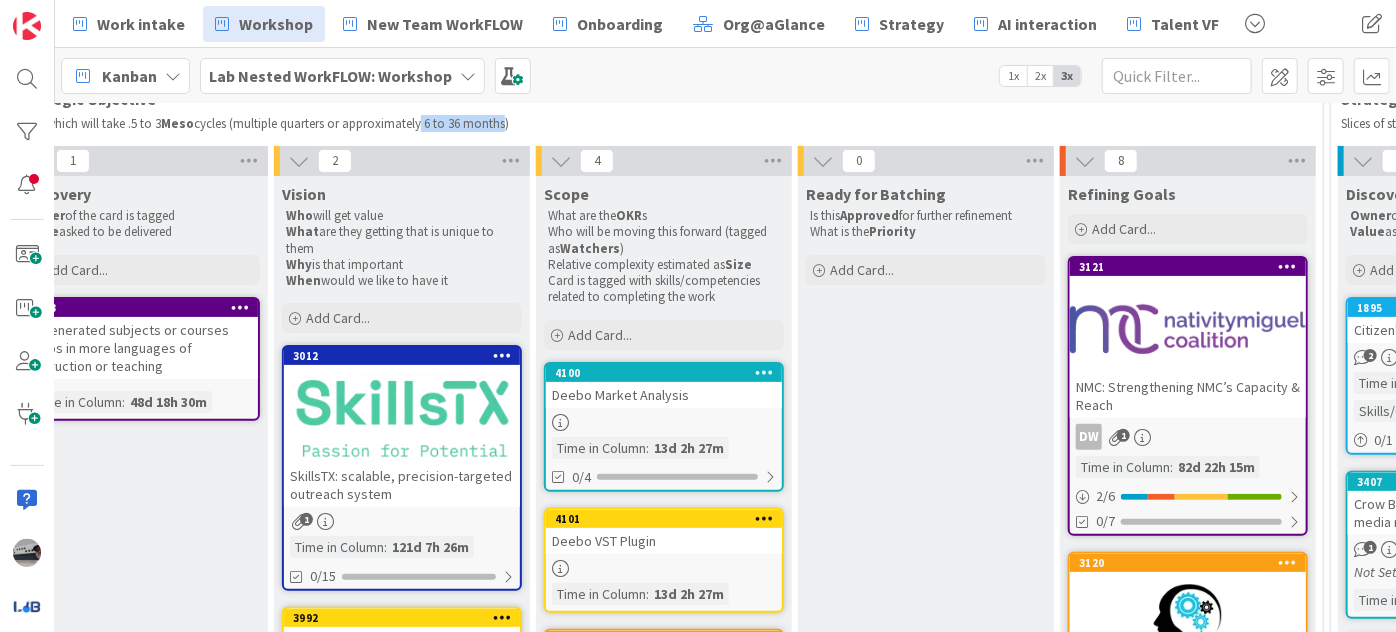 drag, startPoint x: 423, startPoint y: 124, endPoint x: 508, endPoint y: 120, distance: 85.09406 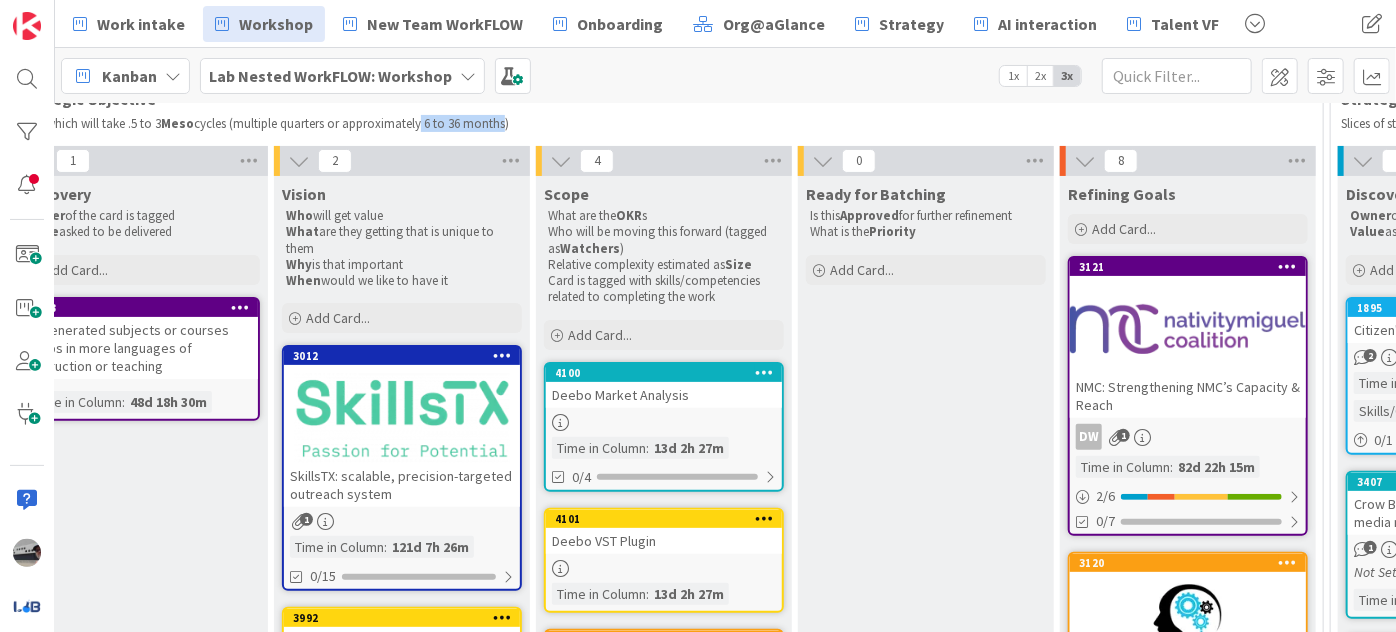 click on "Work which will take .5 to 3  Meso  cycles (multiple quarters or approximately 6 to 36 months)" at bounding box center (661, 124) 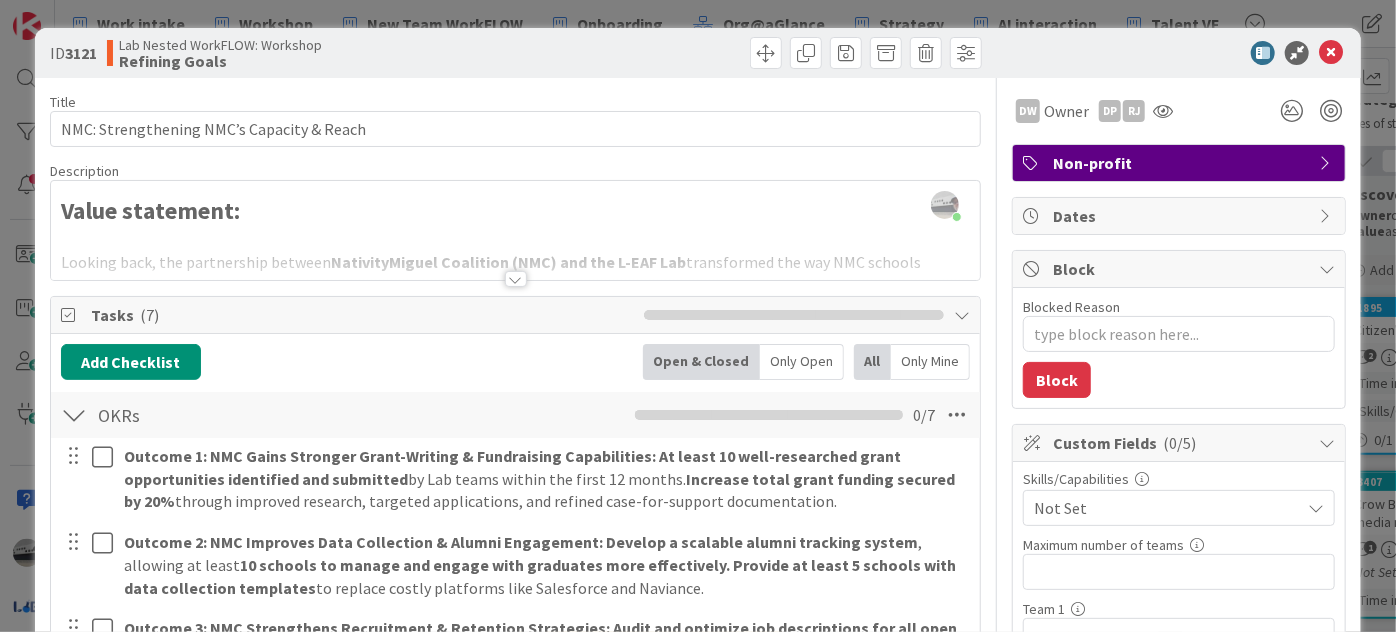 click at bounding box center [516, 279] 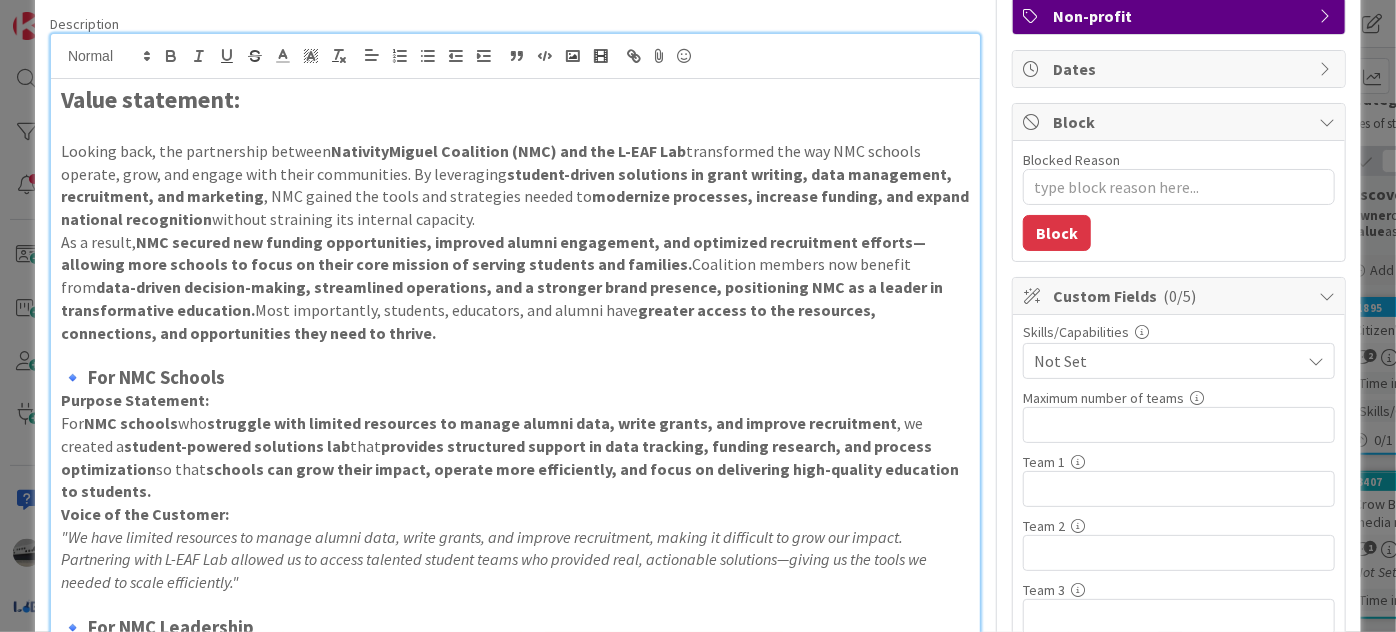 scroll, scrollTop: 0, scrollLeft: 0, axis: both 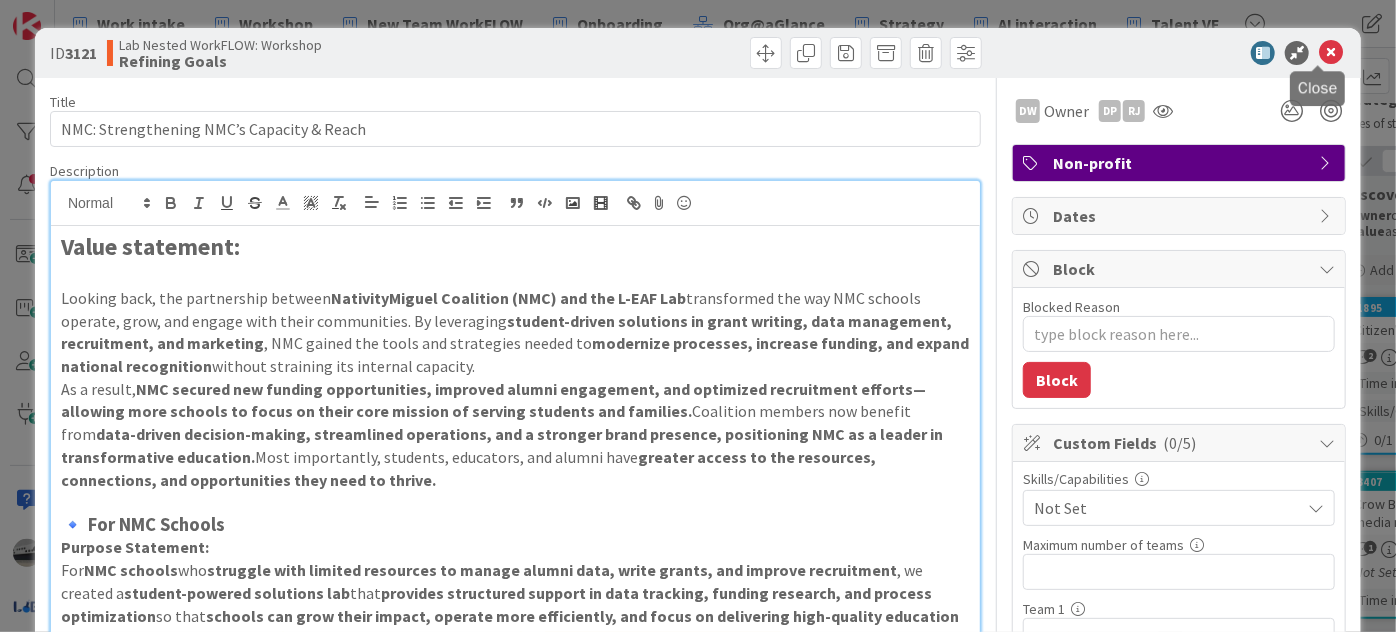 click at bounding box center [1331, 53] 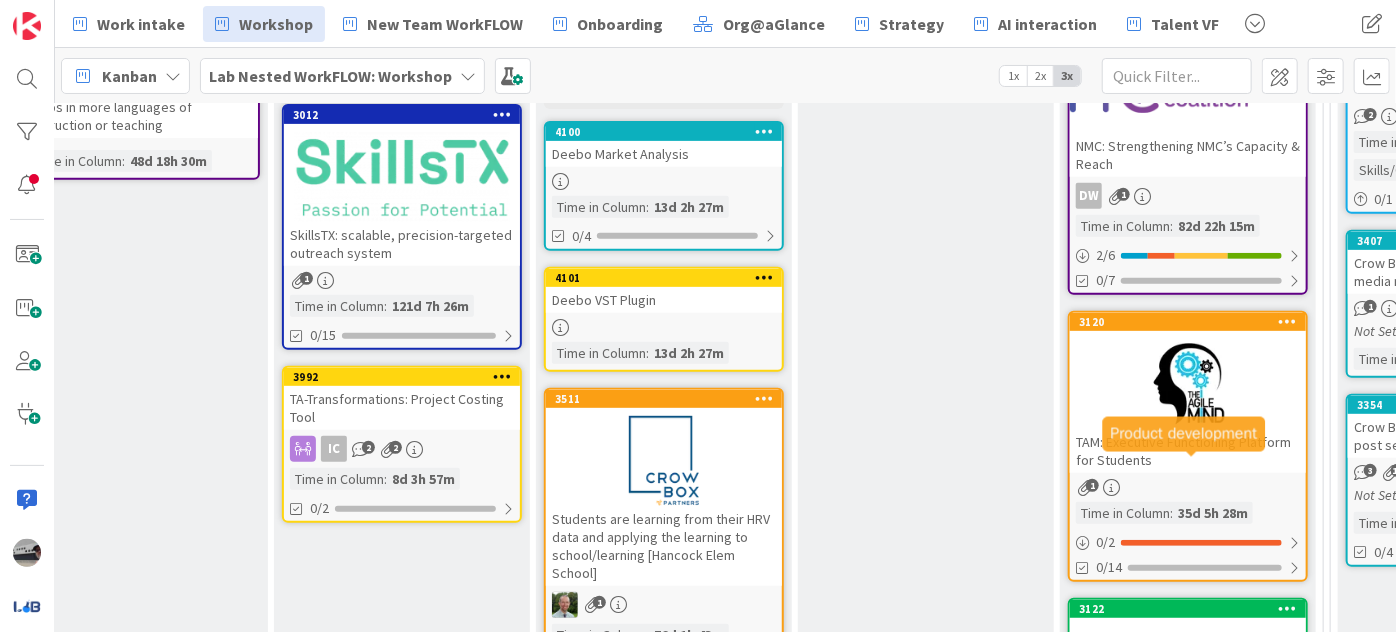 scroll, scrollTop: 454, scrollLeft: 162, axis: both 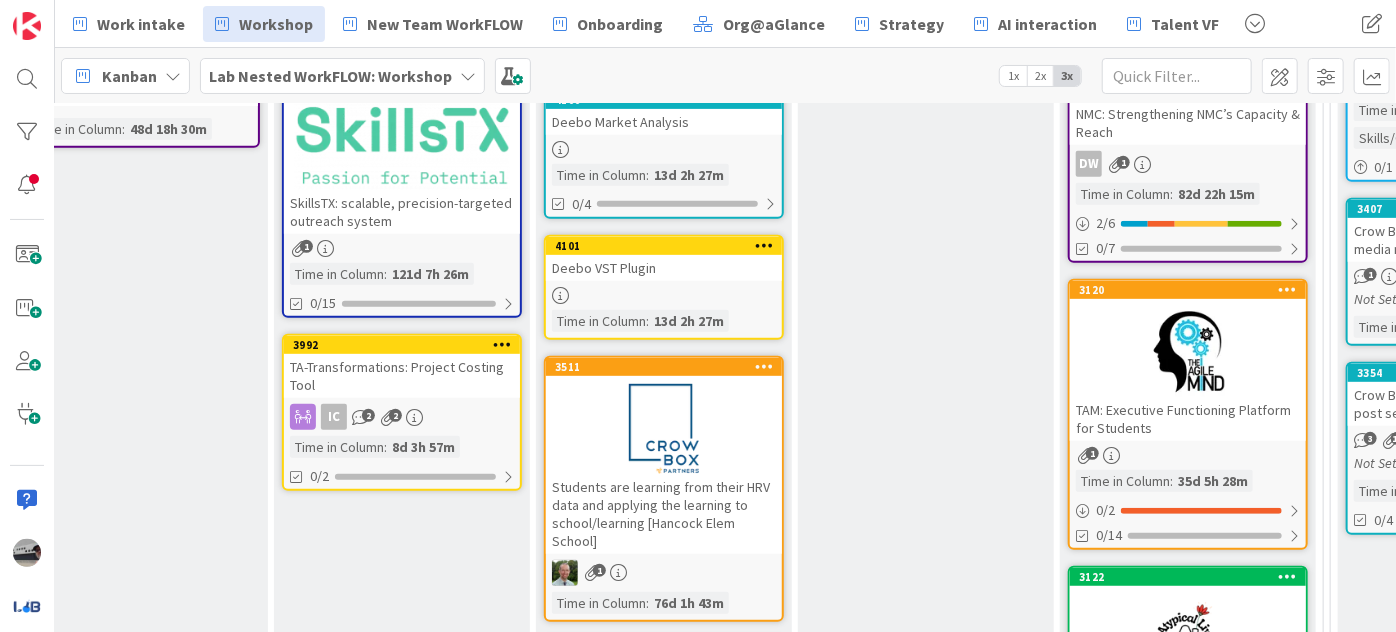 click at bounding box center (1188, 352) 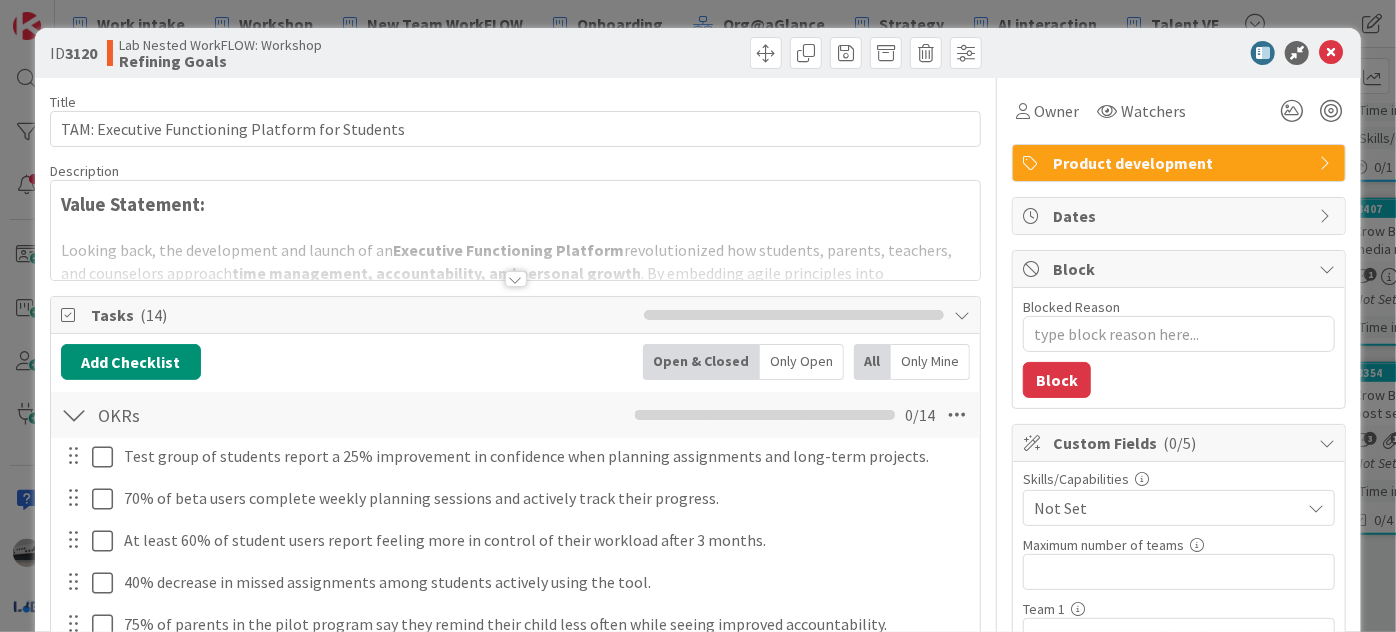 click at bounding box center (516, 279) 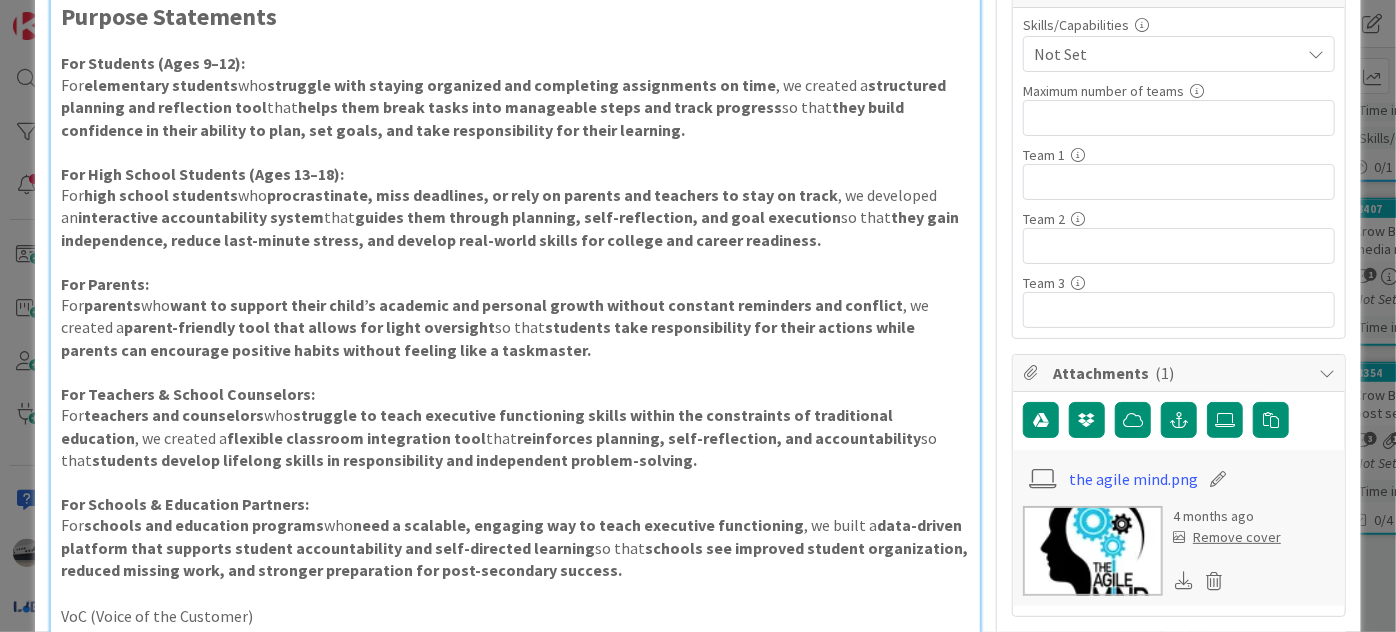 scroll, scrollTop: 0, scrollLeft: 0, axis: both 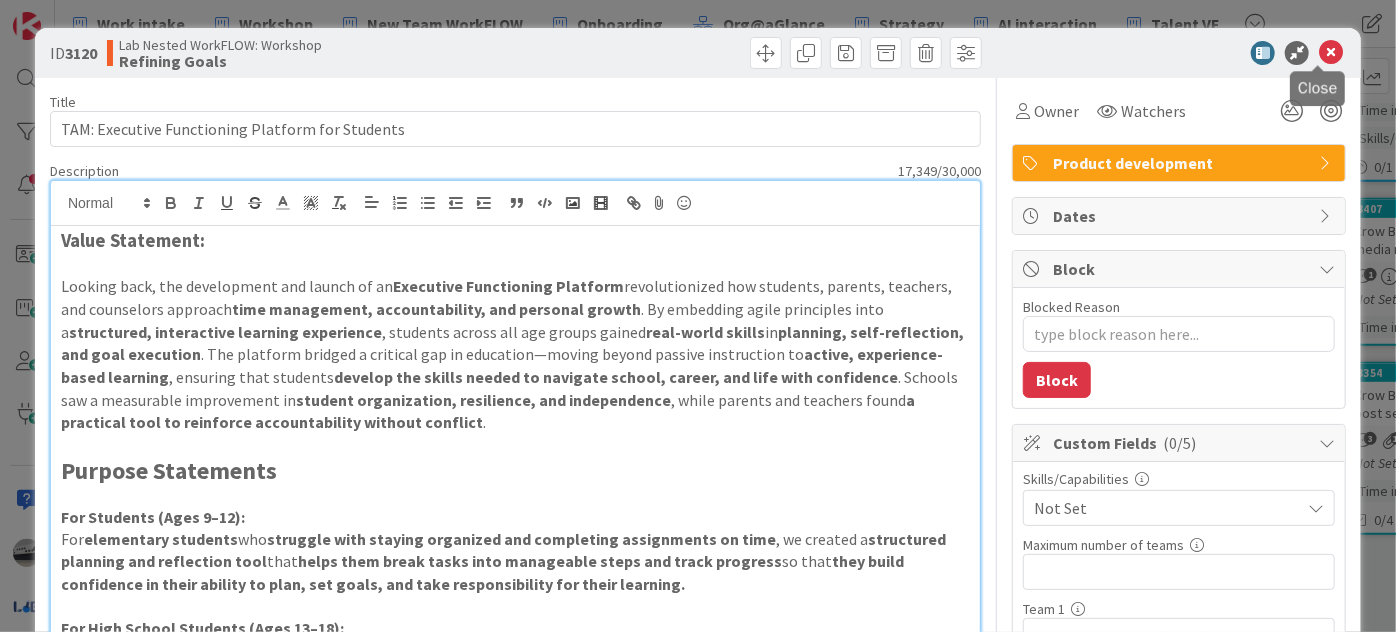 click at bounding box center (1331, 53) 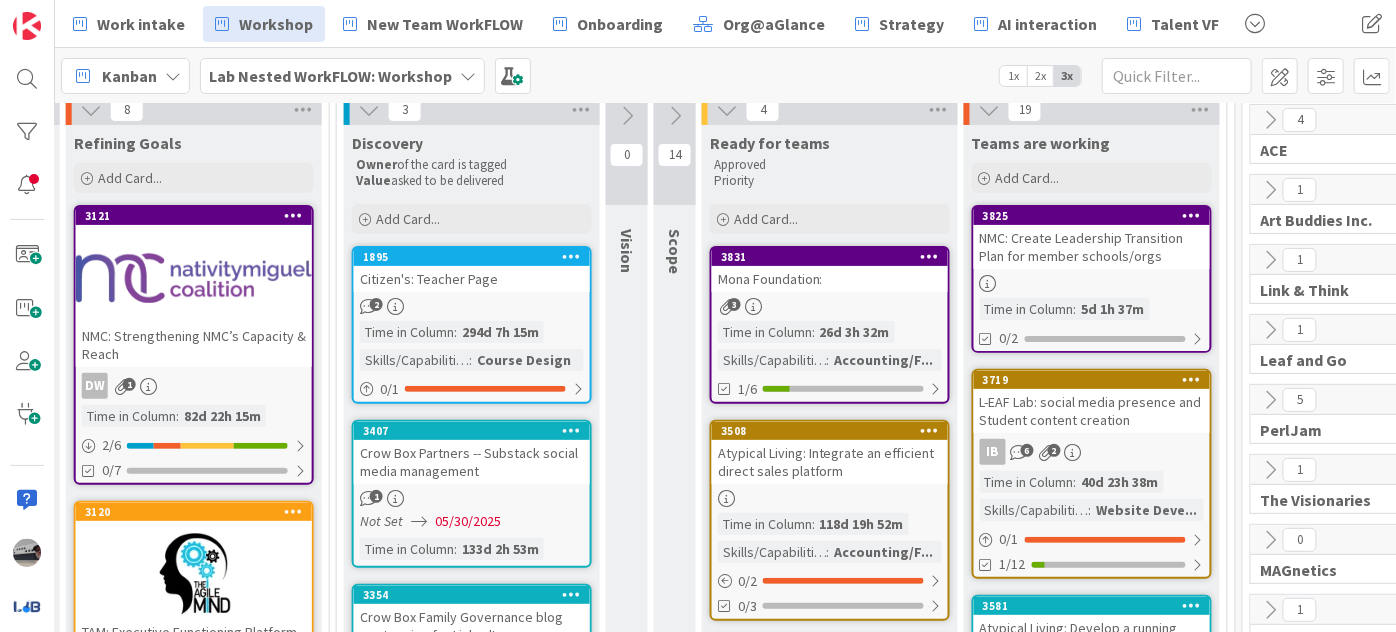 scroll, scrollTop: 0, scrollLeft: 1156, axis: horizontal 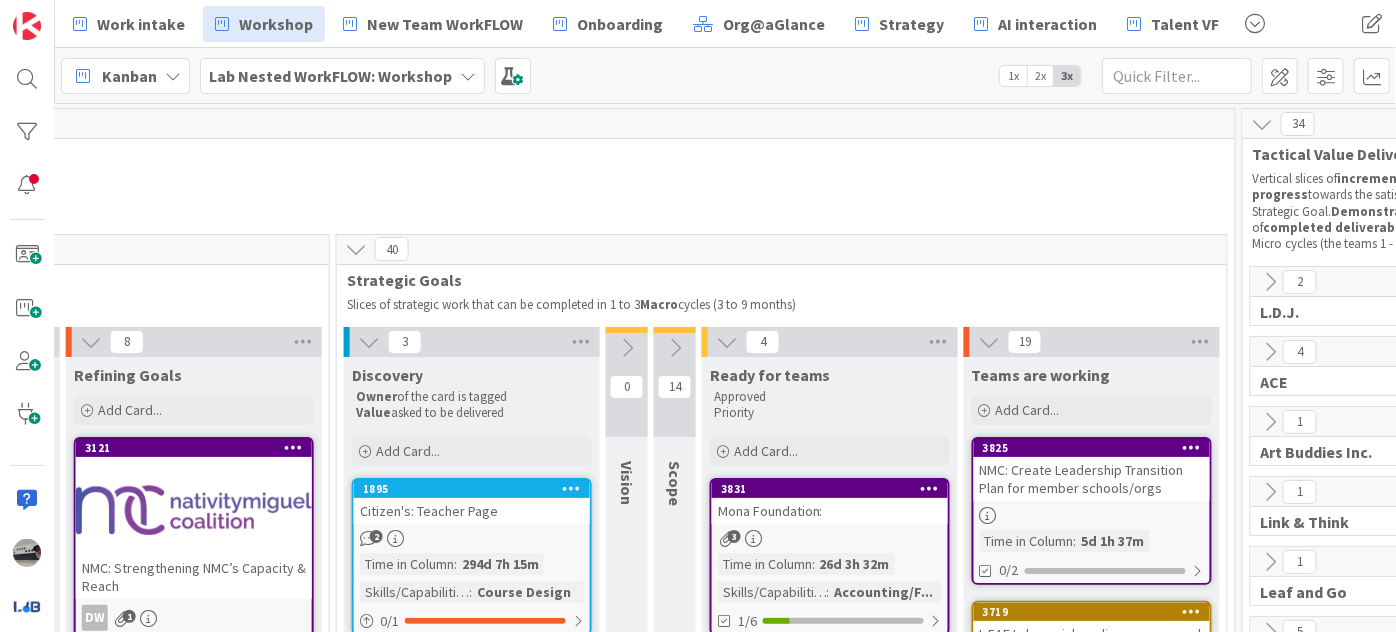 click at bounding box center (627, 348) 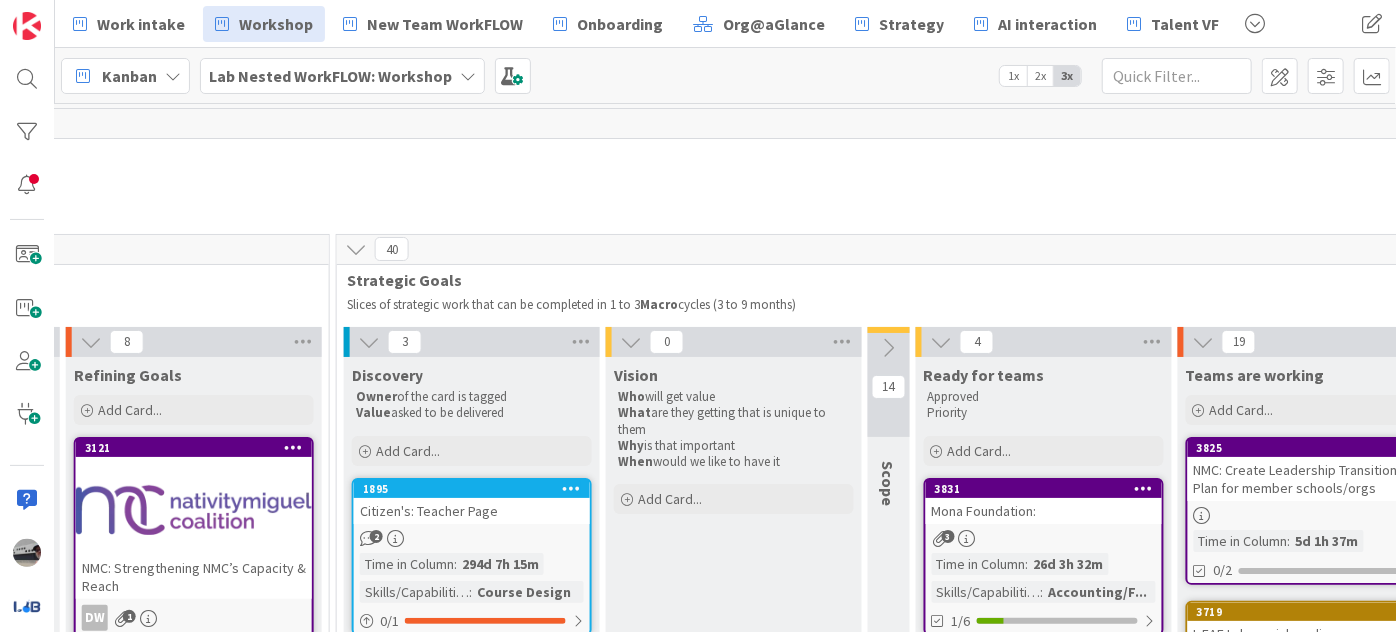 click at bounding box center [889, 348] 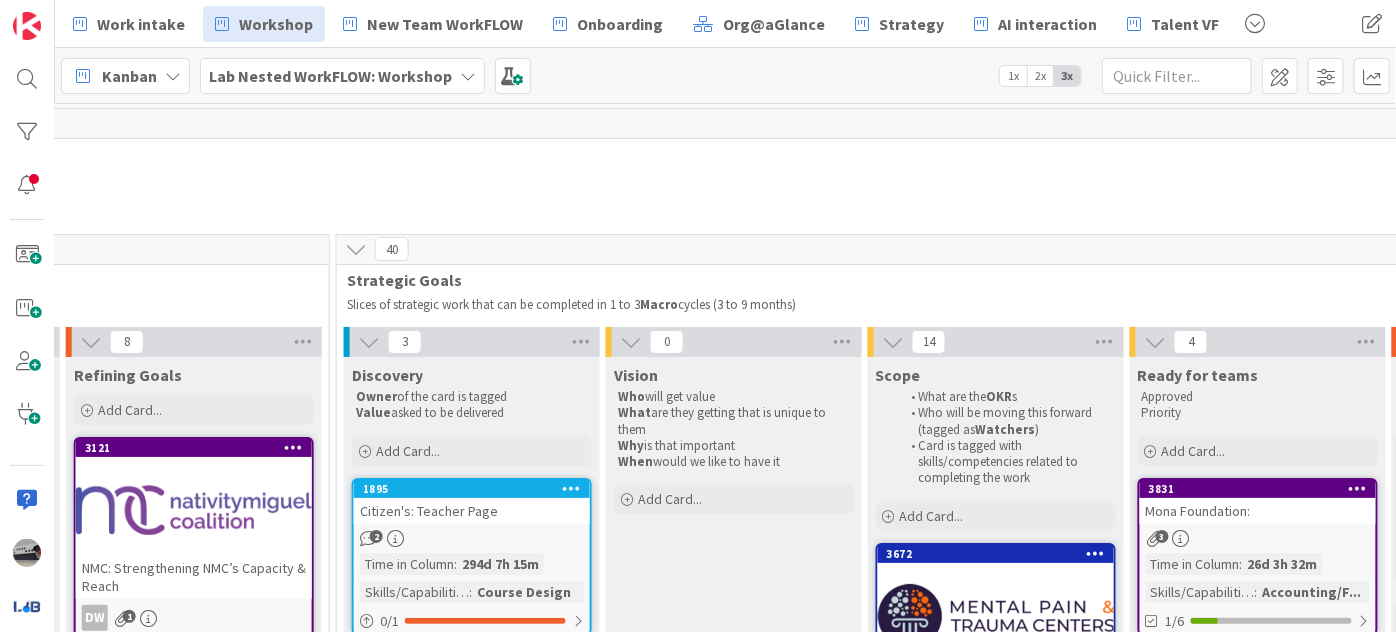 scroll, scrollTop: 272, scrollLeft: 1156, axis: both 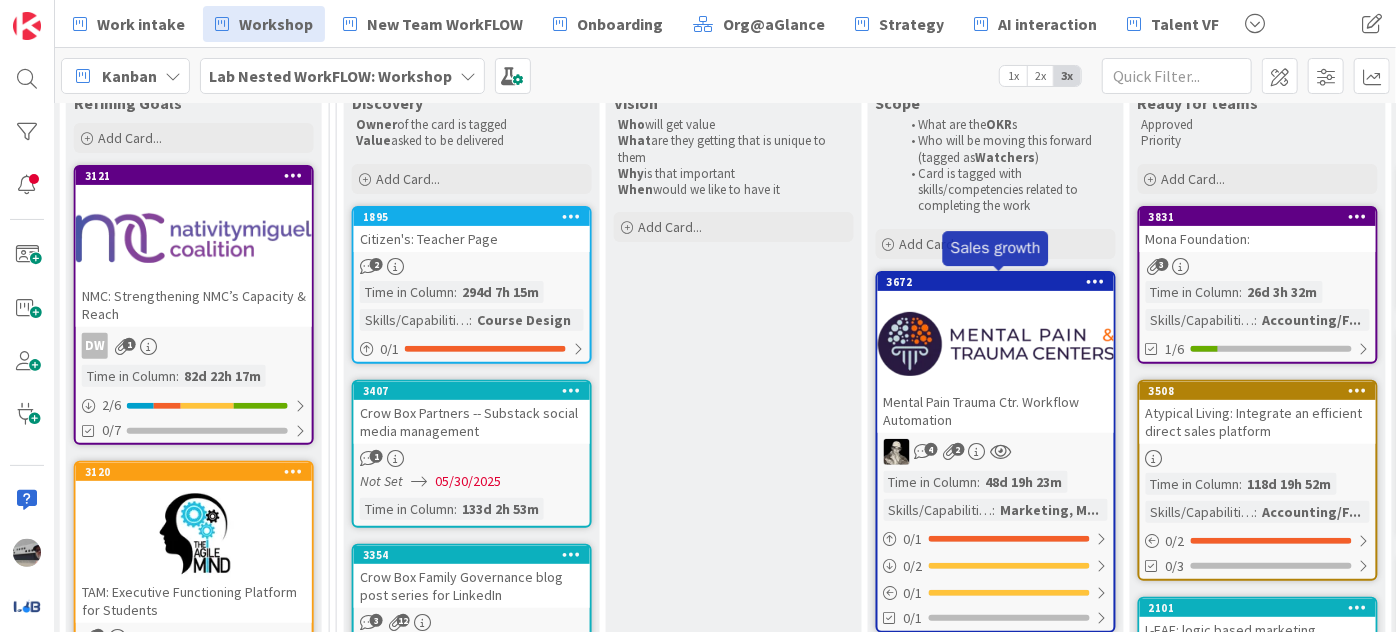 click on "3672" at bounding box center (1000, 282) 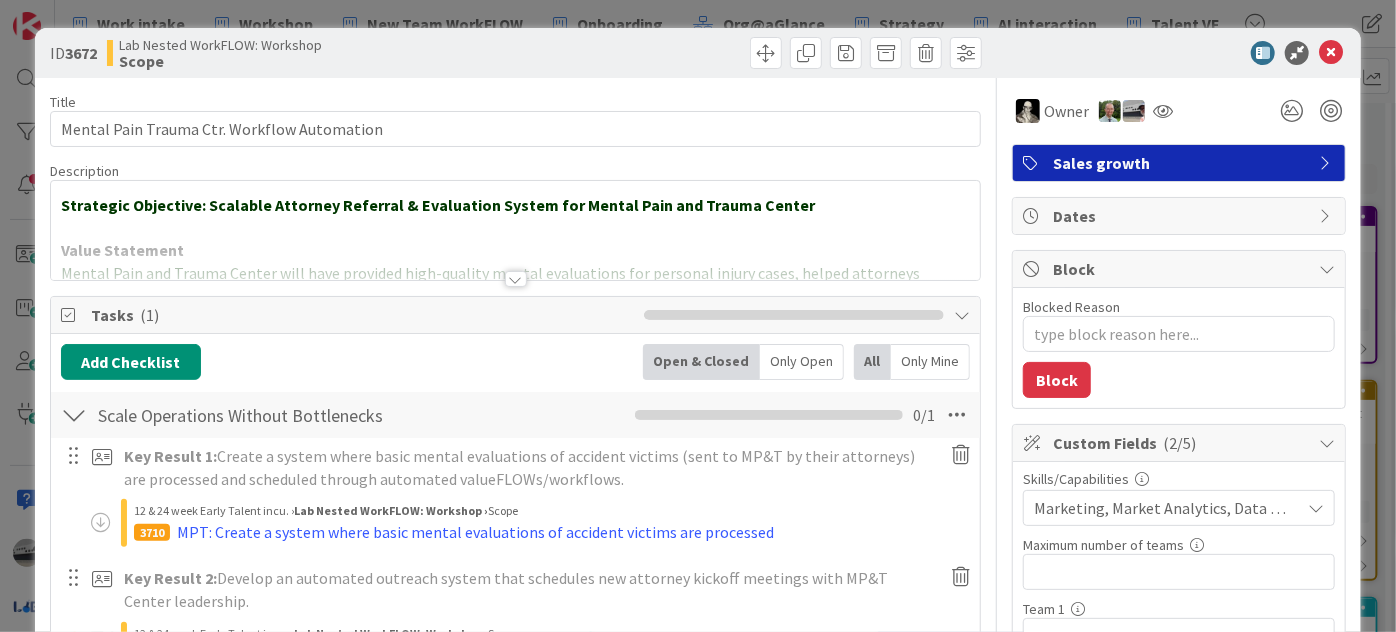 click at bounding box center (516, 279) 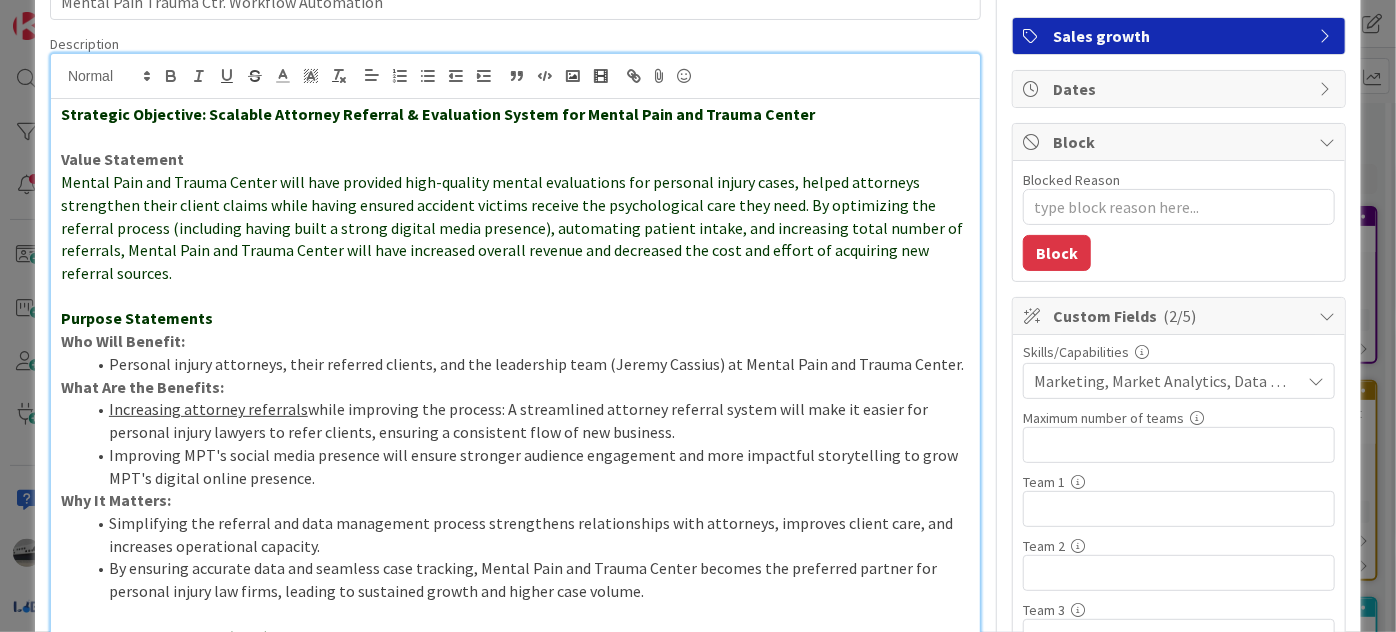 scroll, scrollTop: 0, scrollLeft: 0, axis: both 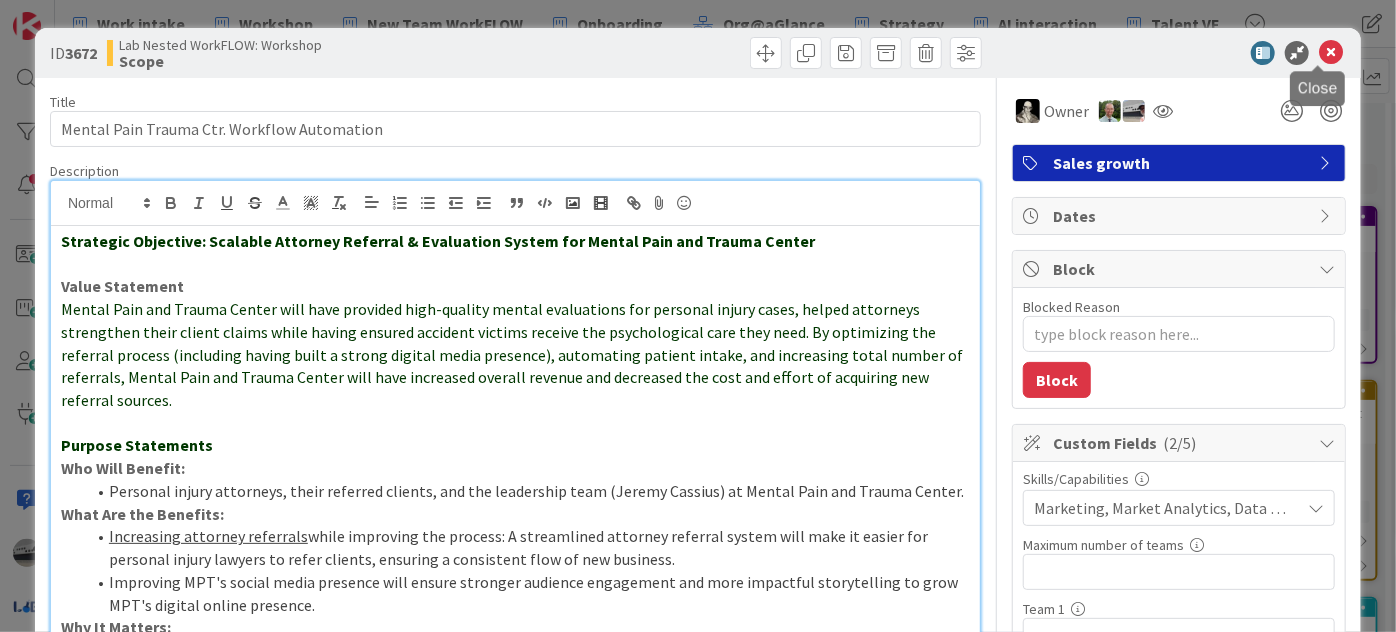 click at bounding box center [1331, 53] 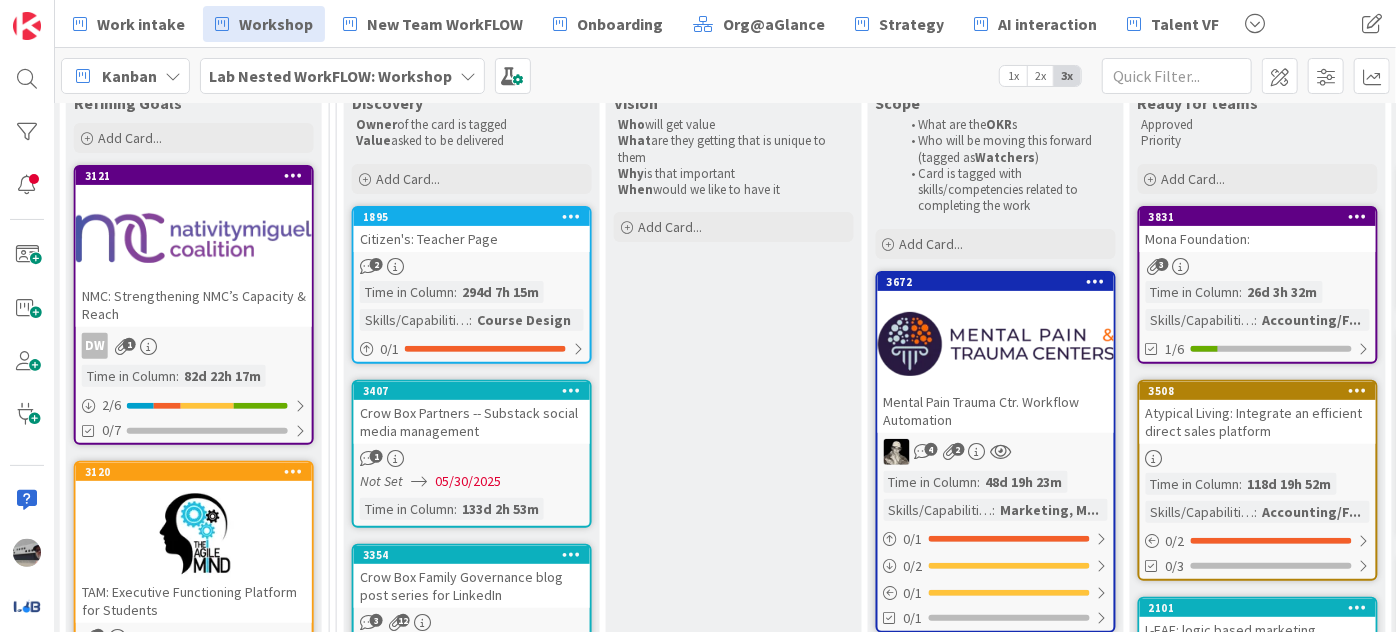 scroll, scrollTop: 284, scrollLeft: 1156, axis: both 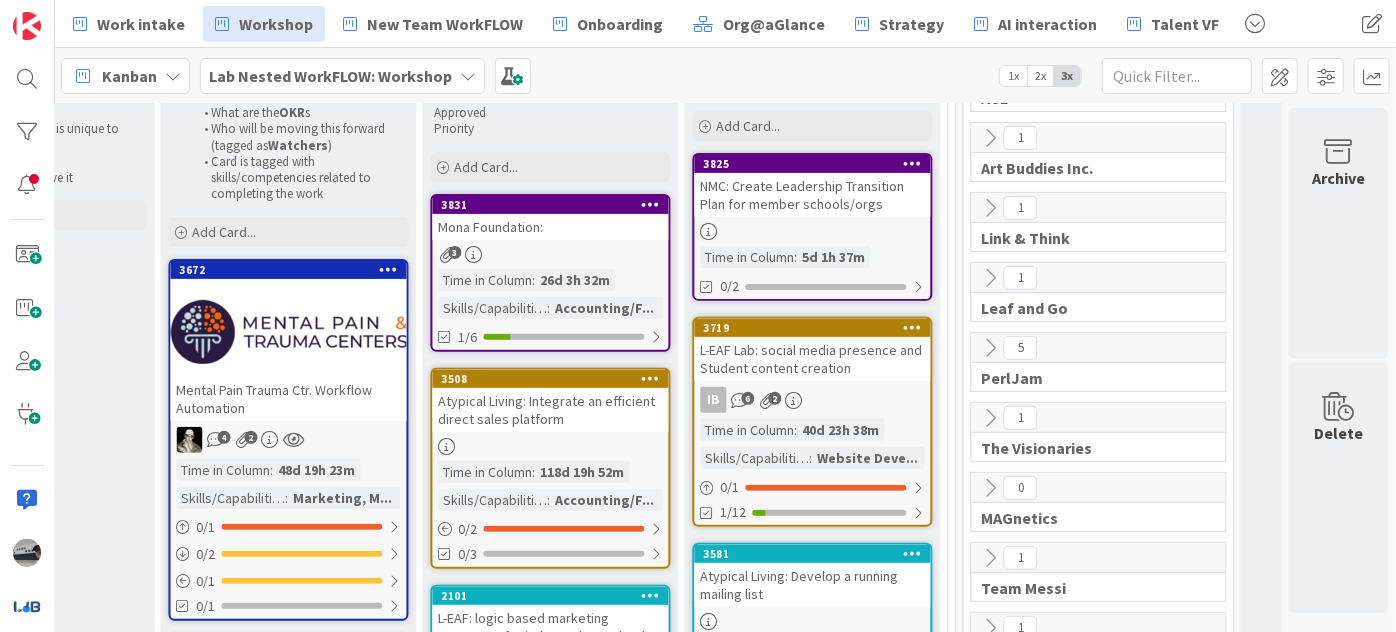 click at bounding box center (991, 138) 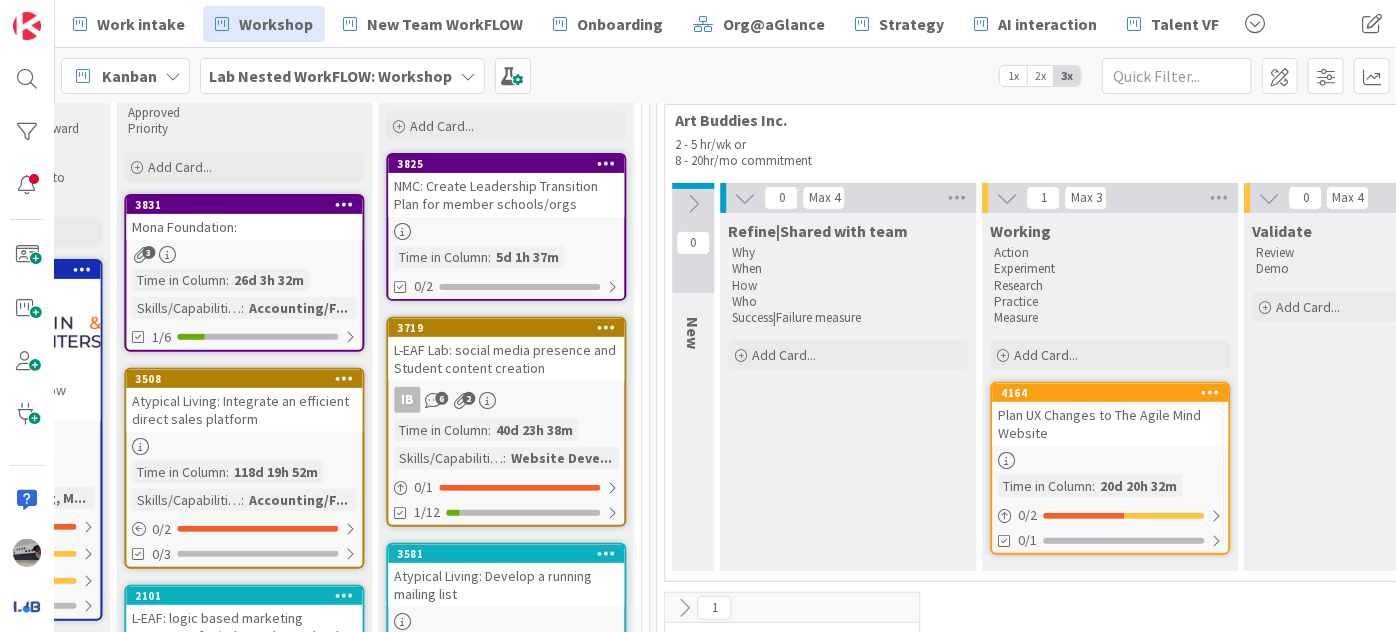 scroll, scrollTop: 284, scrollLeft: 2178, axis: both 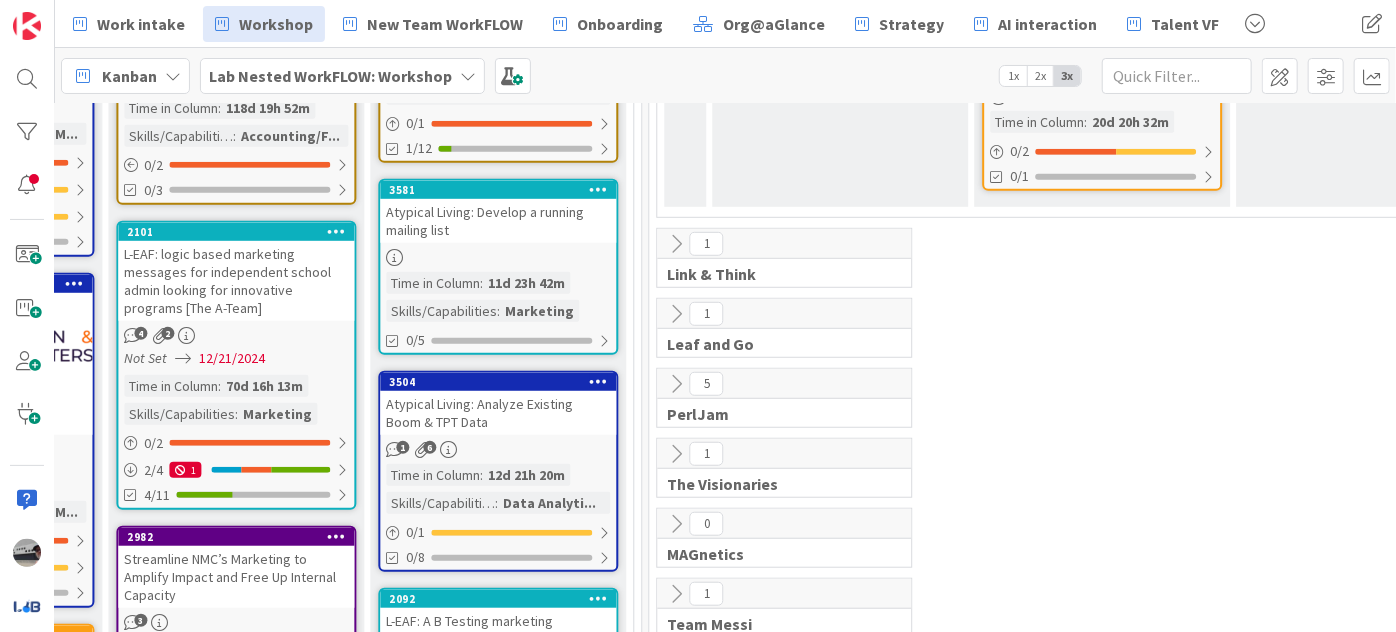 click on "Atypical Living: Develop a running mailing list" at bounding box center (498, 221) 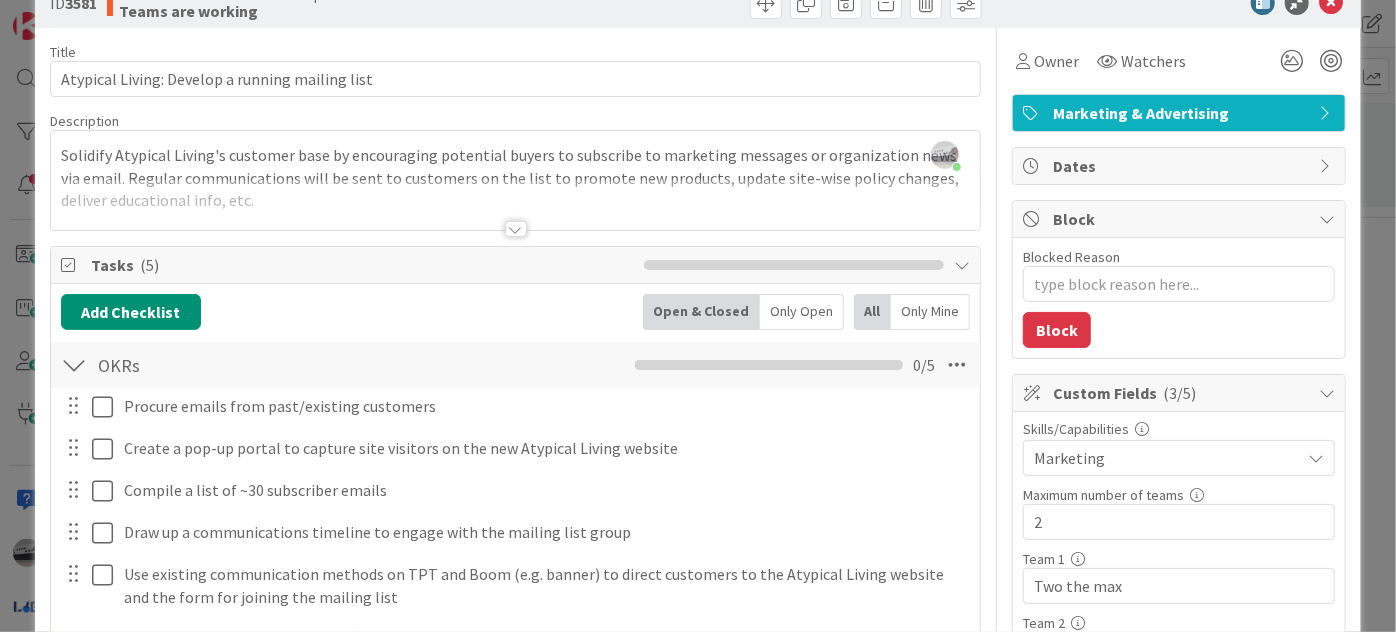 scroll, scrollTop: 0, scrollLeft: 0, axis: both 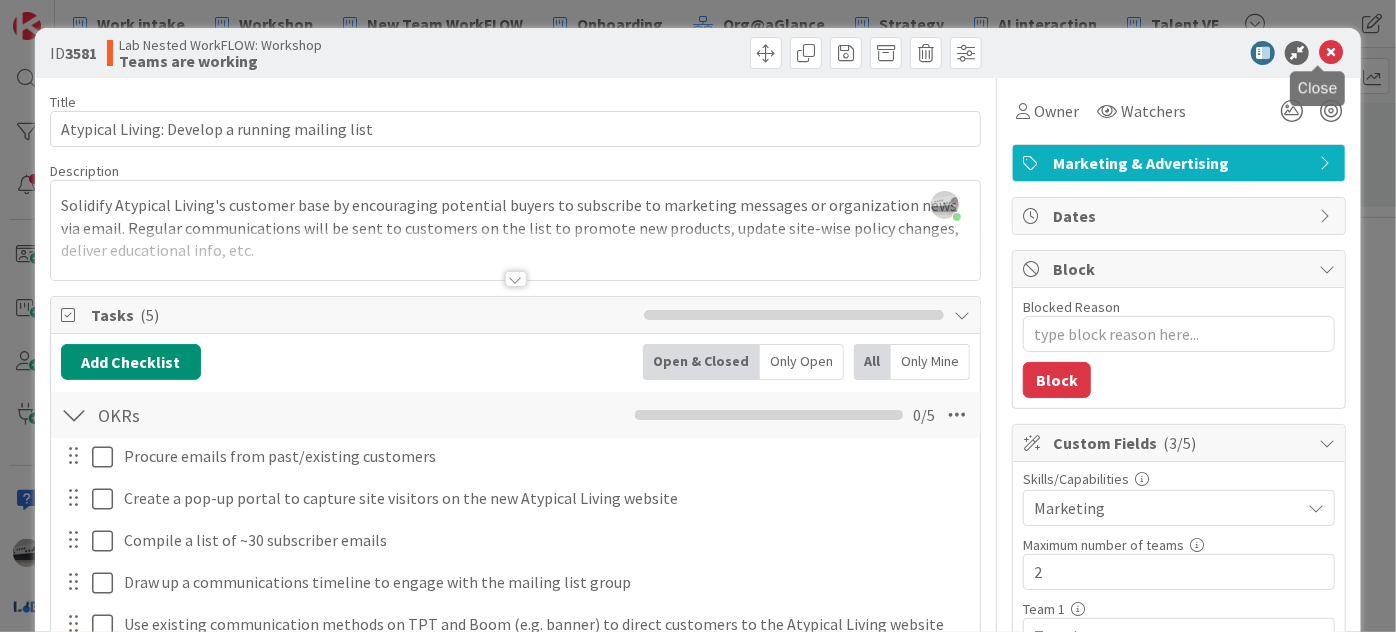 click at bounding box center [1331, 53] 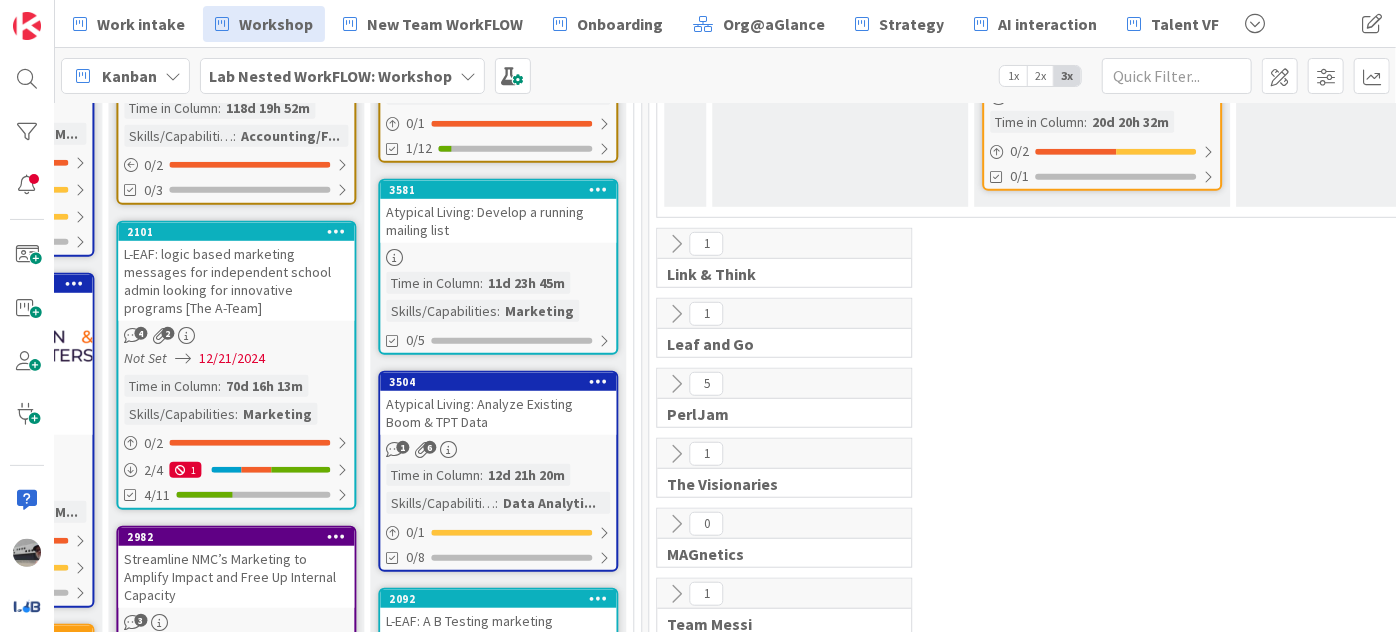 scroll, scrollTop: 920, scrollLeft: 2178, axis: both 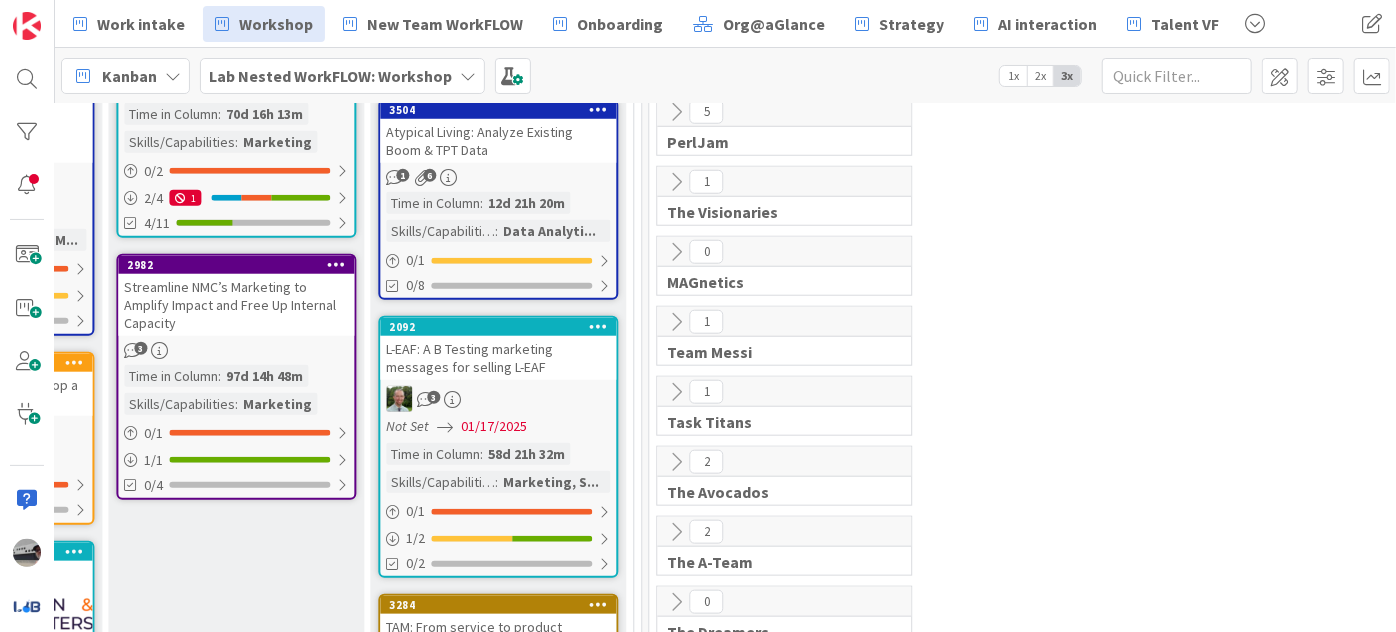 click on "L-EAF: A B Testing marketing messages for selling L-EAF" at bounding box center (498, 358) 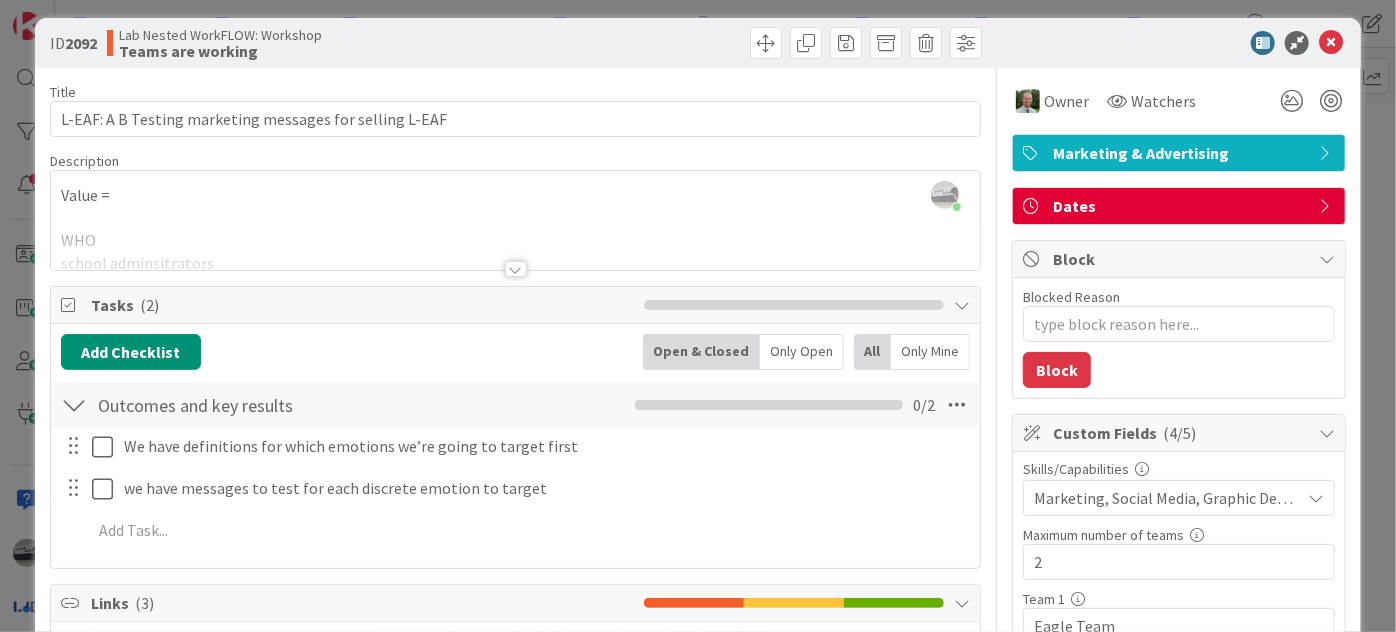 scroll, scrollTop: 0, scrollLeft: 0, axis: both 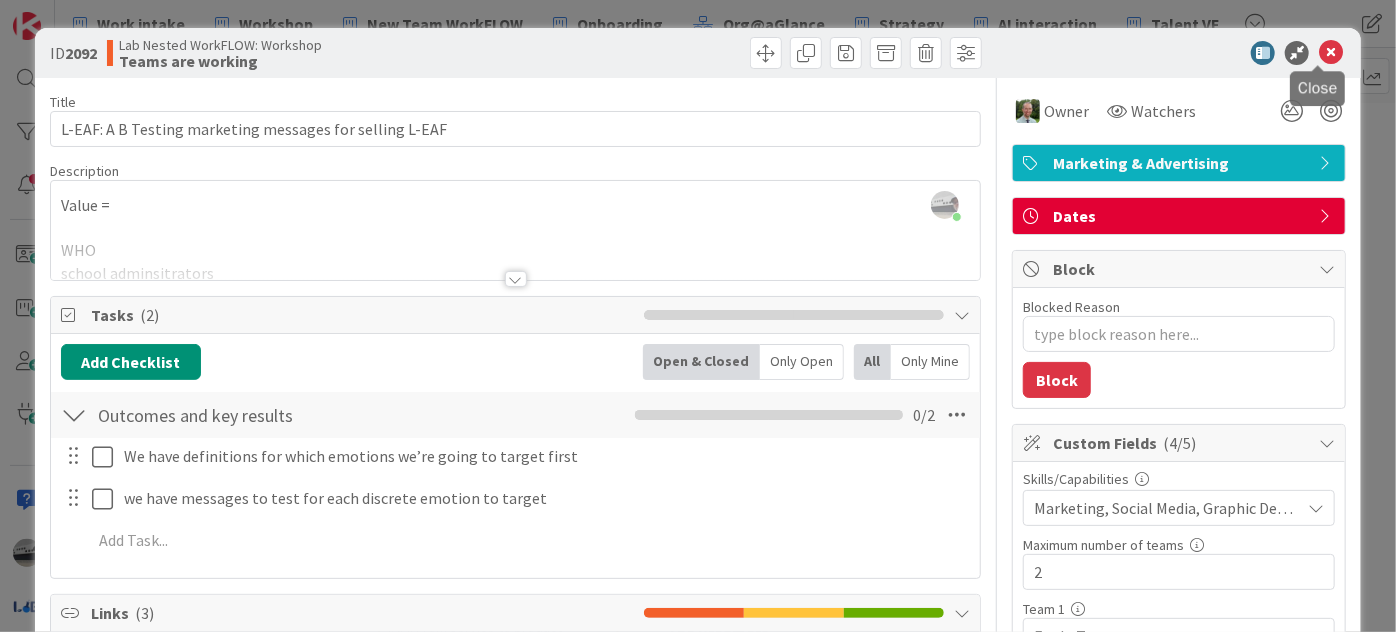 click on "Work intake Workshop New Team WorkFLOW Onboarding Org@aGlance Strategy AI interaction Talent VF Course Design VF Work intake Workshop New Team WorkFLOW Onboarding Org@aGlance Strategy AI interaction Talent VF Course Design VF Kanban Lab Nested WorkFLOW: Workshop 1x 2x 3x Metrics Dashboard Performance Tuning Allocation Cycle Time 8.0 days Flow Efficiency 100.0 % Cumulative Flow Arrival Rate 15/month Throughput 2/month Abandoned Effort 3/month Data since 07/08/2025 More Info 7 Resources These cards will serve Product Managers as resources for improving their PM practices and skills. 29 potential work requests 55 Strategic planning Strategic work enters the system as a request. Based on the current understanding and a relative complexity estimation it starts as a Strategic Objective or a Strategic Goal 15 Strategic Objective Work which will take .5 to 3  Meso  cycles (multiple quarters or approximately 6 to 36 months) 1 Discovery Owner  of the card is tagged Value  asked to be delivered Add Card... 1693 : 2 Who" at bounding box center (698, 316) 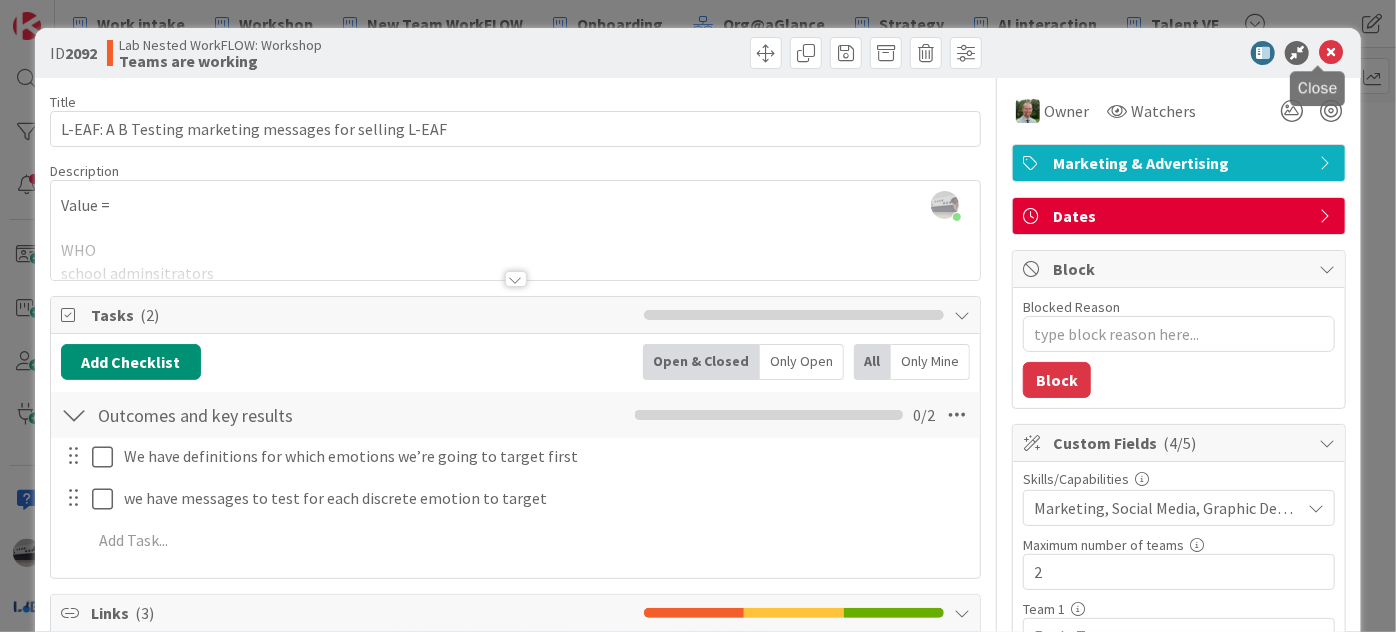 drag, startPoint x: 1309, startPoint y: 52, endPoint x: 1238, endPoint y: 58, distance: 71.25307 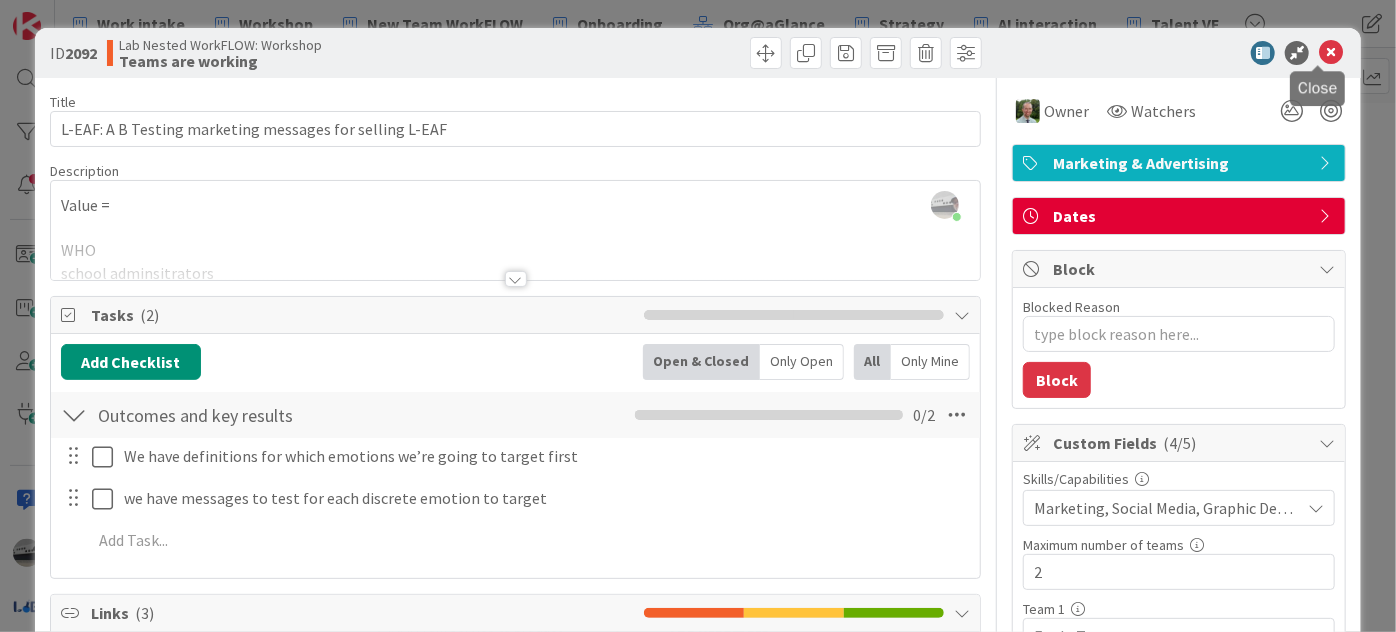 click at bounding box center (1331, 53) 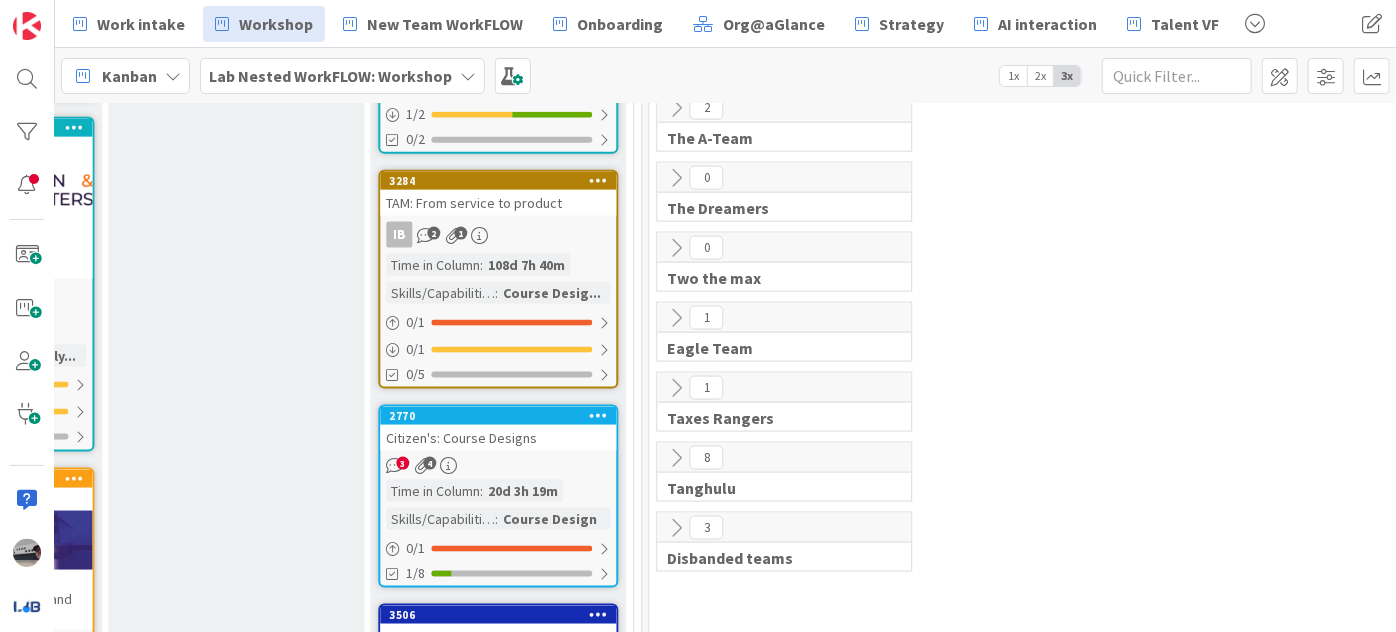 scroll, scrollTop: 1375, scrollLeft: 2178, axis: both 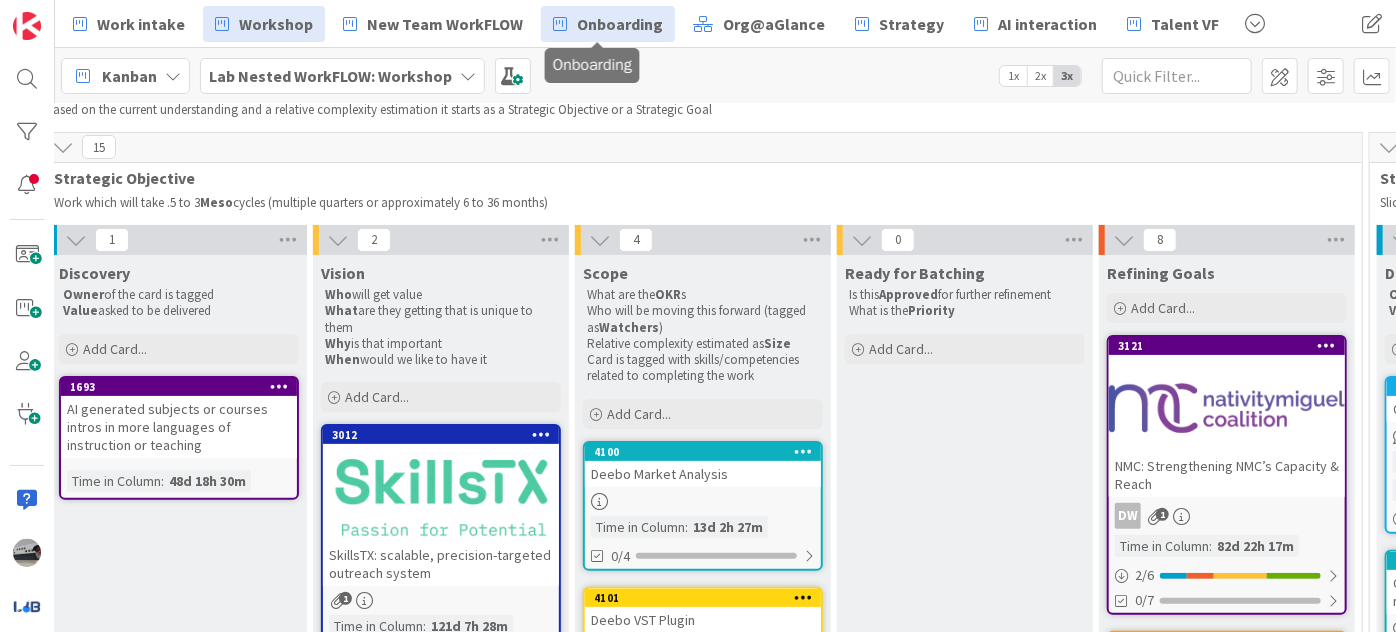 click on "Onboarding" at bounding box center [620, 24] 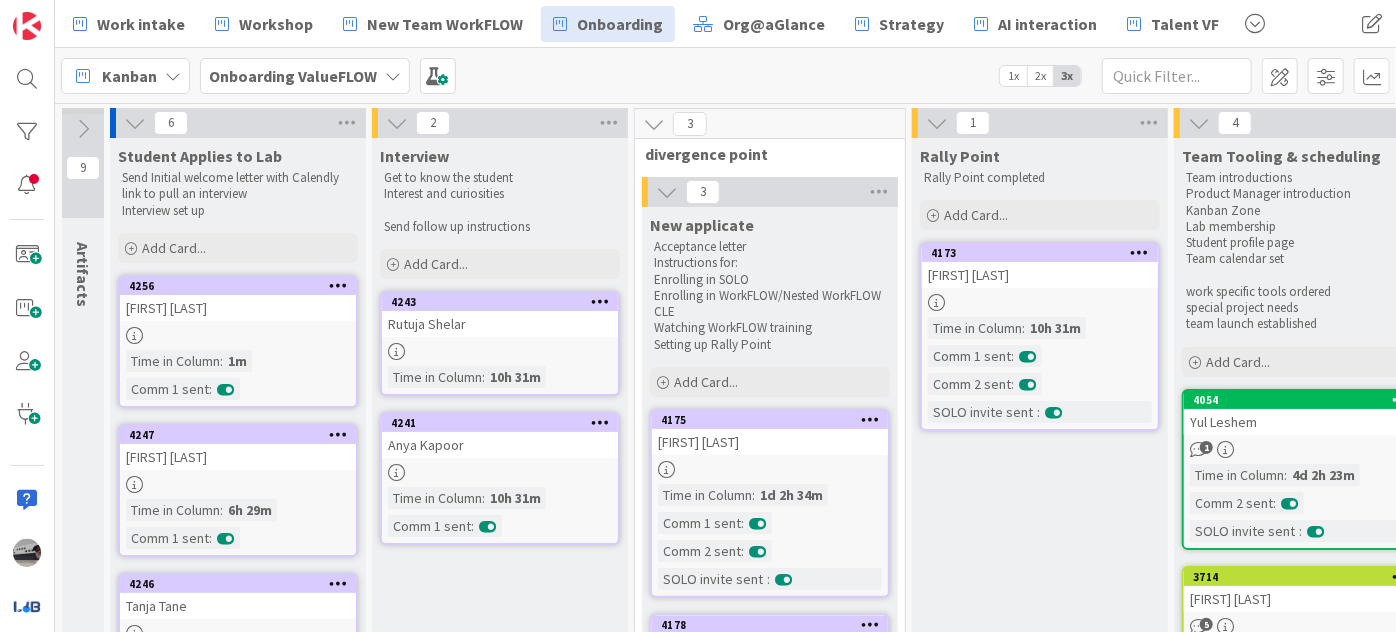 click on "Anya Kapoor" at bounding box center [500, 445] 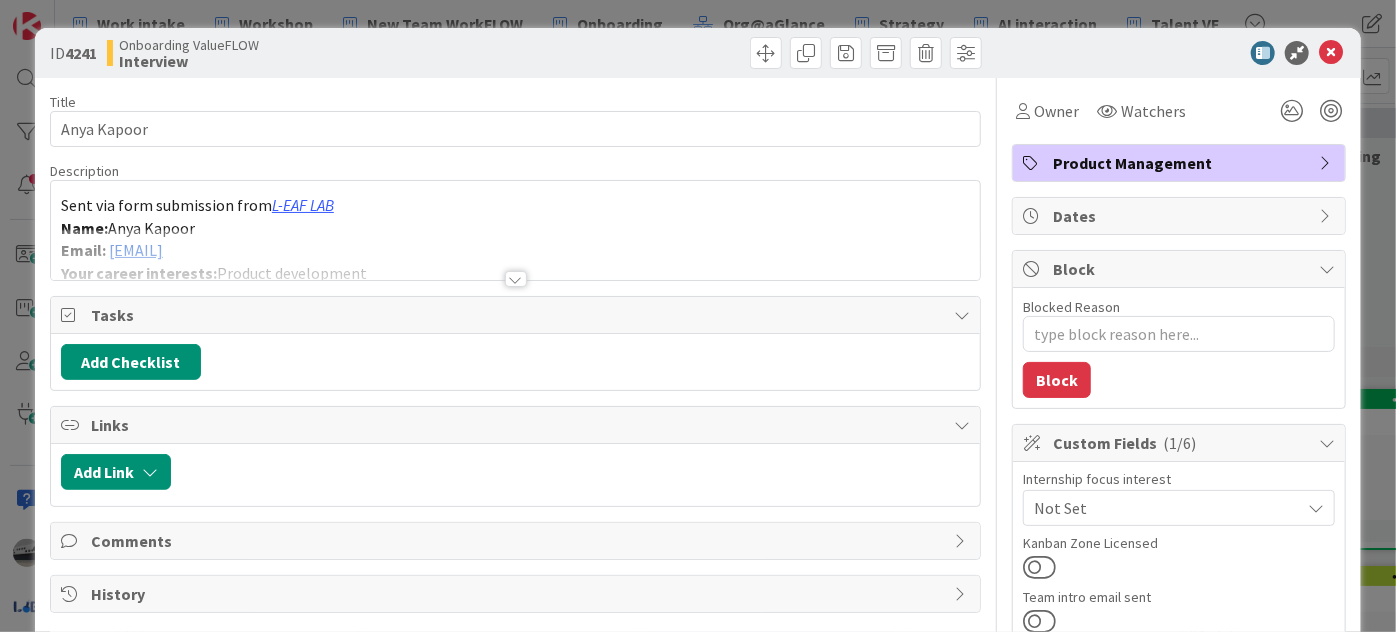 type on "x" 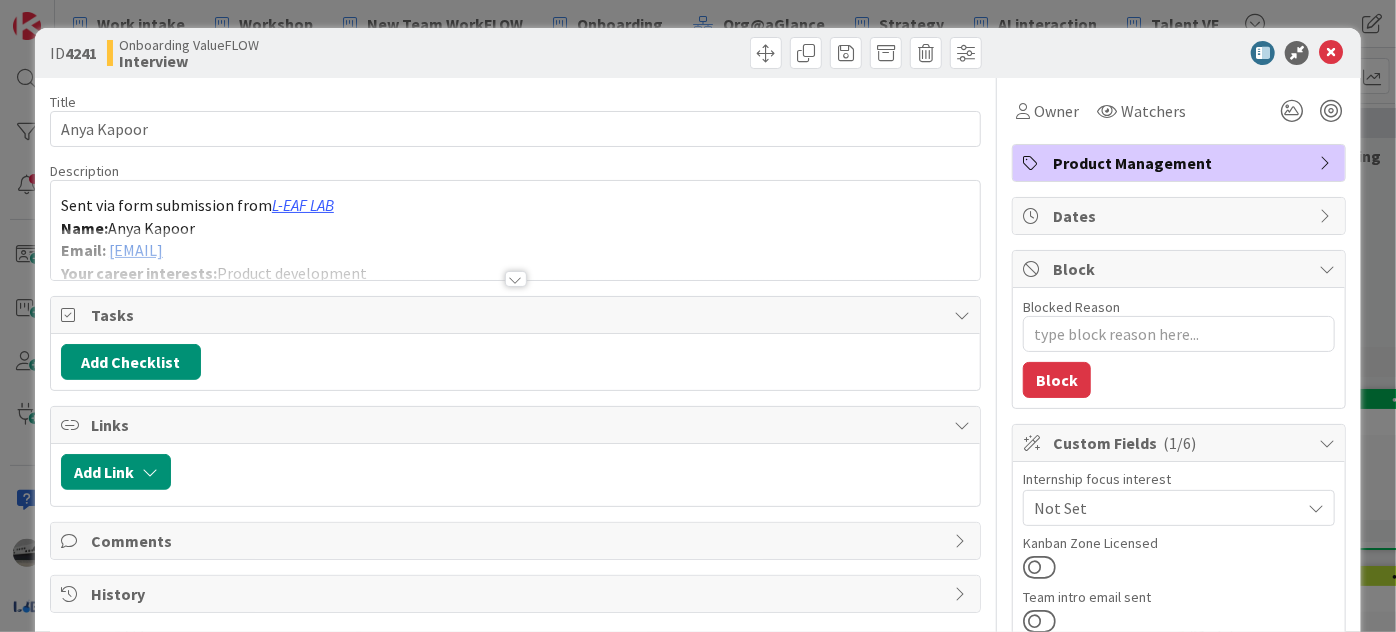 click on "Product Management" at bounding box center (1181, 163) 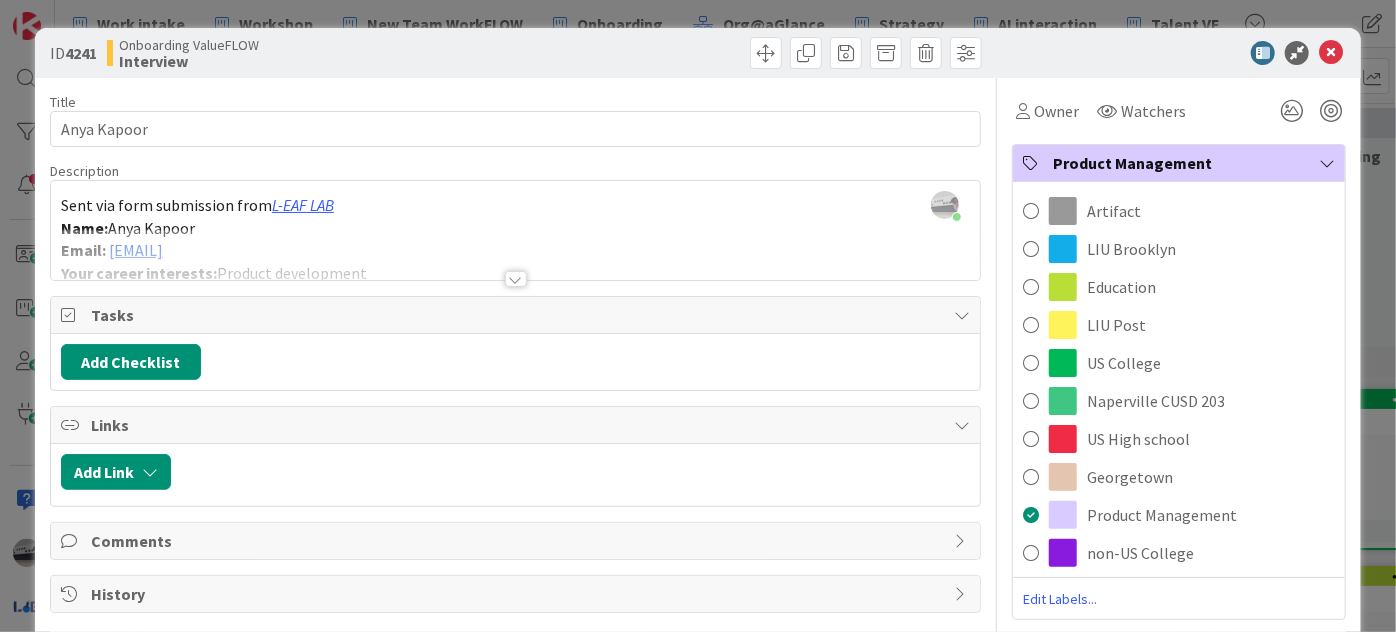 click on "ID  4241 Onboarding ValueFLOW Interview" at bounding box center (698, 53) 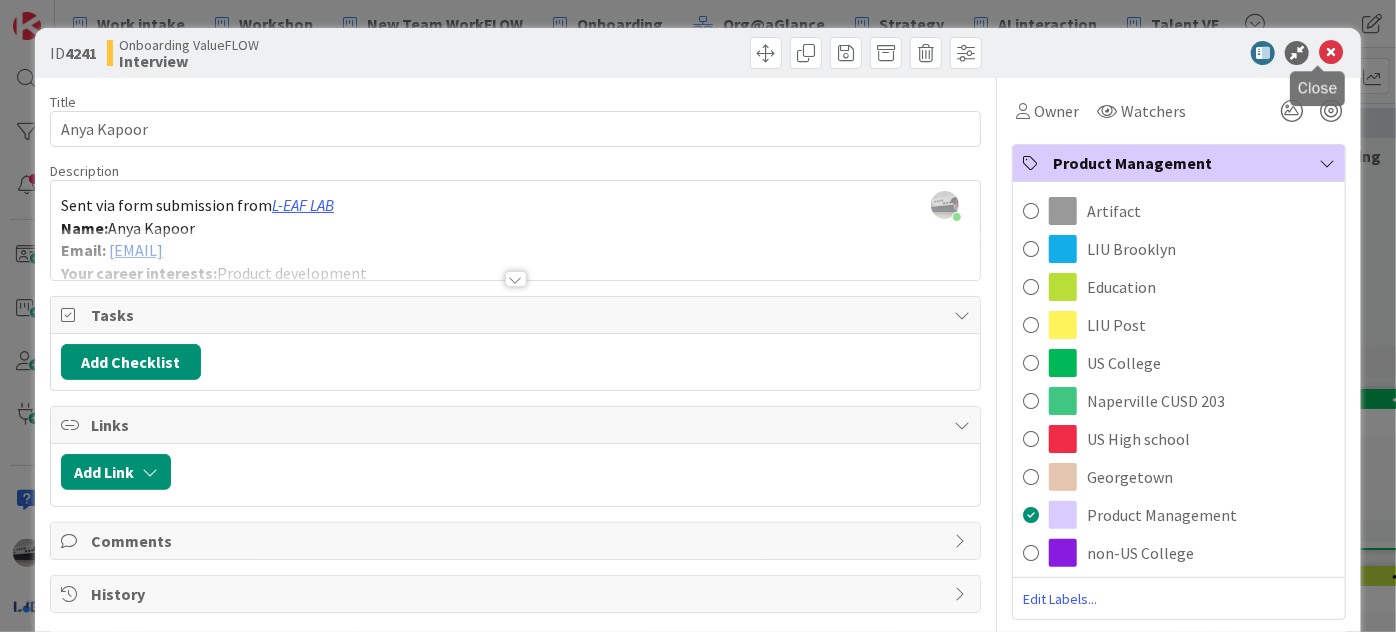 click at bounding box center (1331, 53) 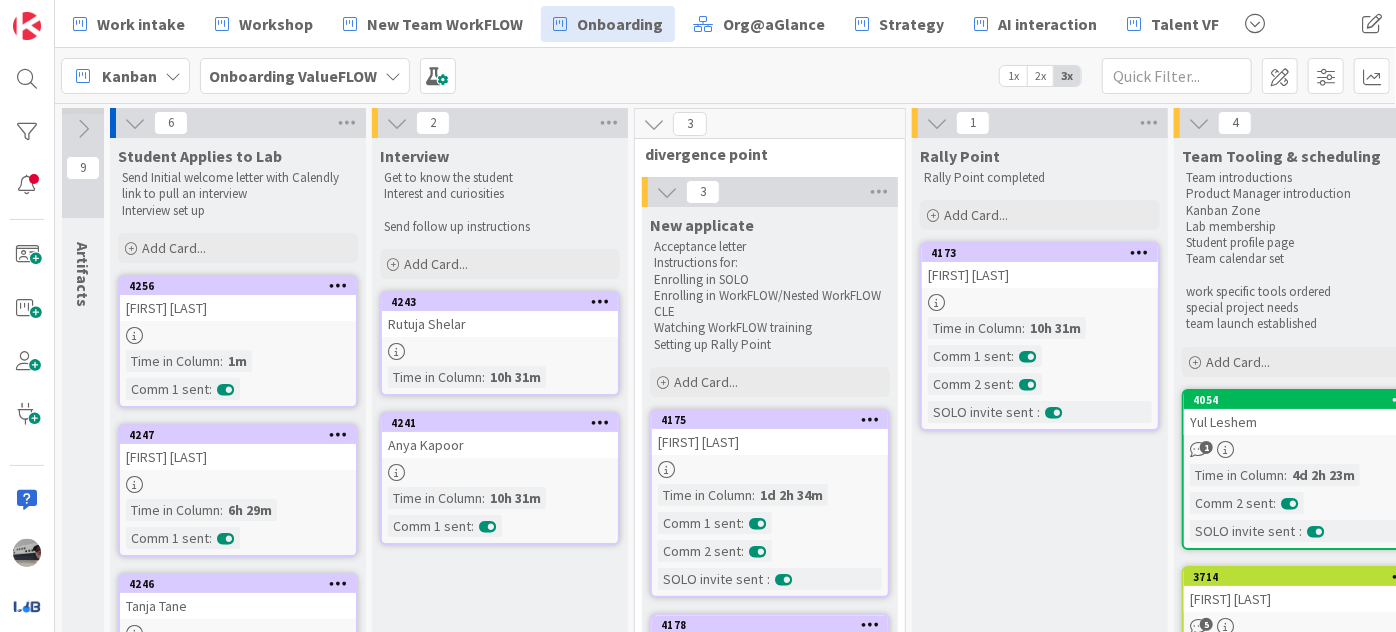click on "Onboarding ValueFLOW" at bounding box center [293, 76] 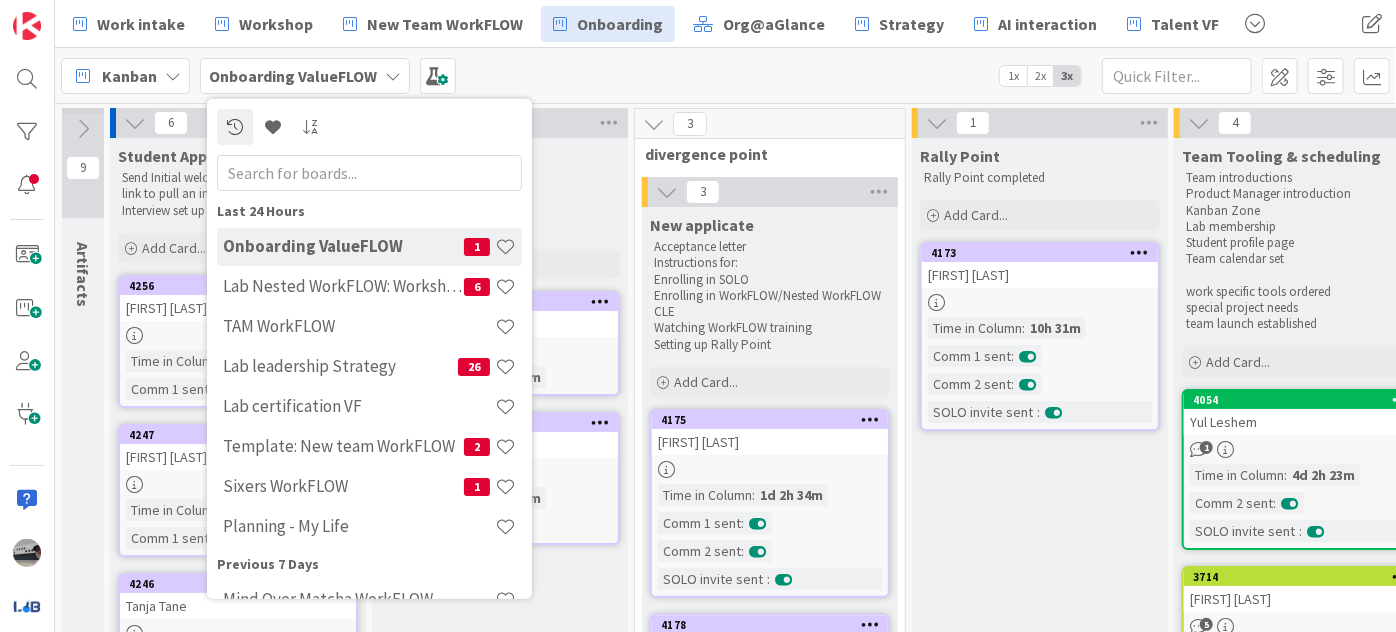 click at bounding box center [369, 172] 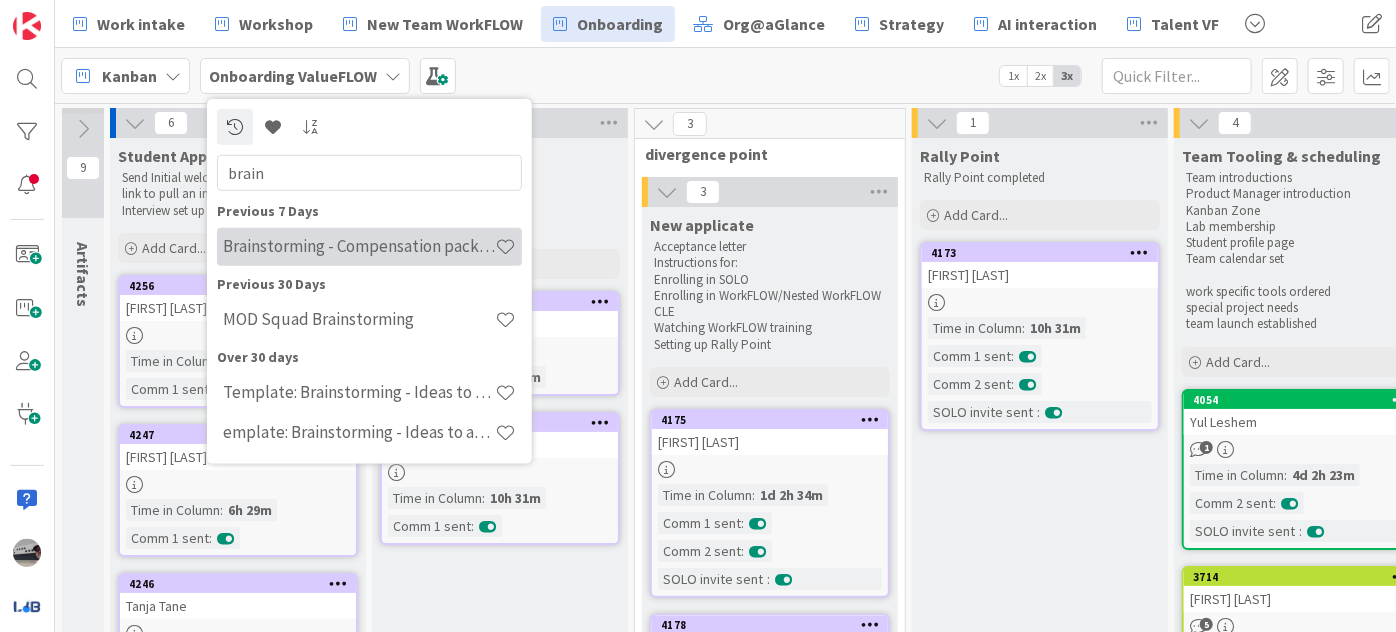 type on "brain" 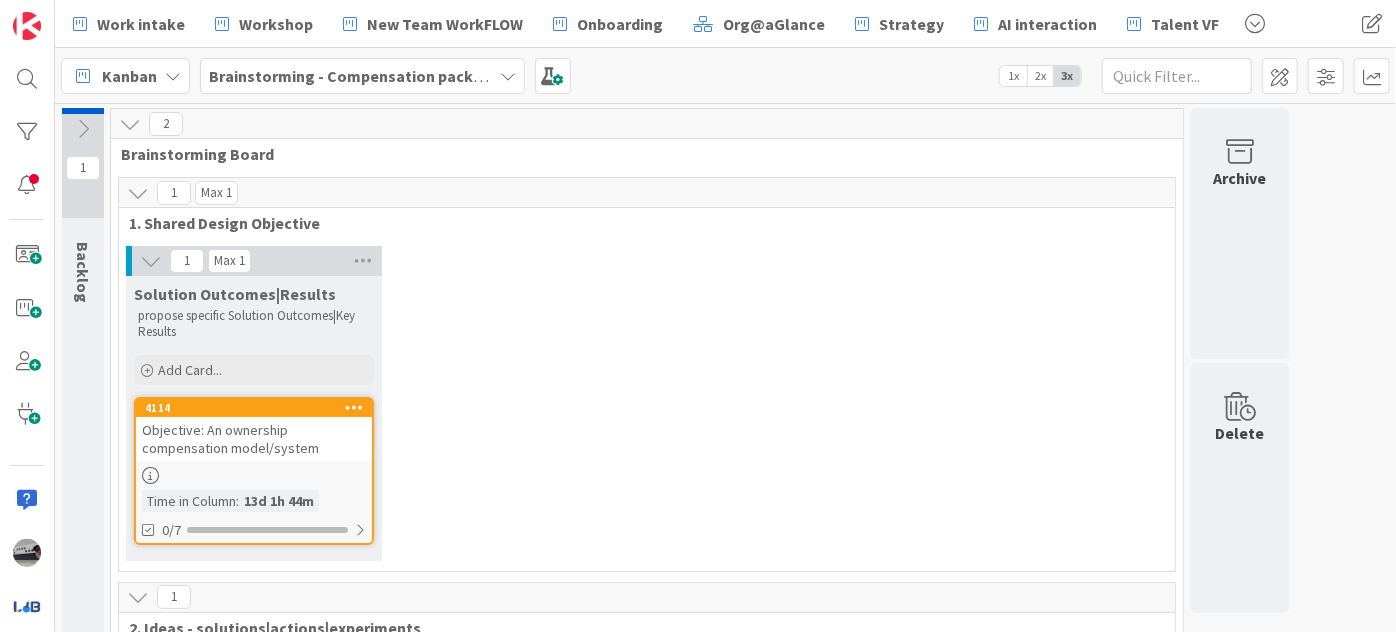 scroll, scrollTop: 181, scrollLeft: 0, axis: vertical 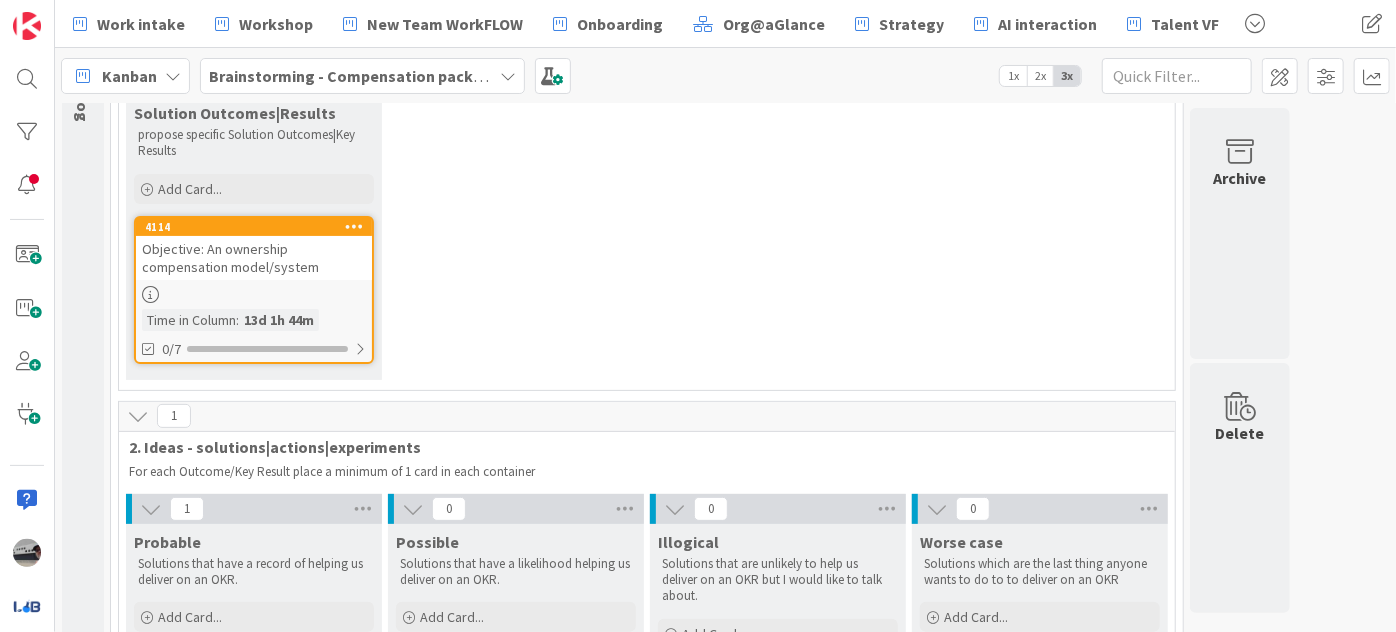 click on "Objective: An ownership compensation model/system" at bounding box center (254, 258) 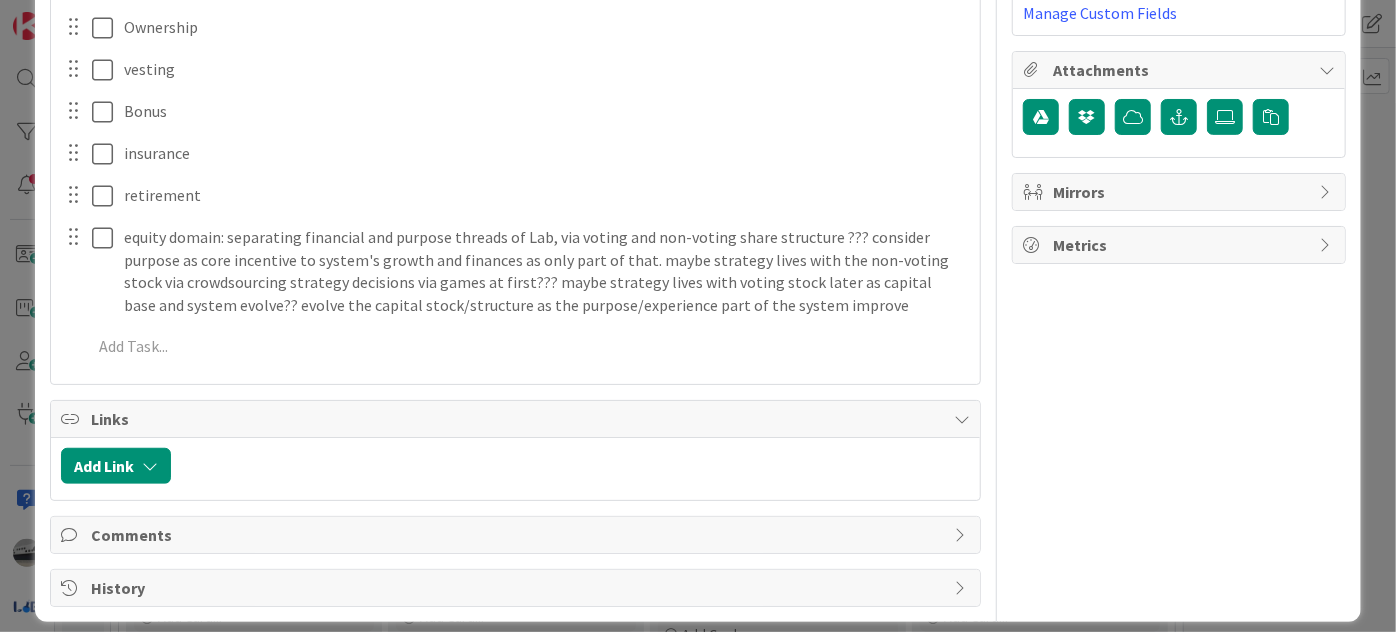 scroll, scrollTop: 484, scrollLeft: 0, axis: vertical 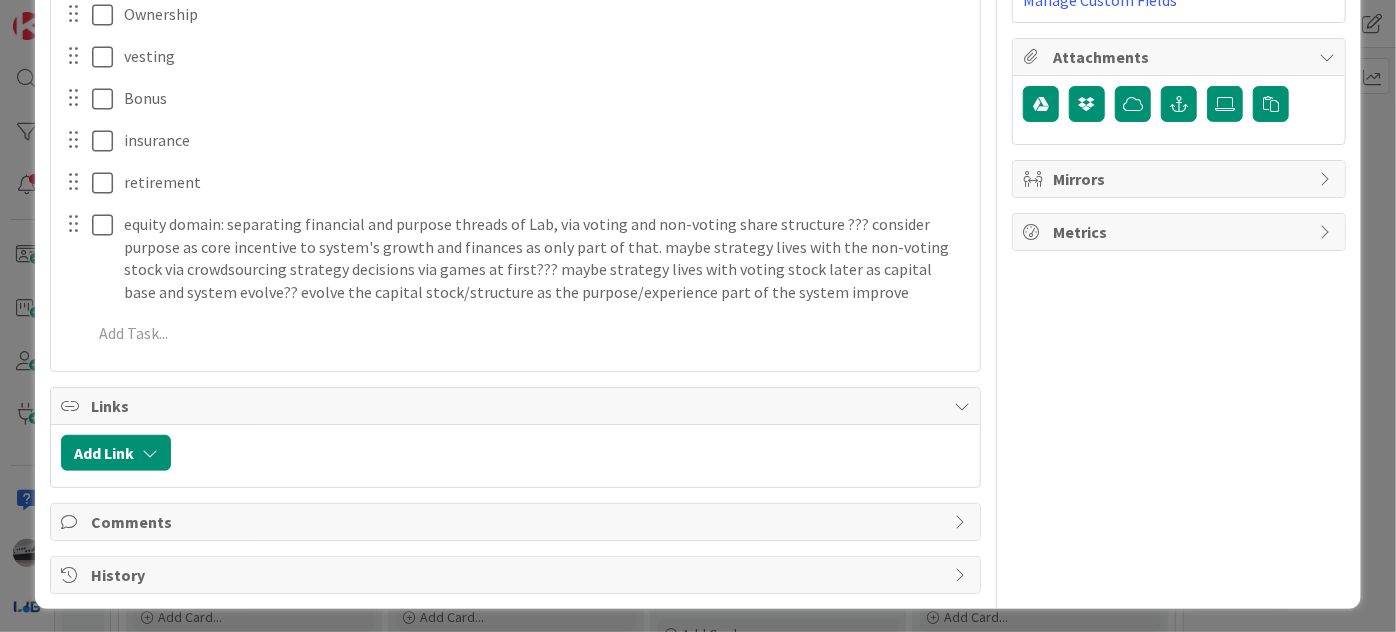 click on "History" at bounding box center (517, 575) 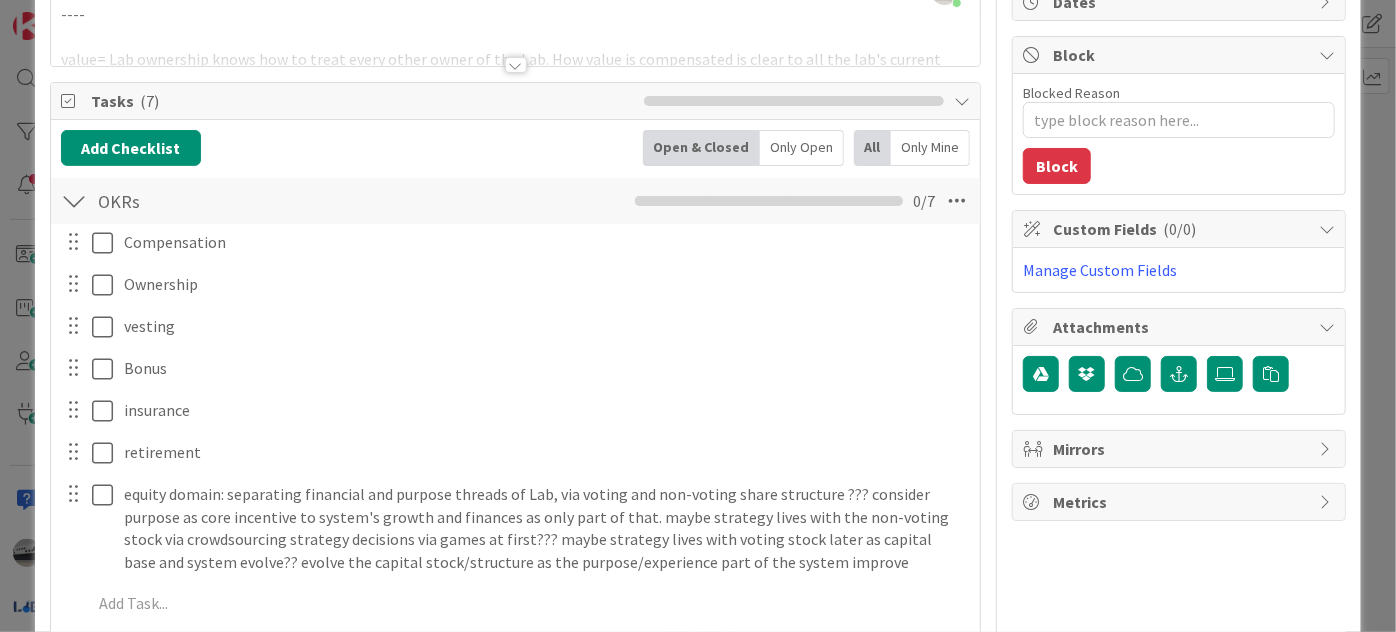 scroll, scrollTop: 272, scrollLeft: 0, axis: vertical 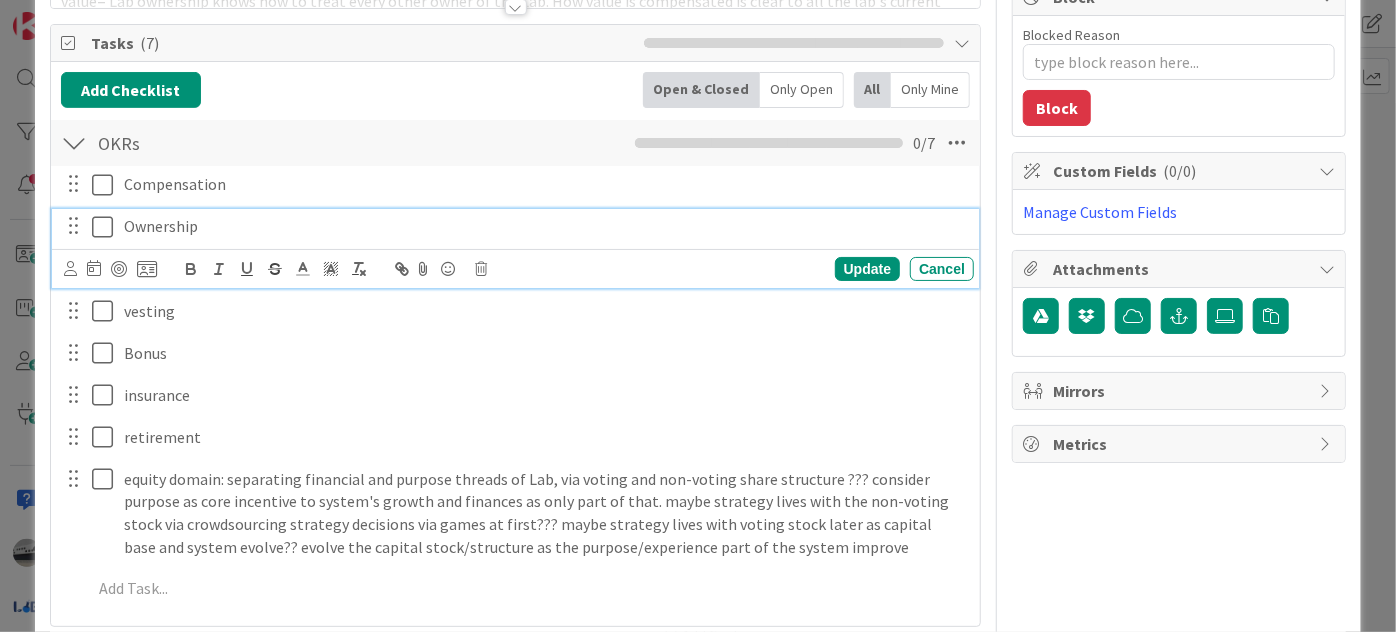 click on "Ownership" at bounding box center (545, 226) 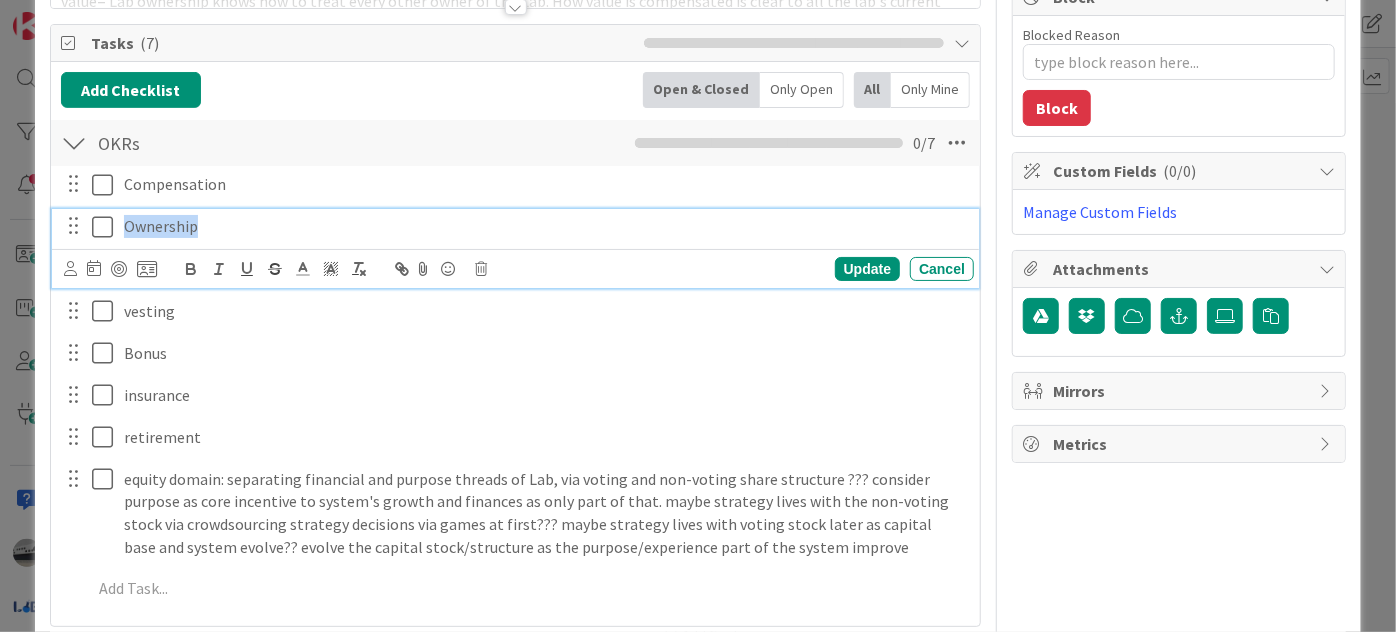 click on "Ownership" at bounding box center (545, 226) 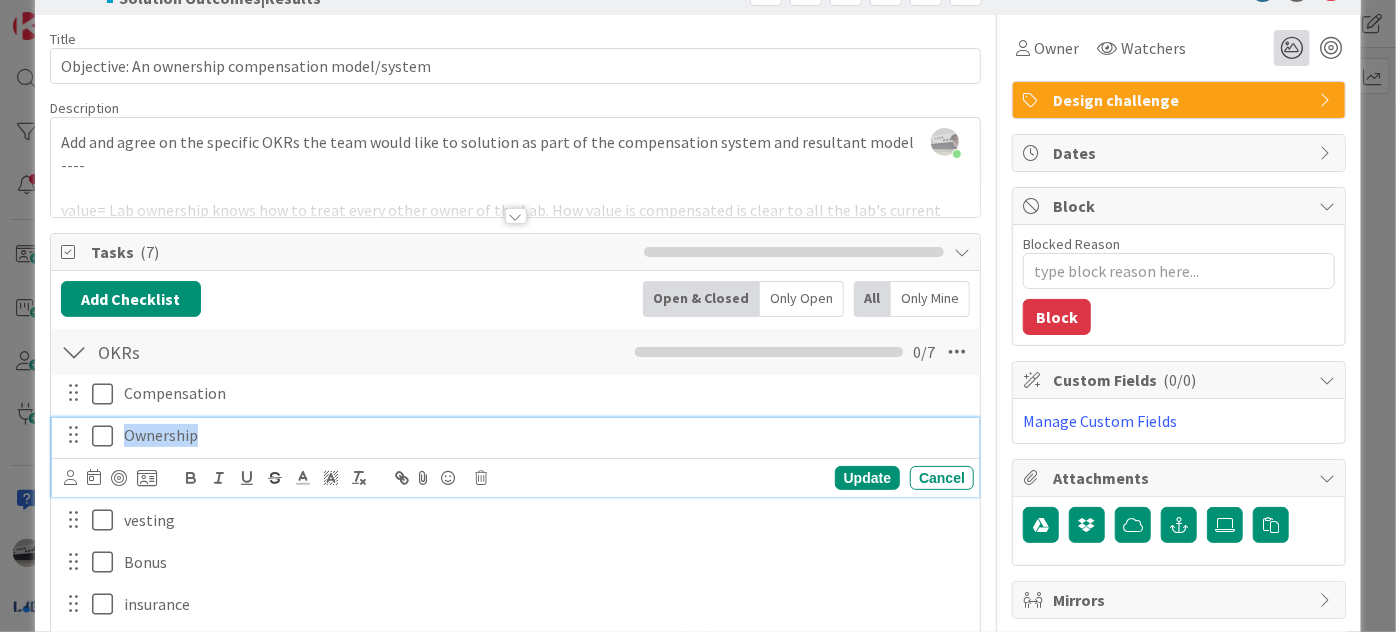 scroll, scrollTop: 0, scrollLeft: 0, axis: both 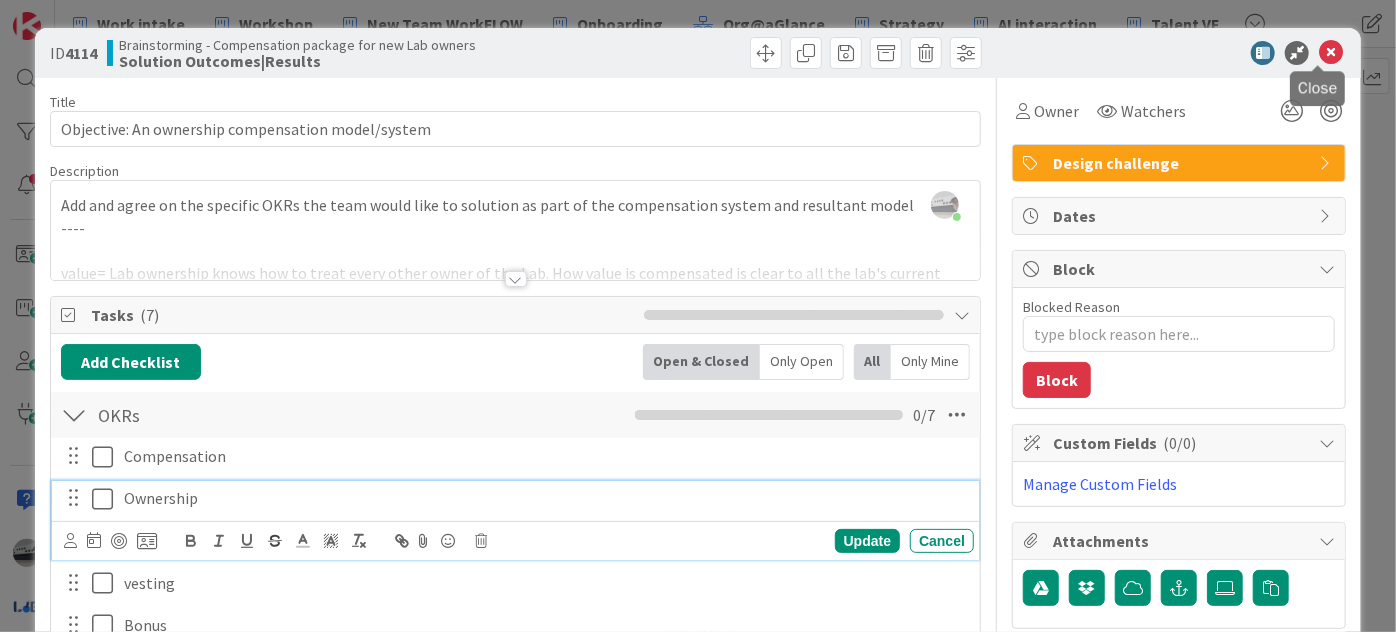 click at bounding box center [1331, 53] 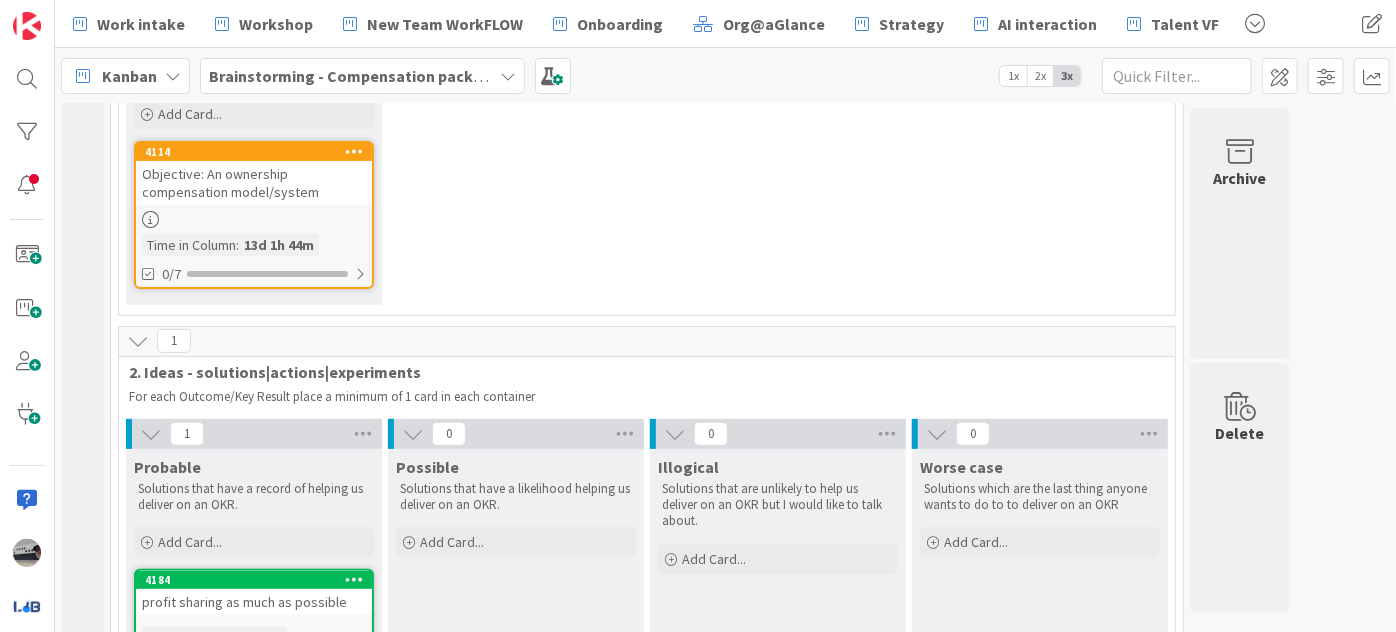 scroll, scrollTop: 0, scrollLeft: 0, axis: both 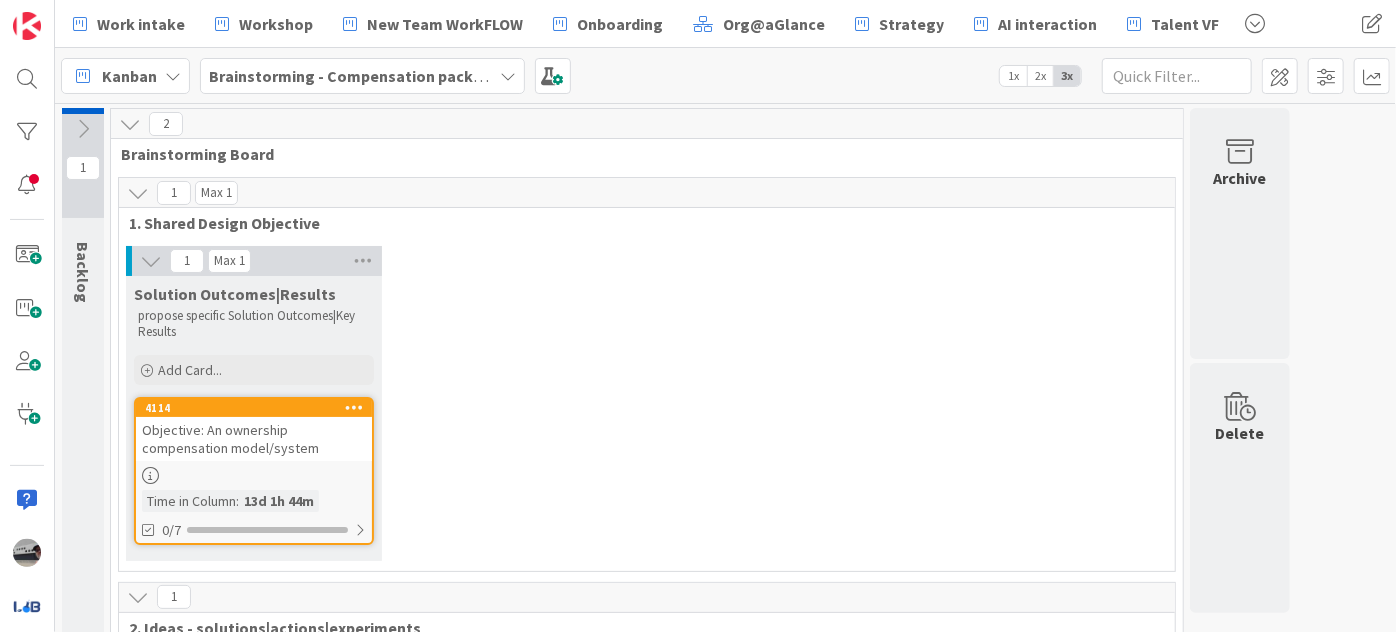 click on "Objective: An ownership compensation model/system" at bounding box center [254, 439] 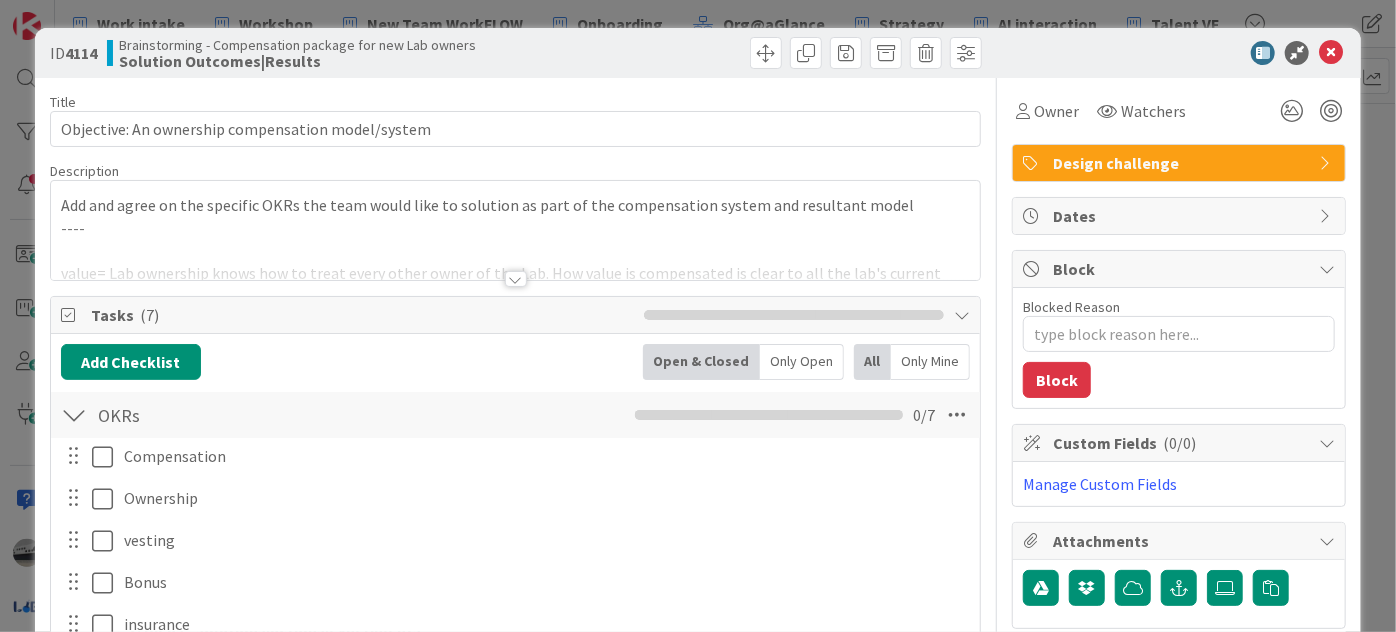 type on "x" 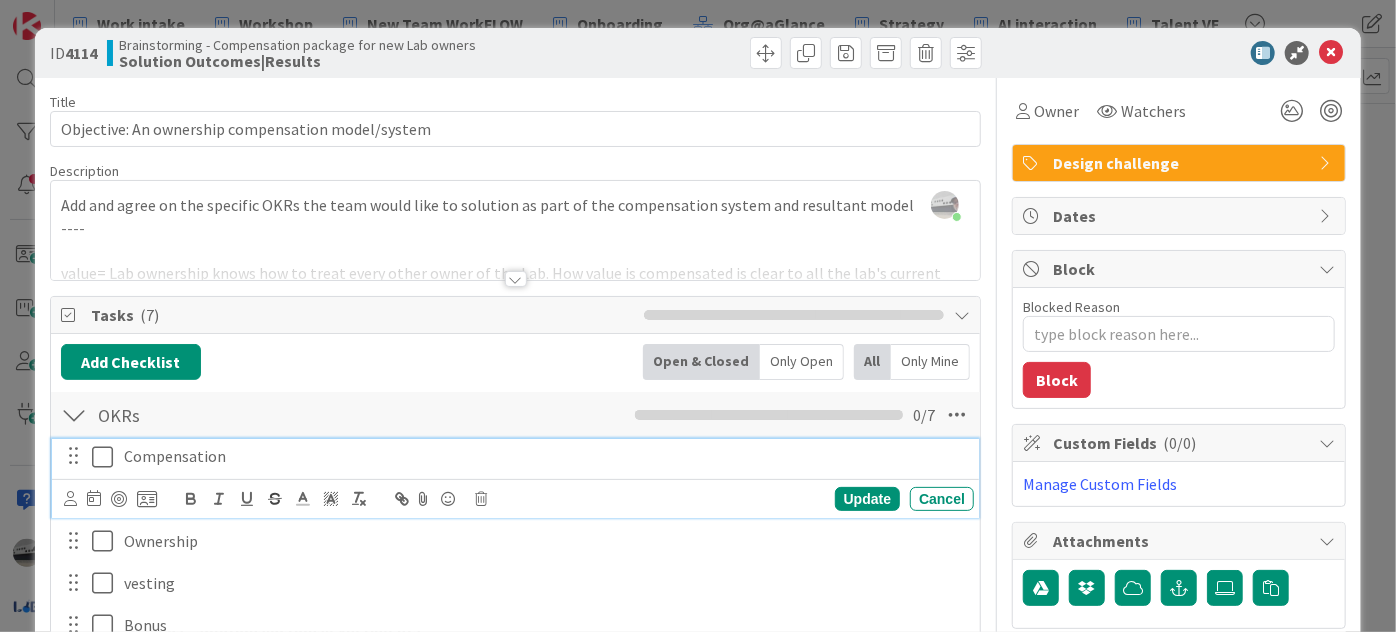 click on "Compensation" at bounding box center [545, 456] 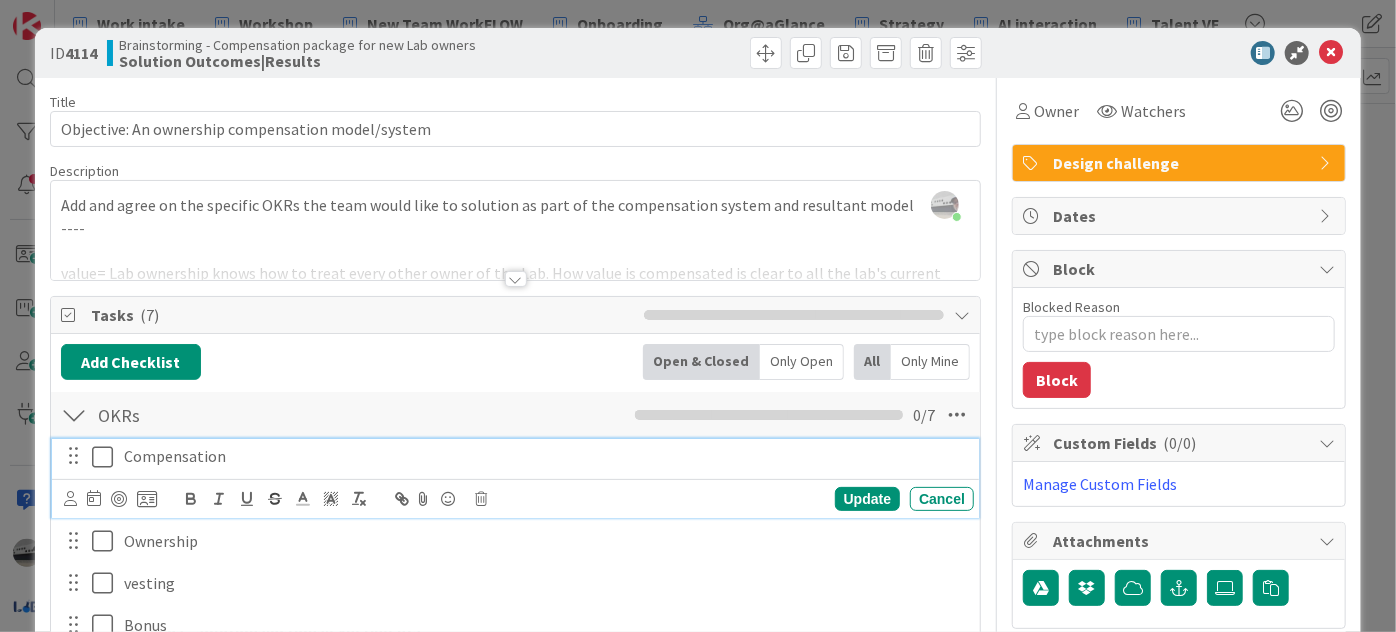 type 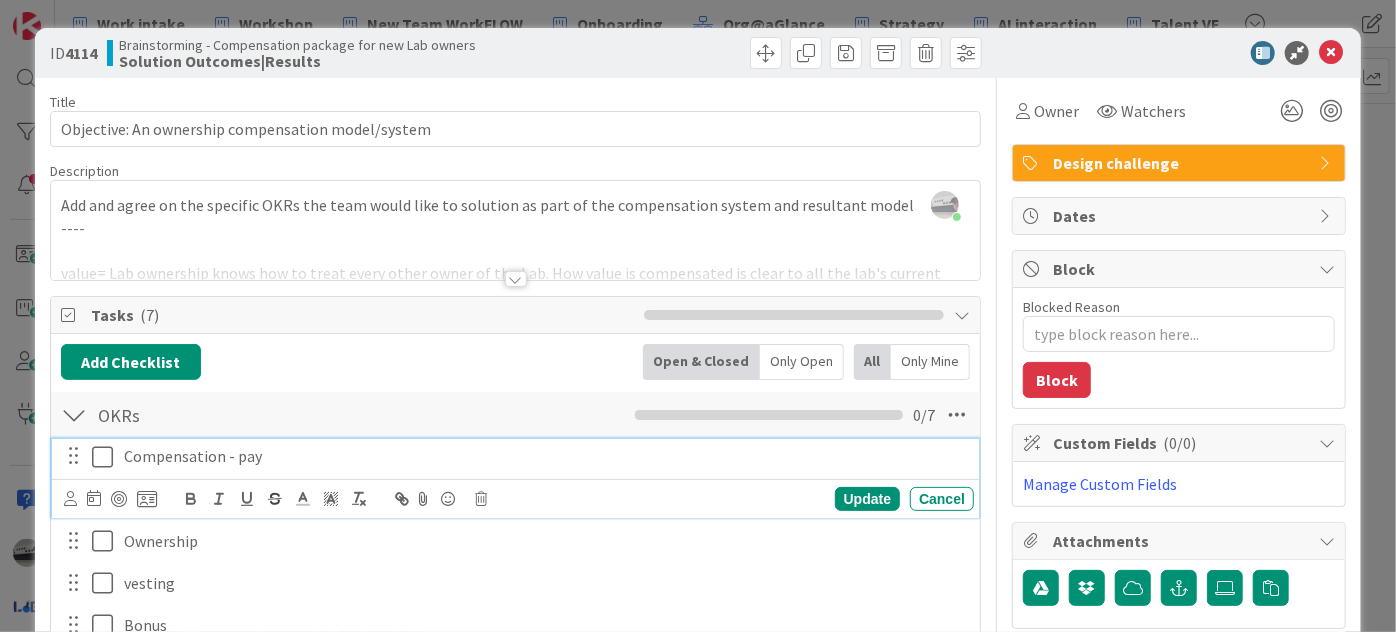 click on "Tasks ( 7 )" at bounding box center [362, 315] 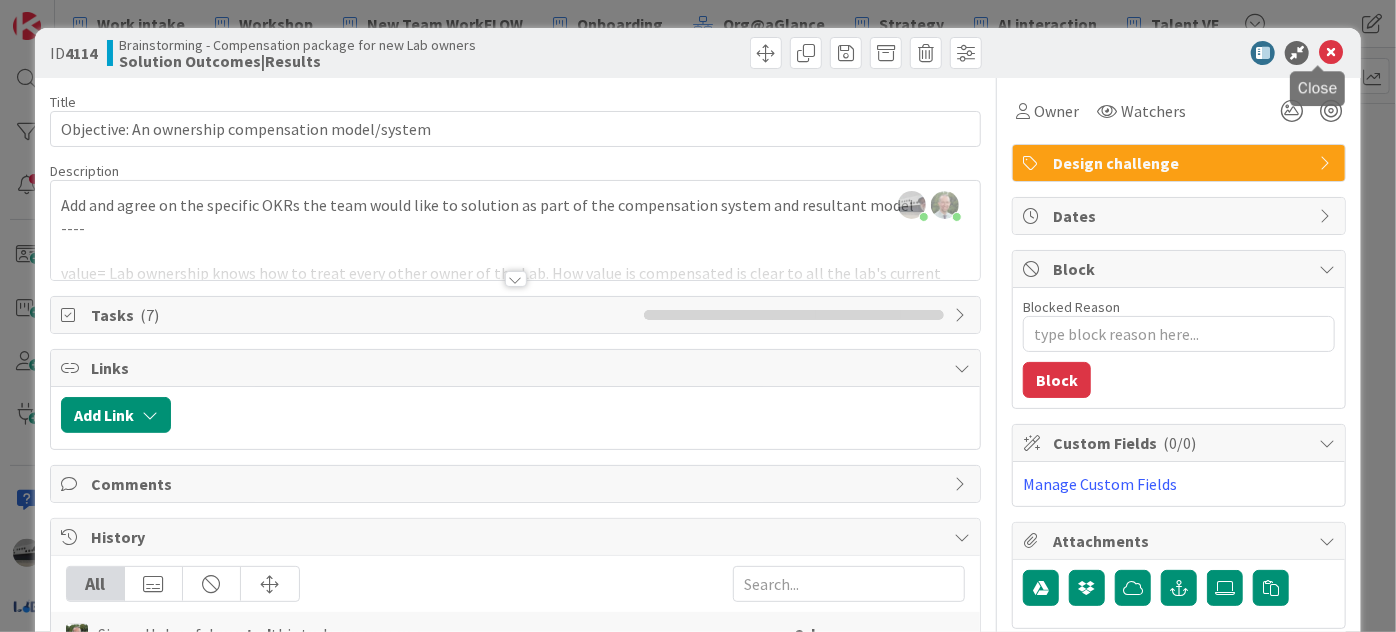 click at bounding box center (1331, 53) 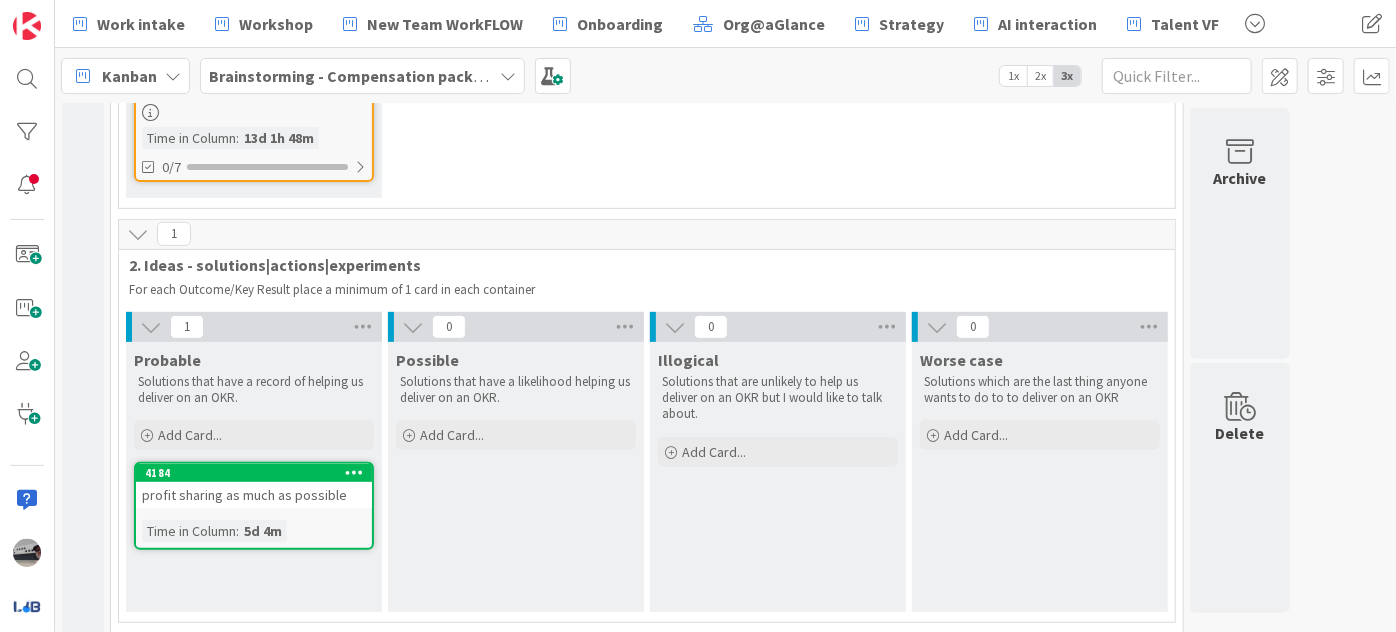 scroll, scrollTop: 454, scrollLeft: 0, axis: vertical 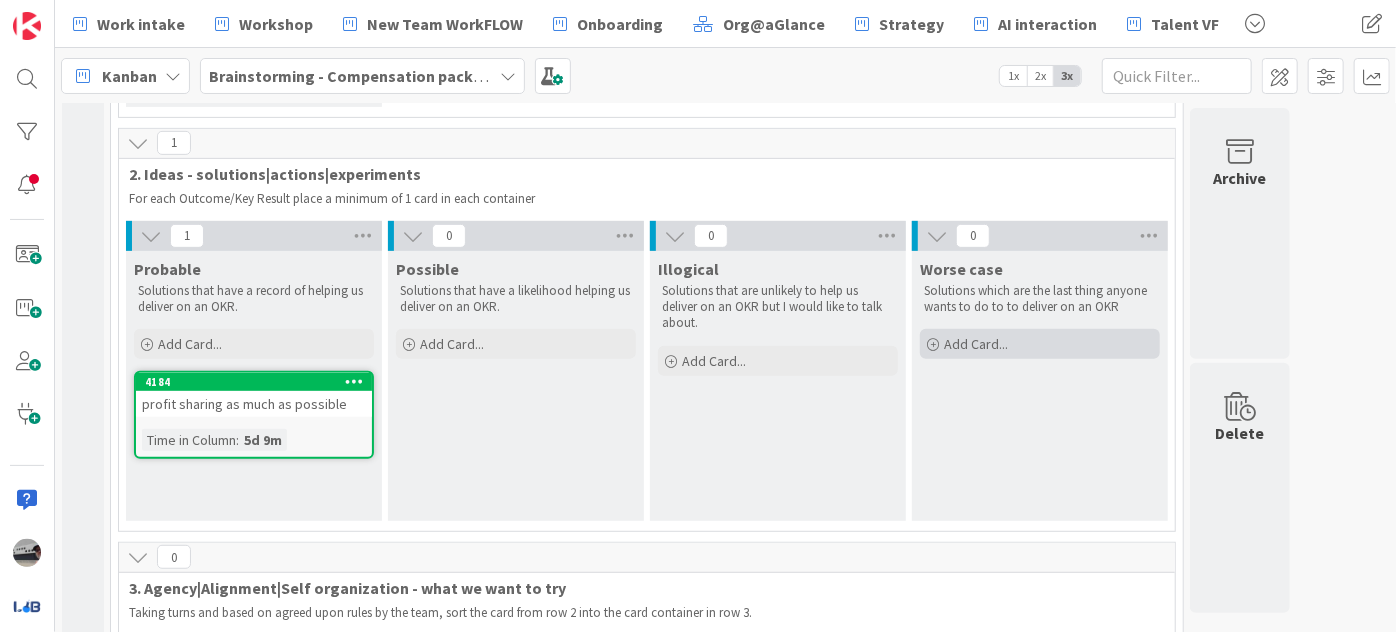 click on "Add Card..." at bounding box center (1040, 344) 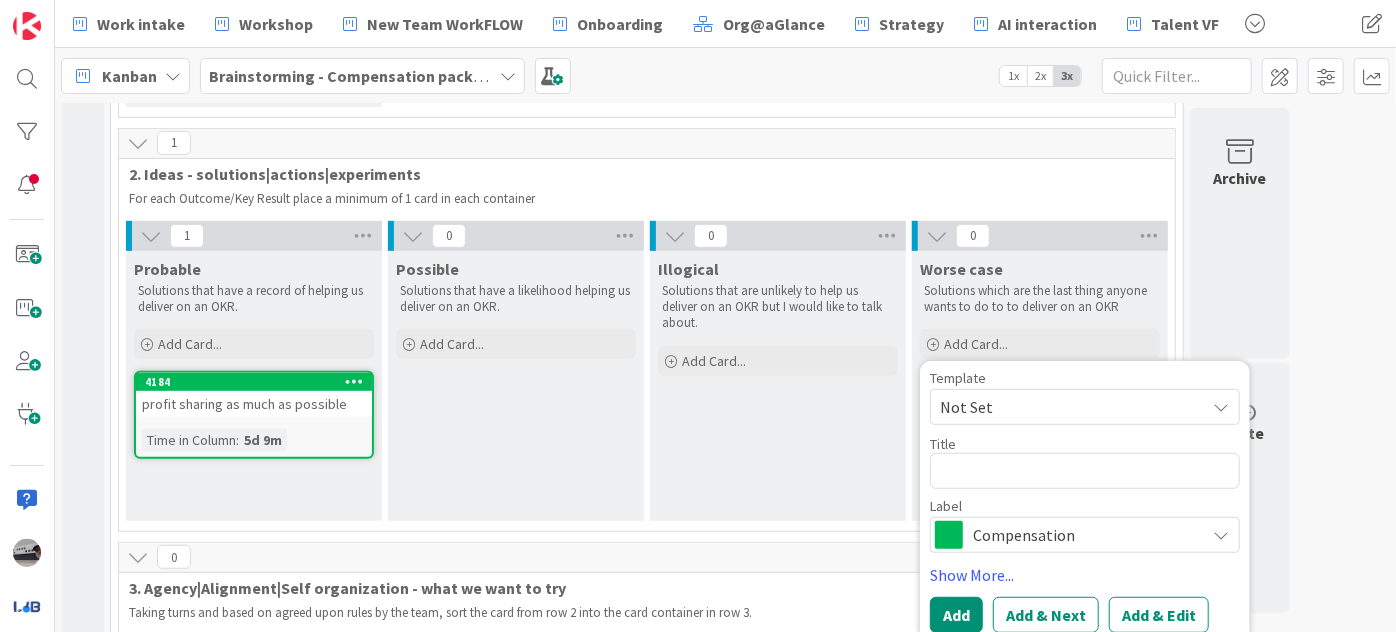 type on "x" 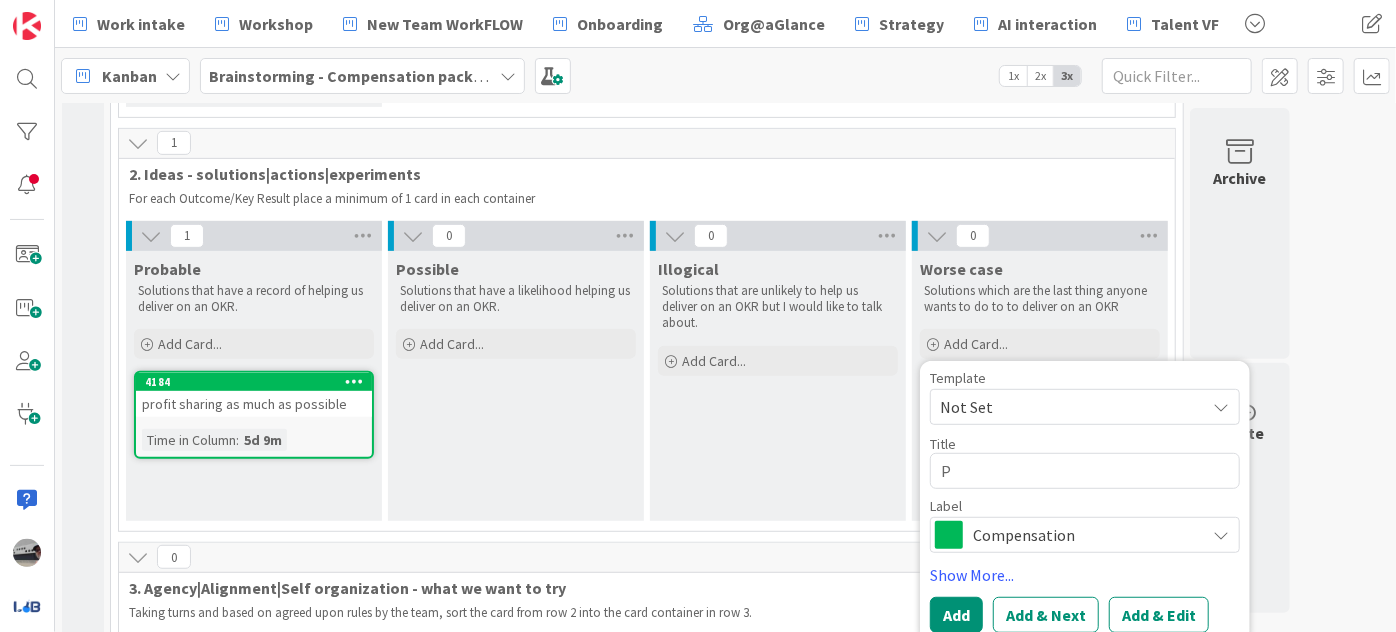 type on "x" 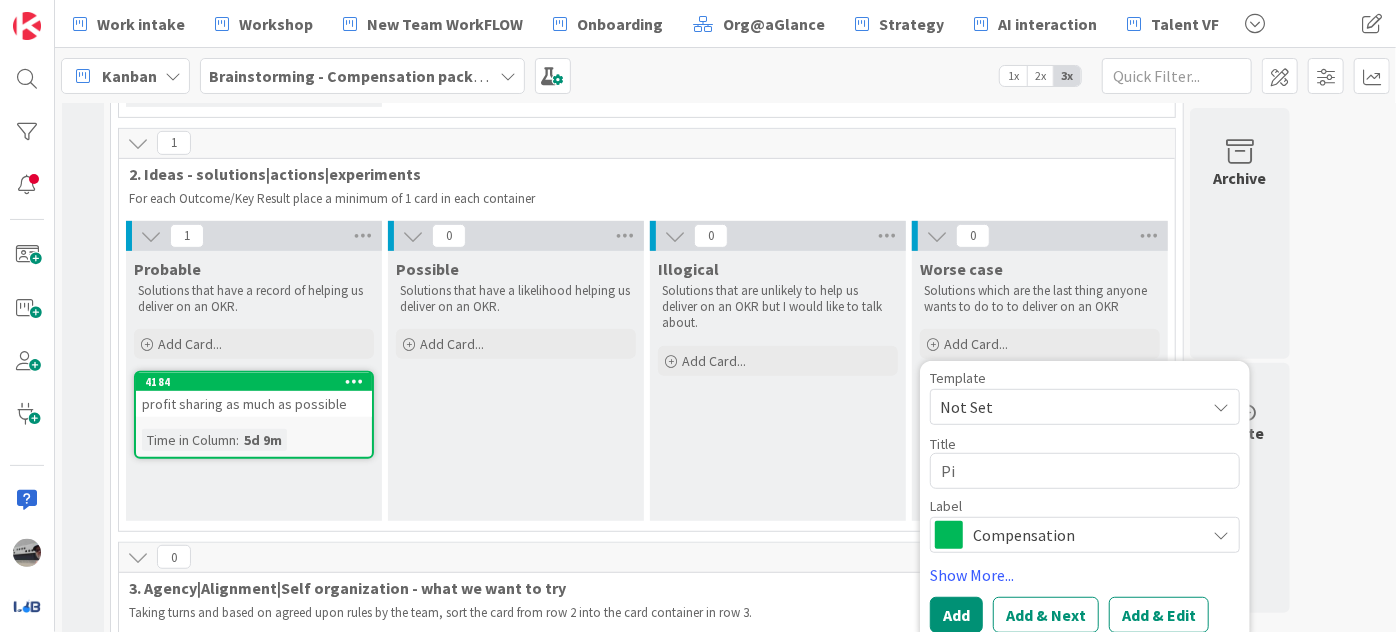 type on "x" 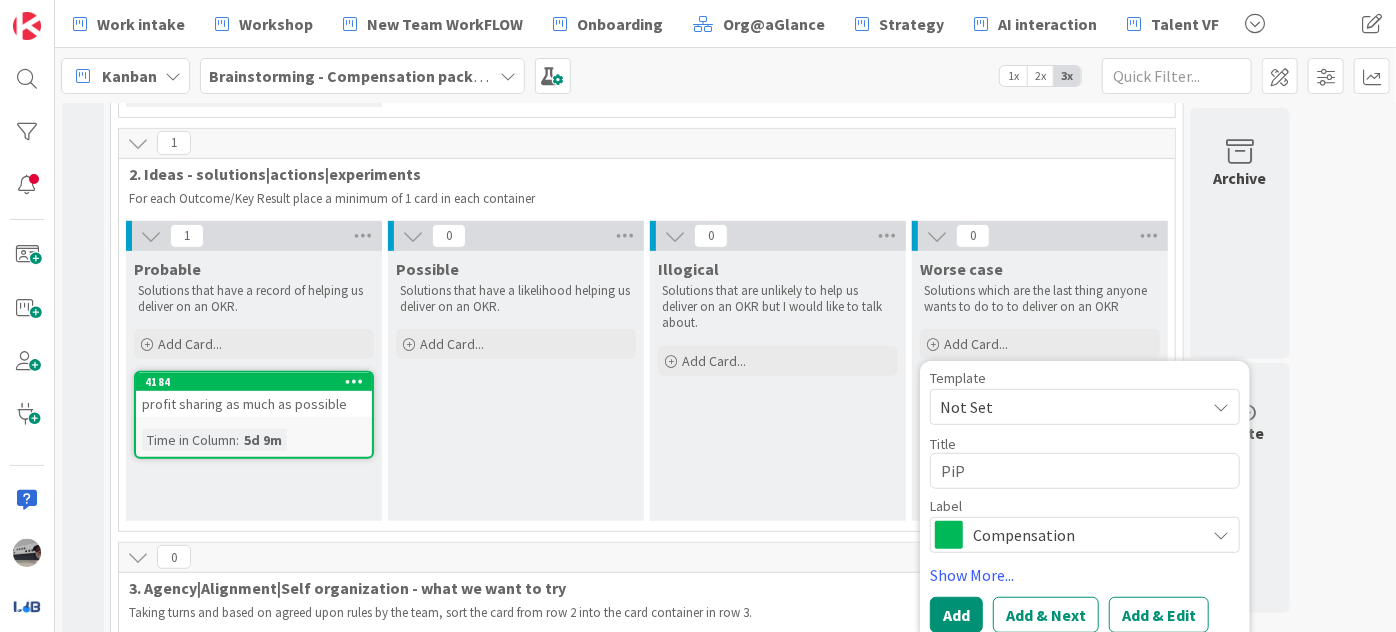type on "x" 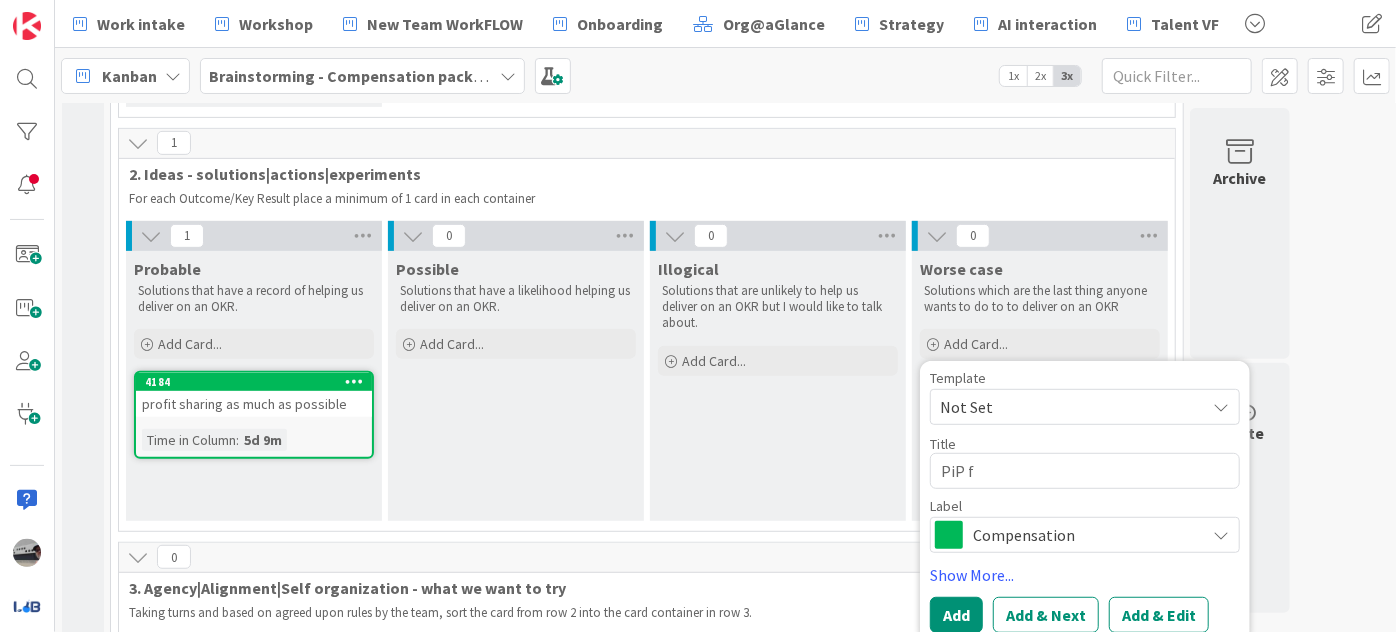 type on "x" 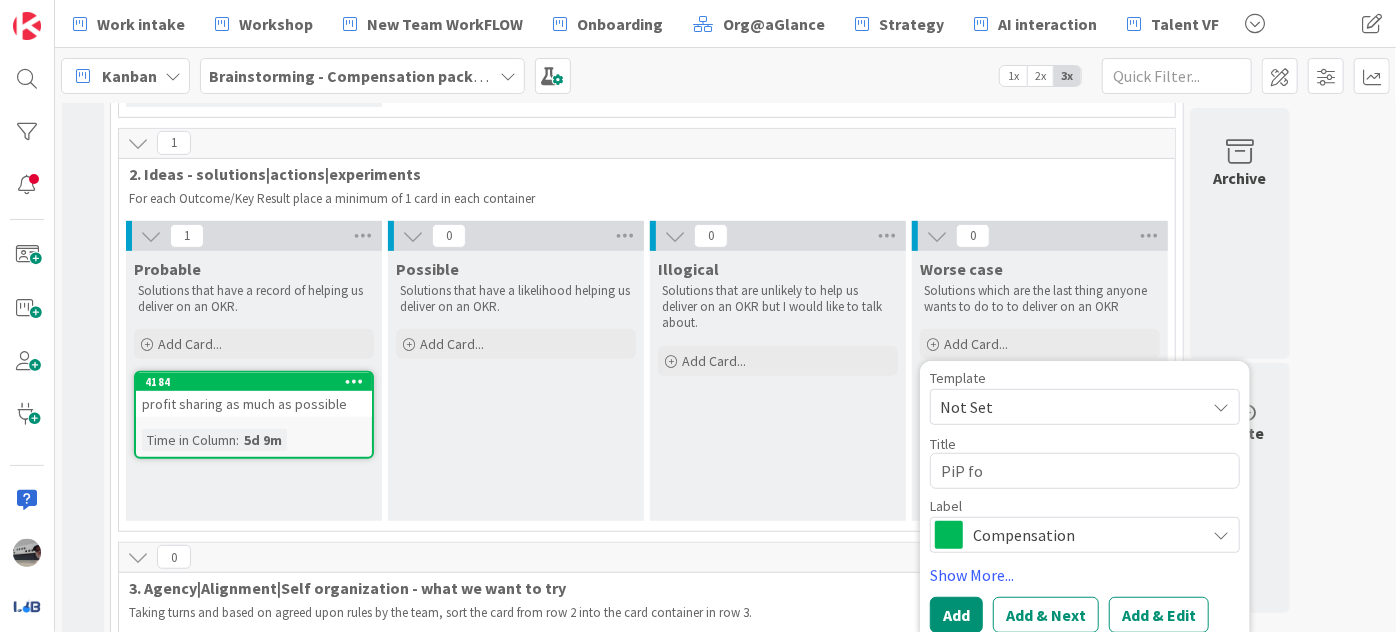 type on "x" 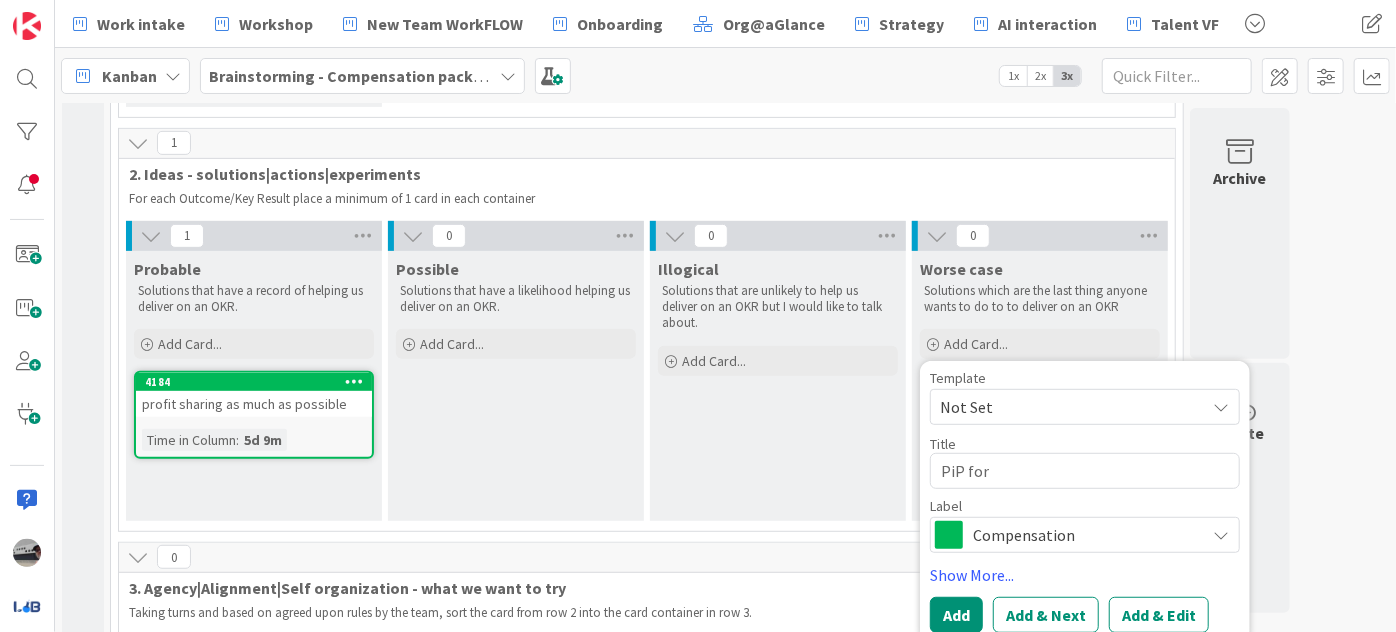 type on "x" 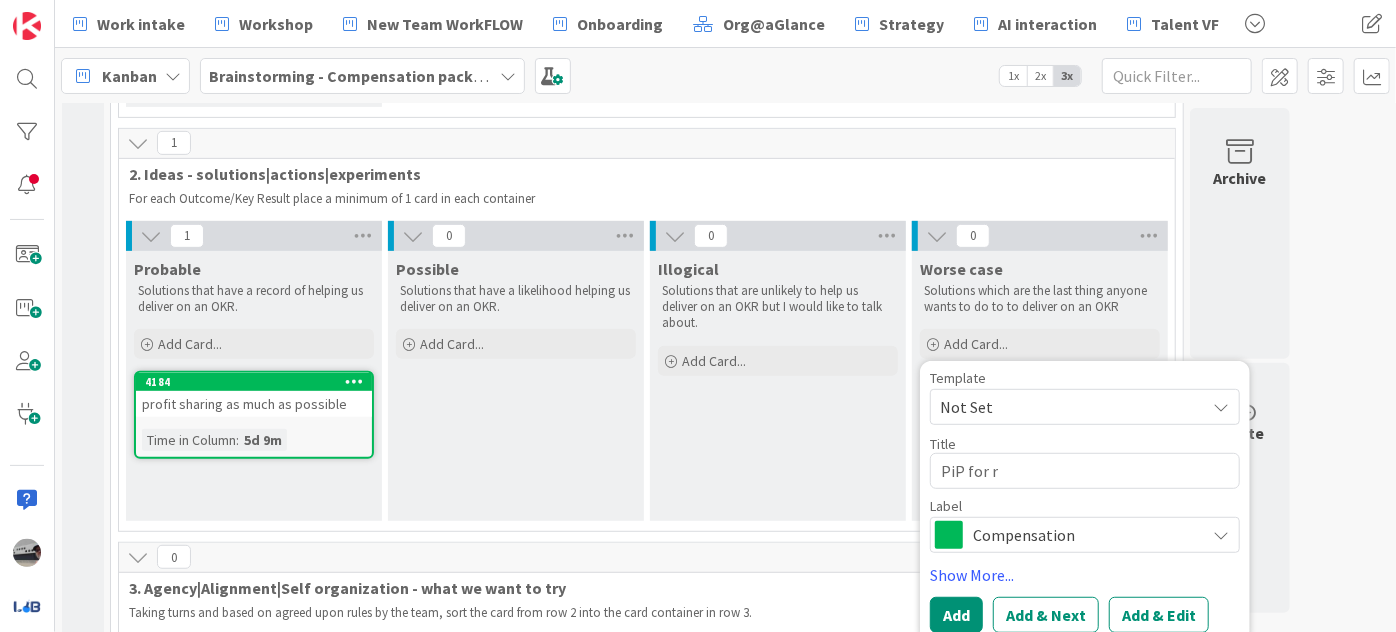 type on "x" 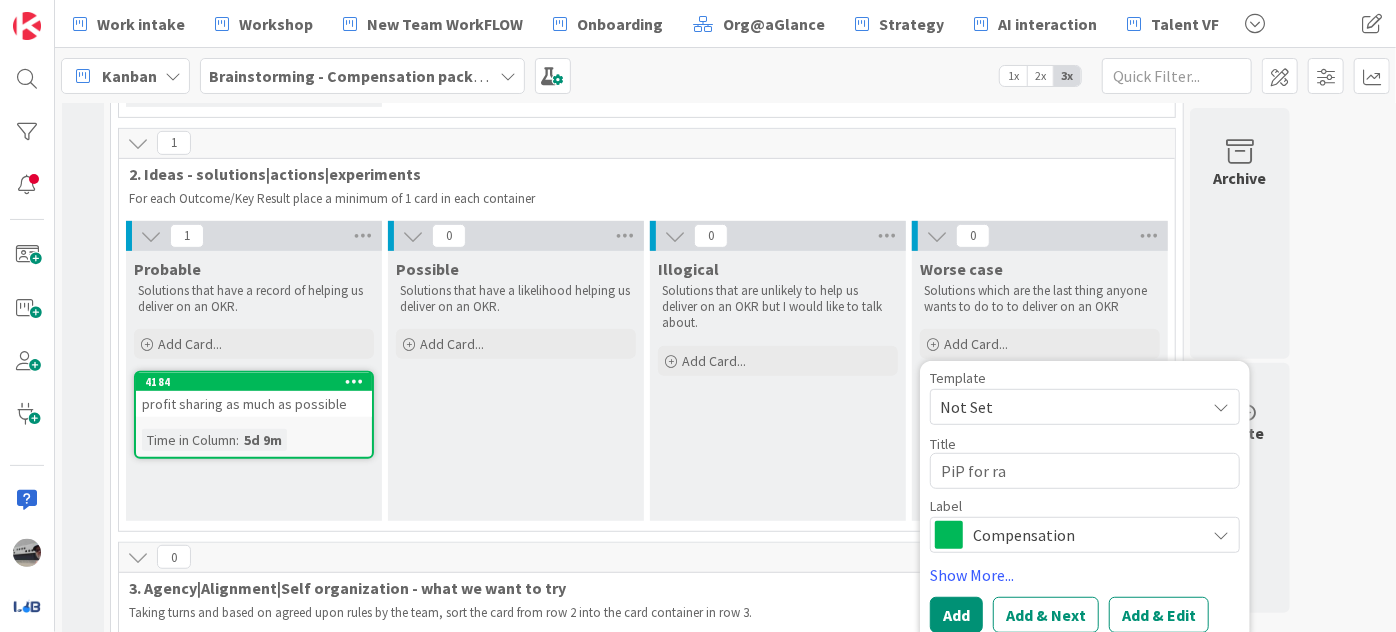 type on "x" 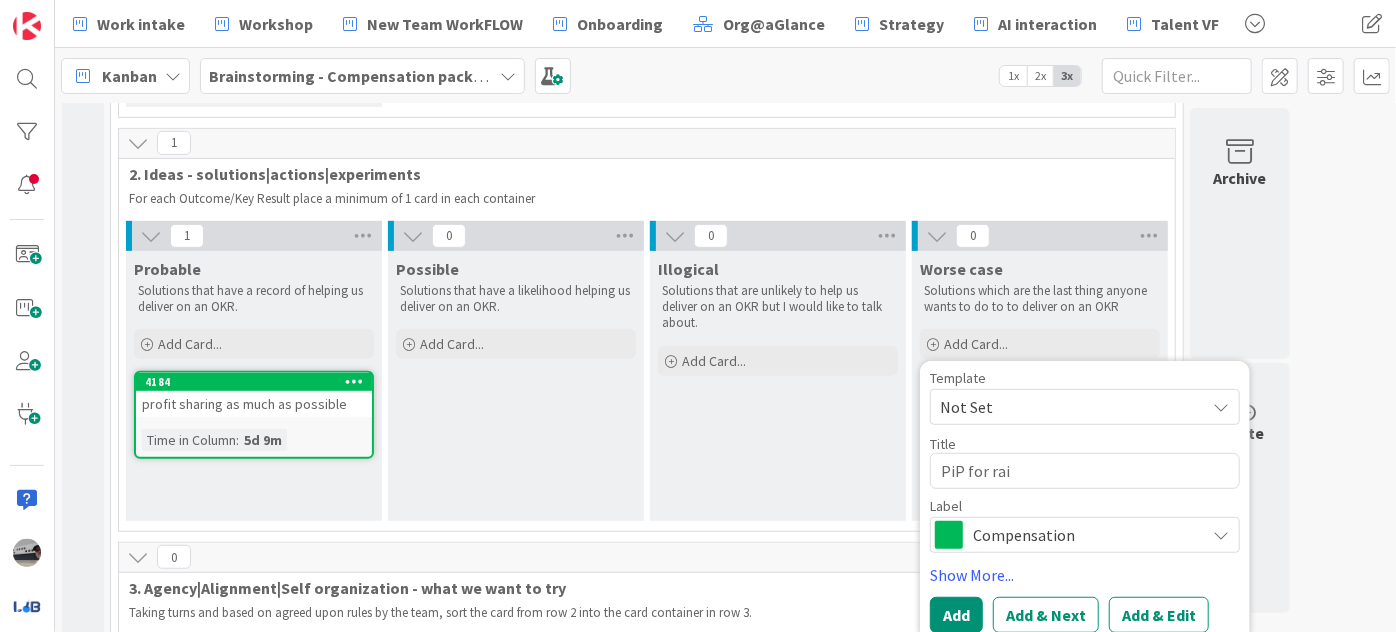 type on "x" 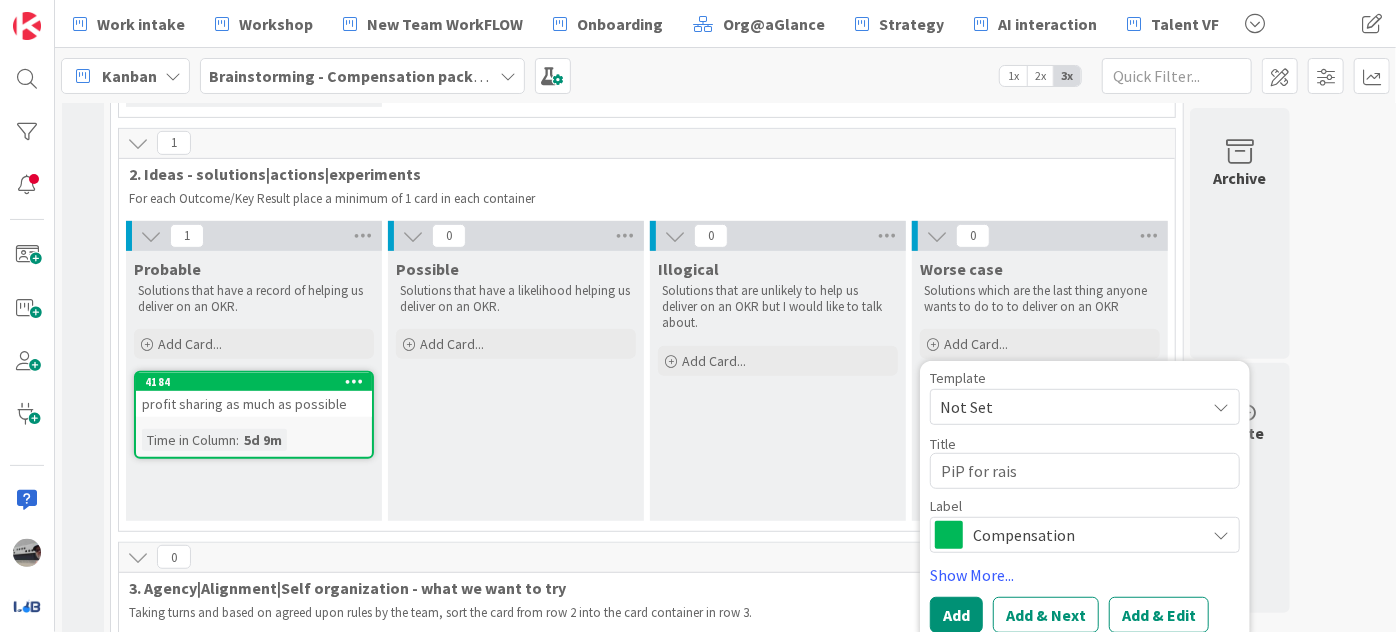 type on "x" 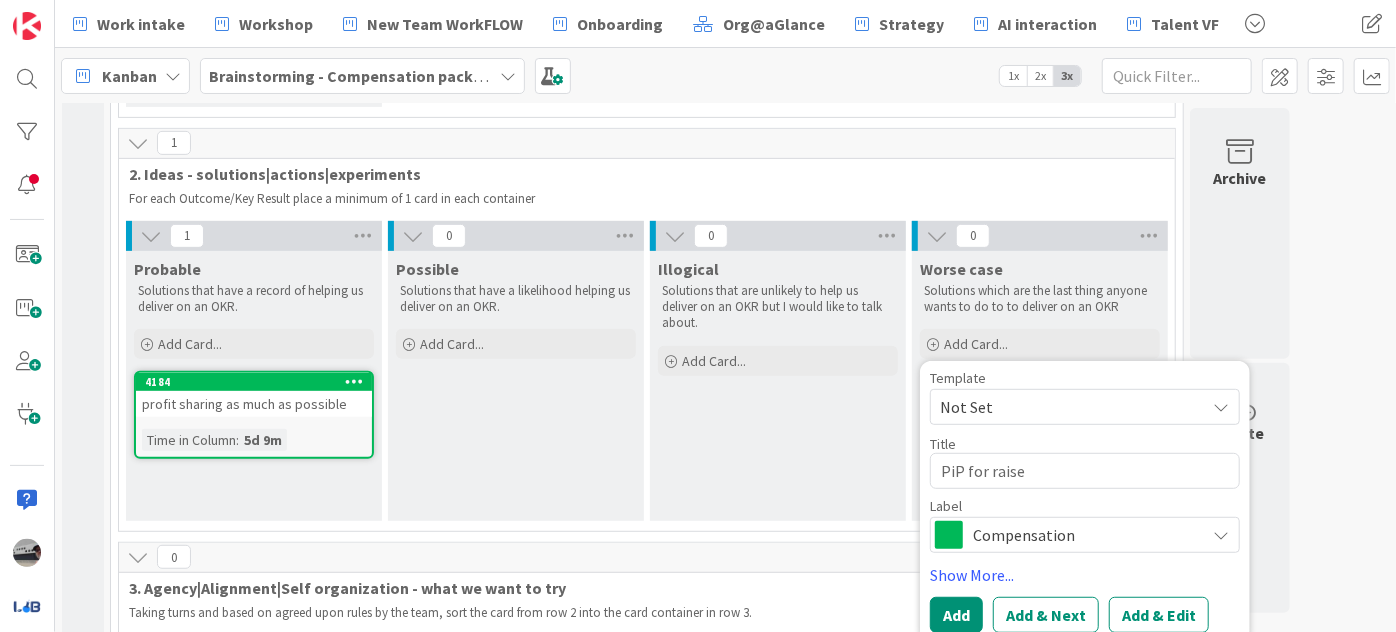 type on "x" 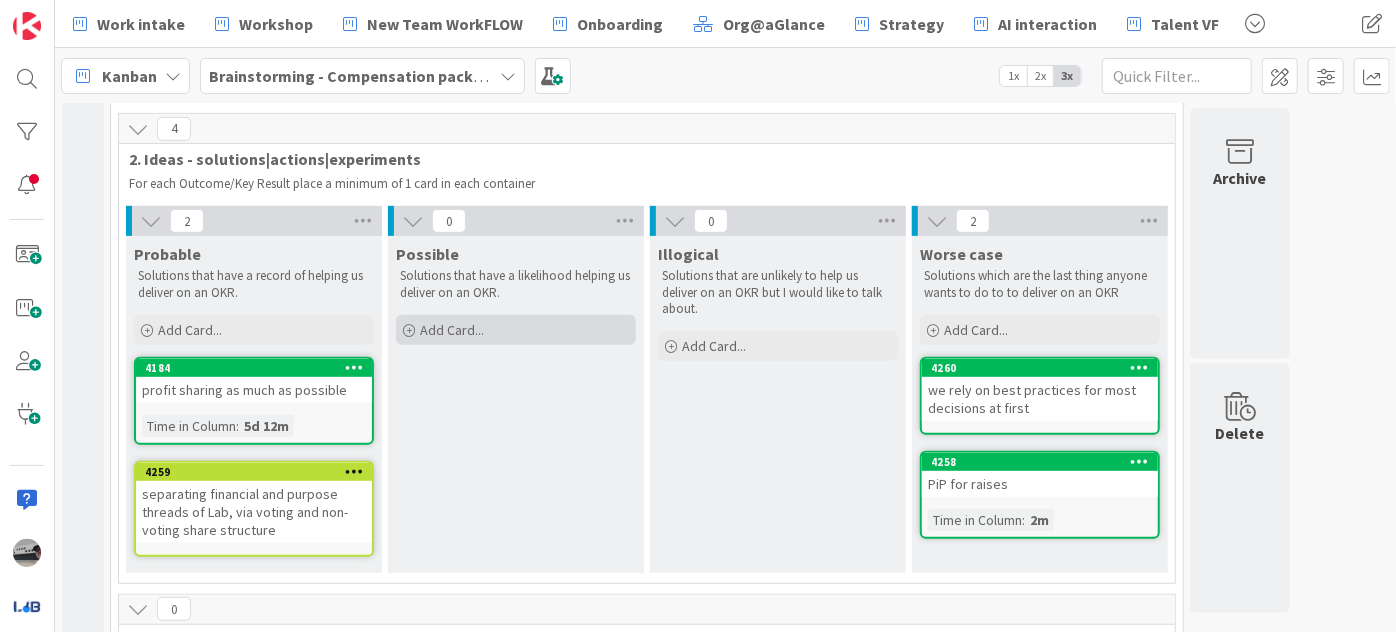 click on "Add Card..." at bounding box center [516, 330] 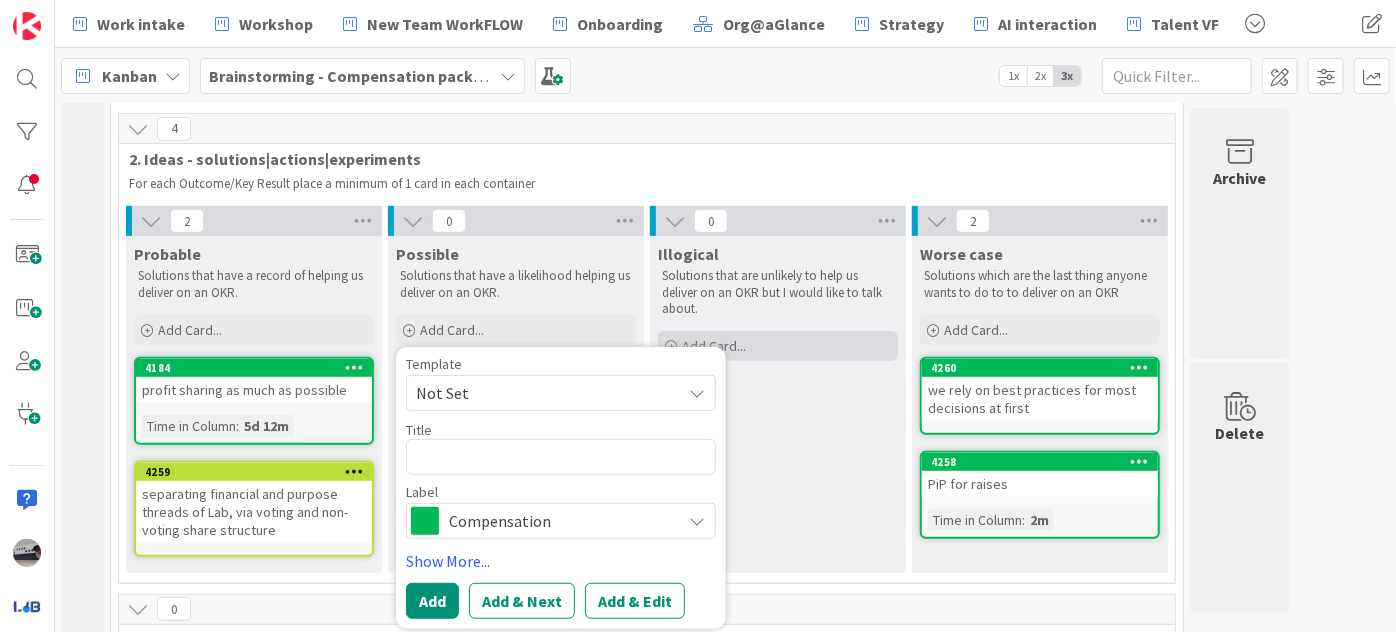 click on "Add Card..." at bounding box center [778, 346] 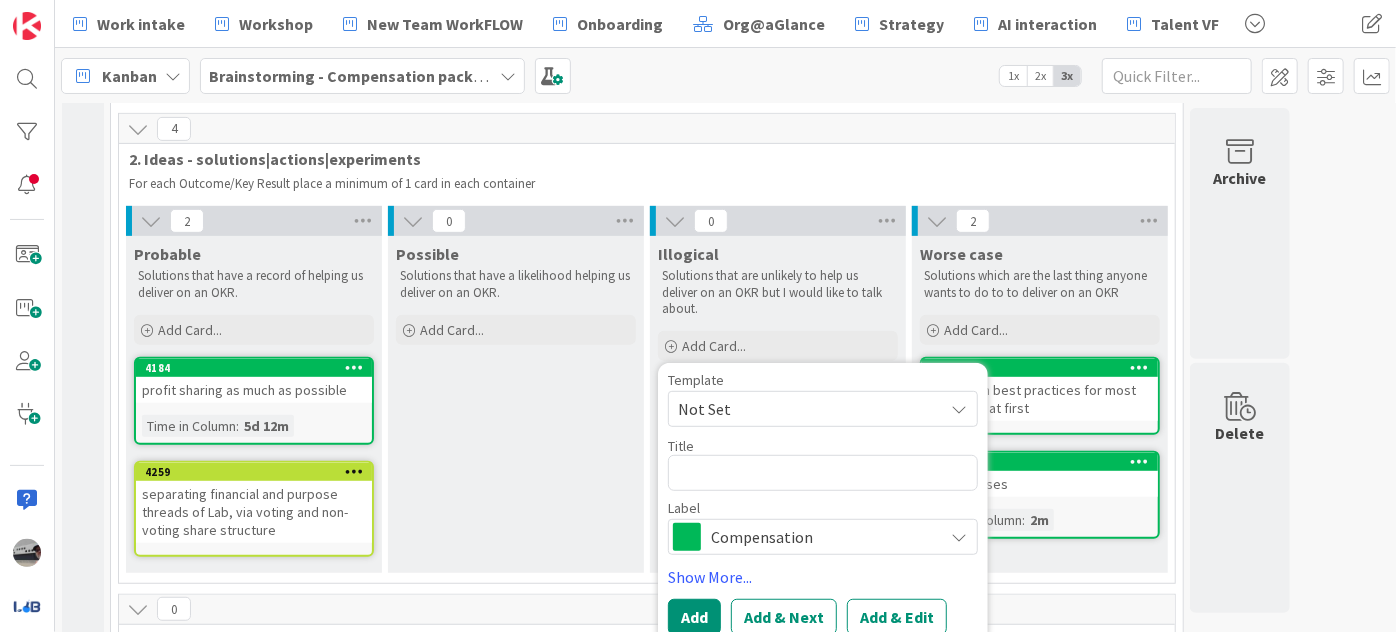 type on "x" 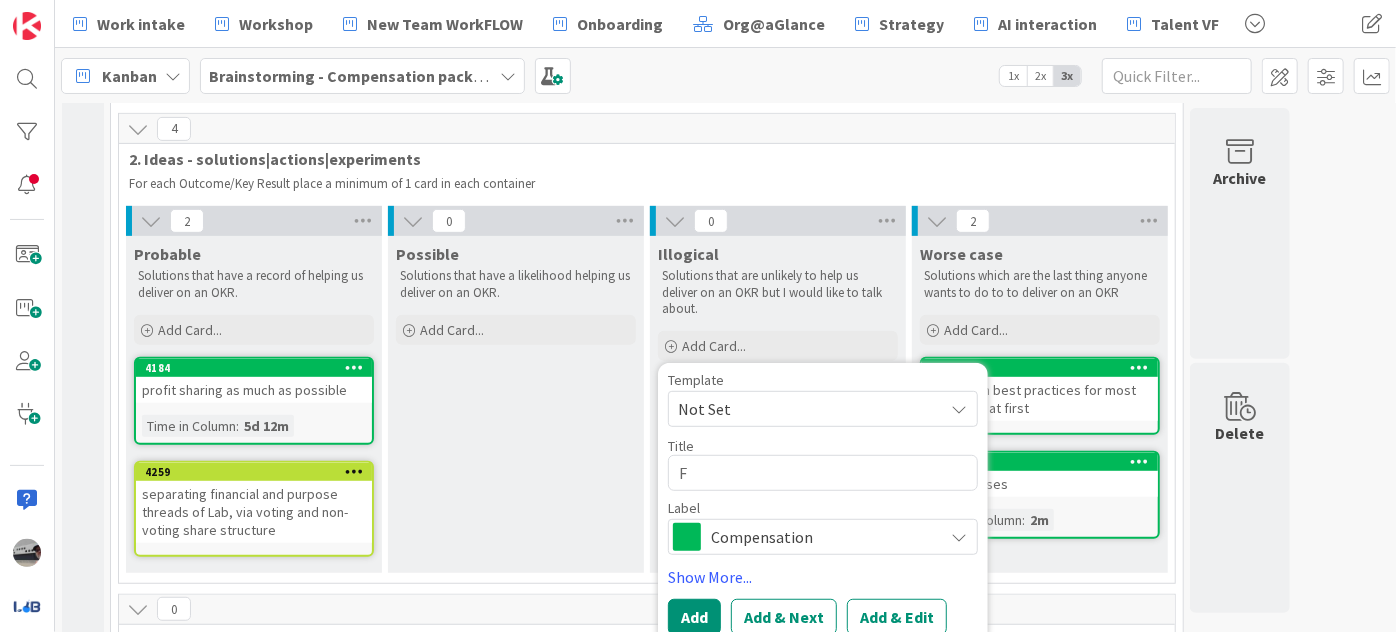 type on "x" 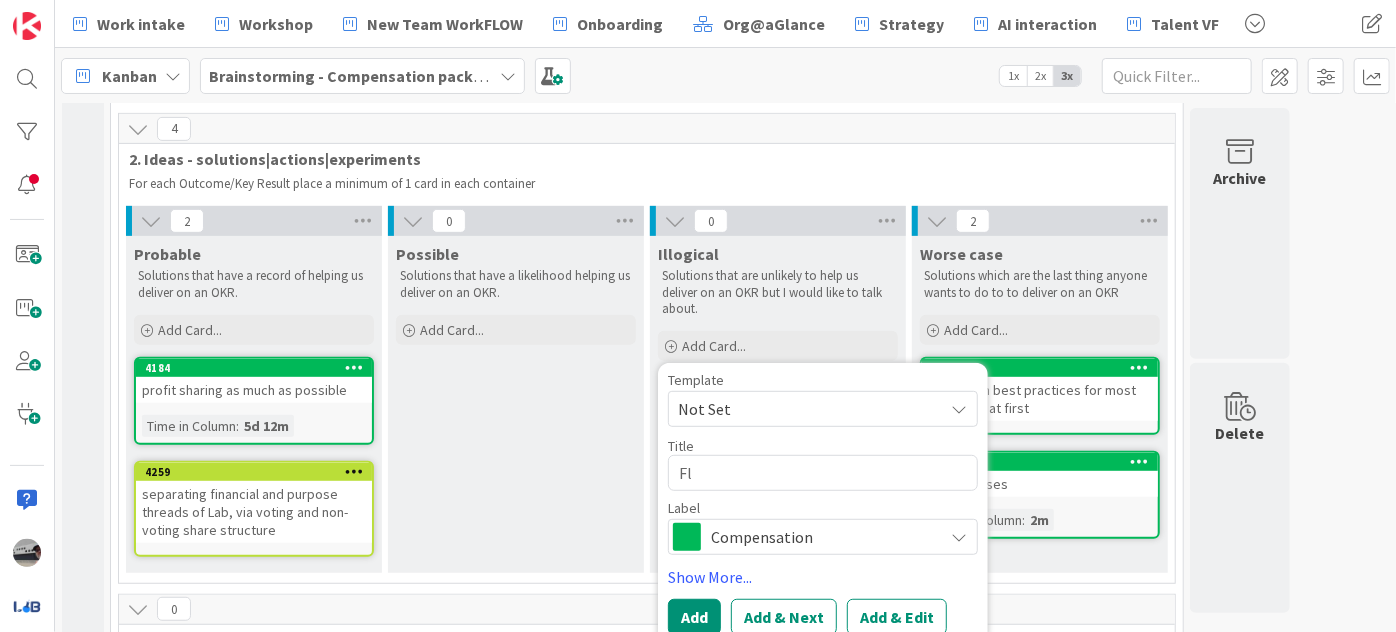 type on "x" 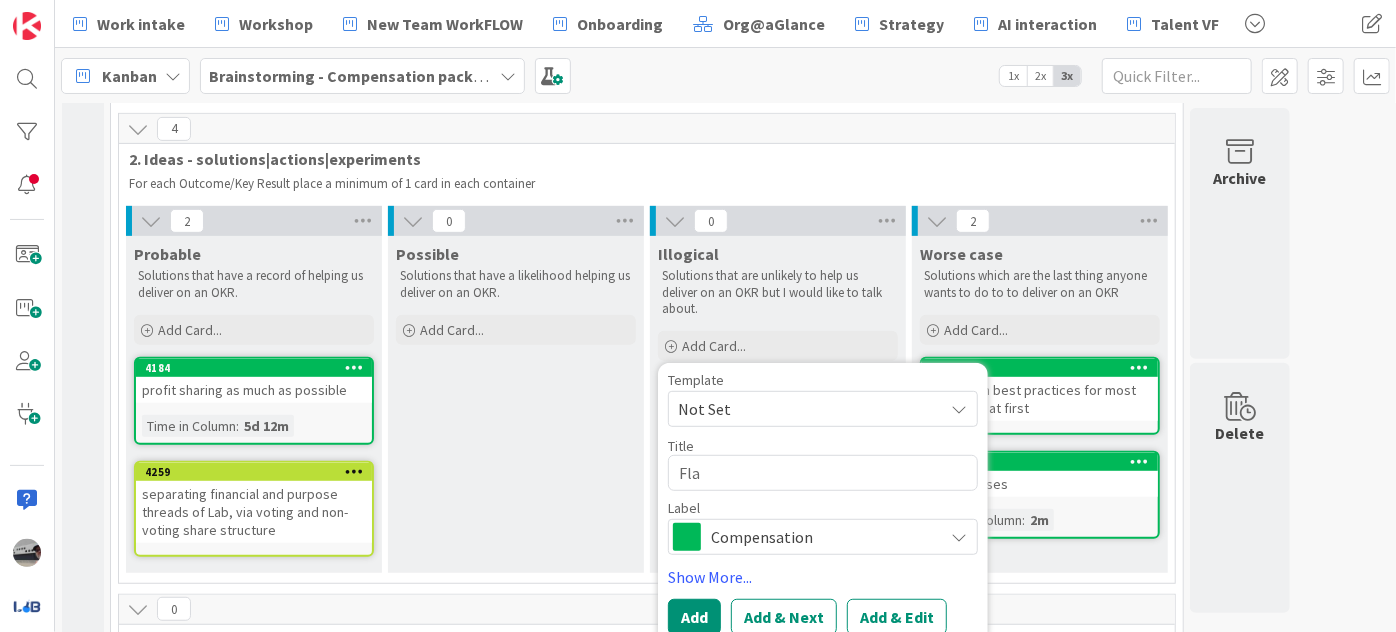 type on "x" 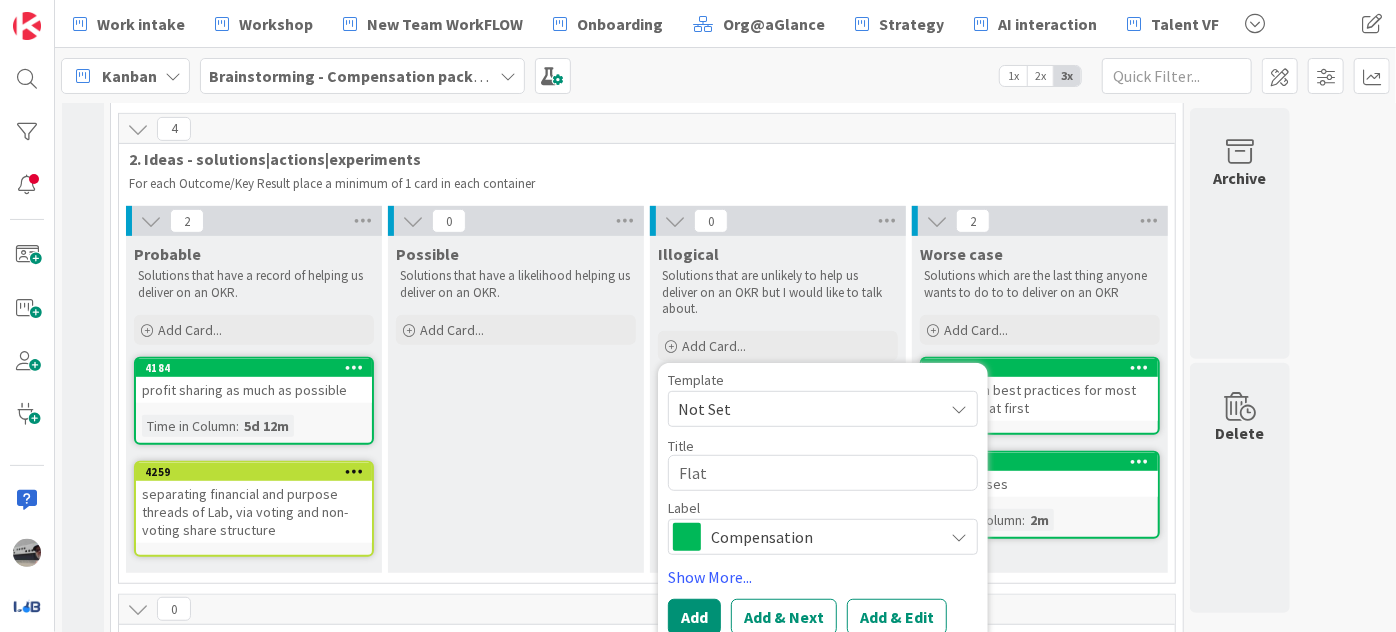 type on "x" 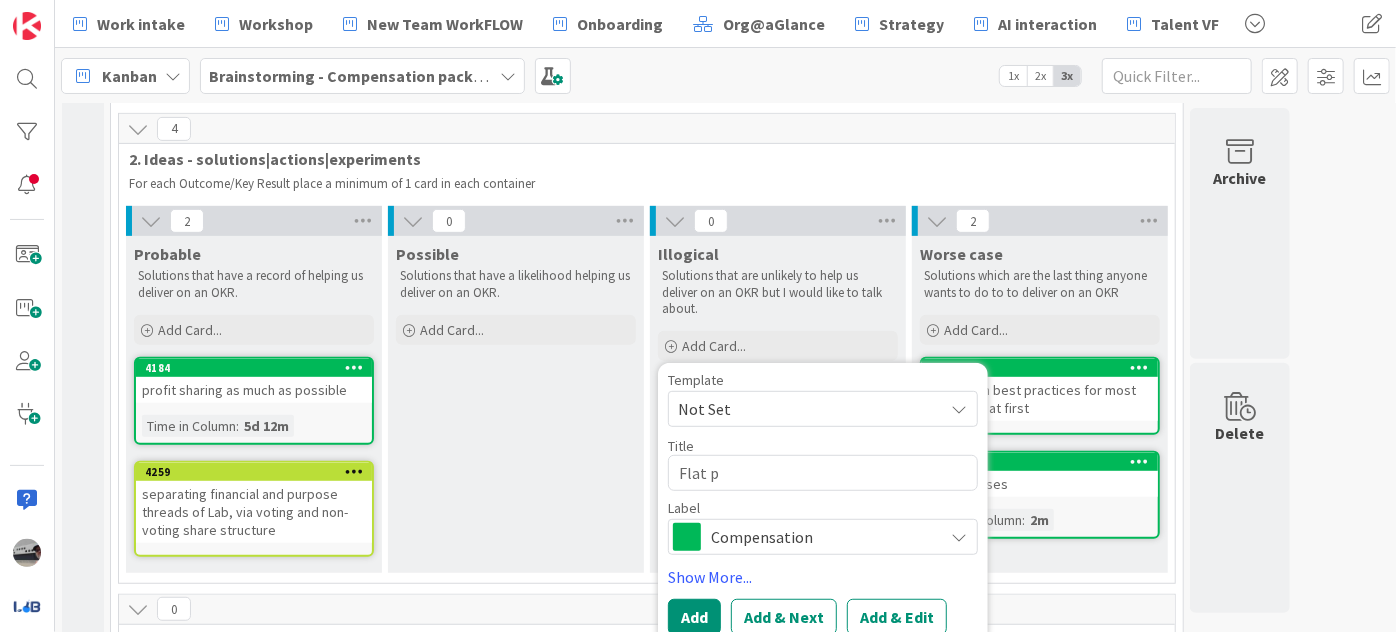 type on "x" 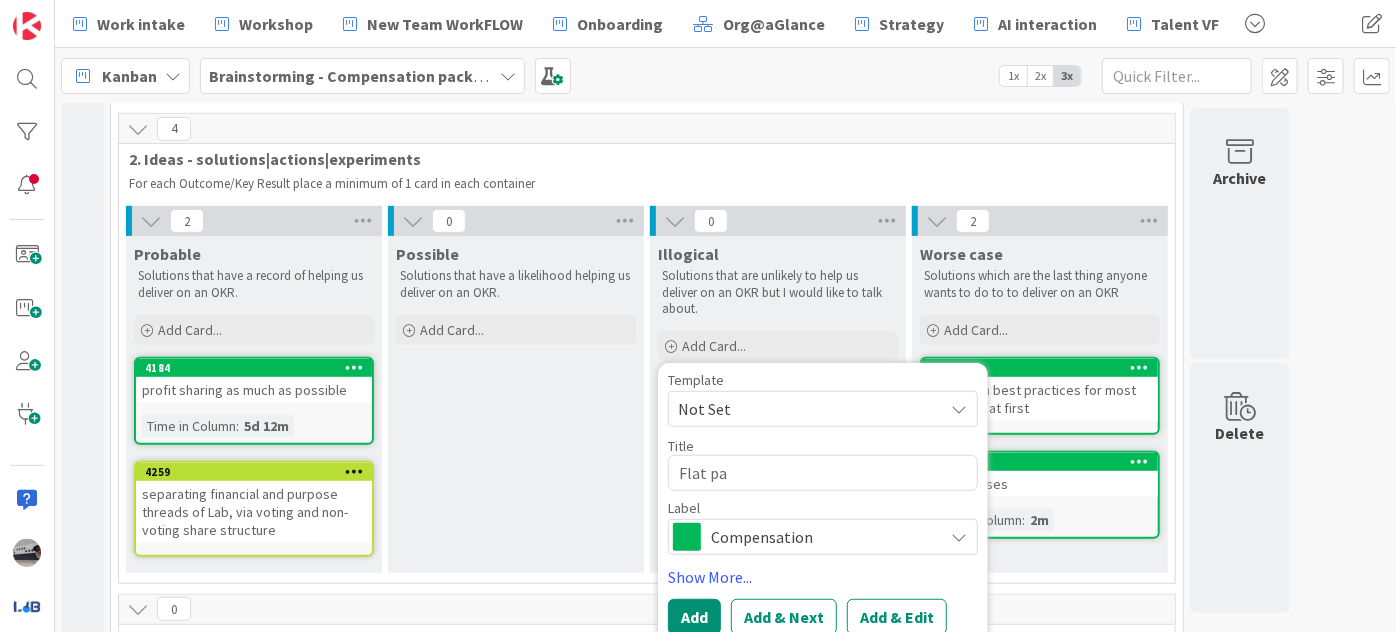 type on "x" 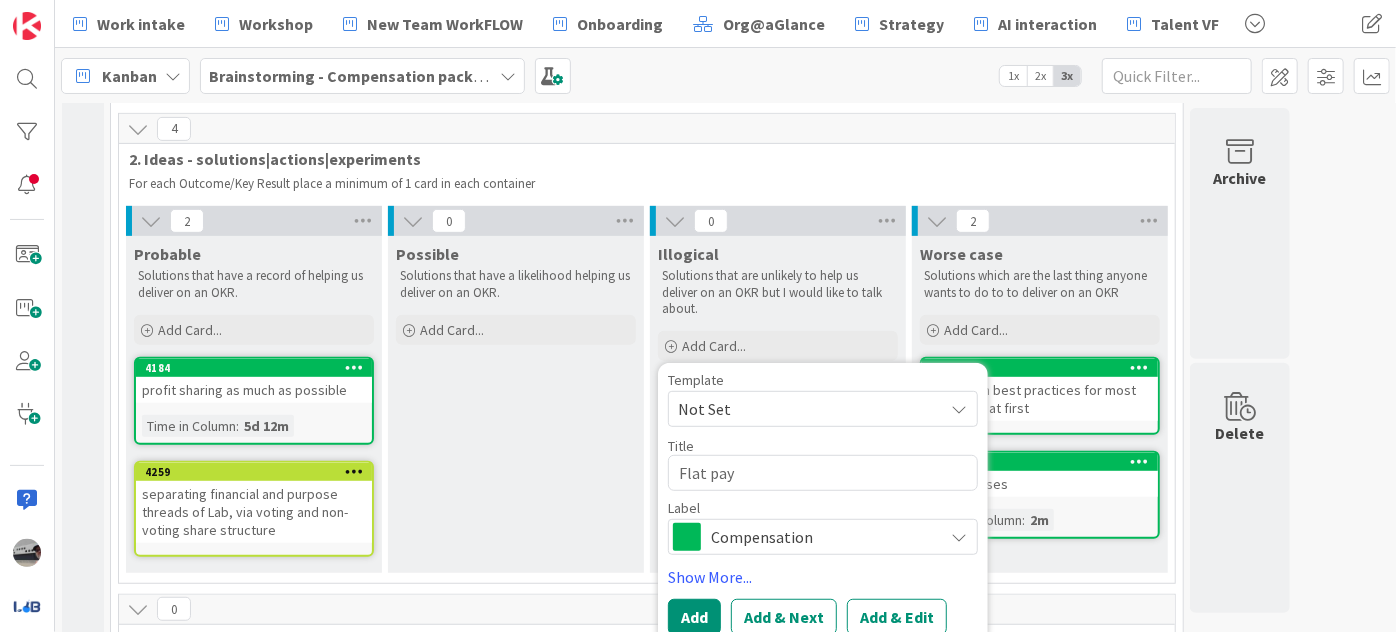 type on "x" 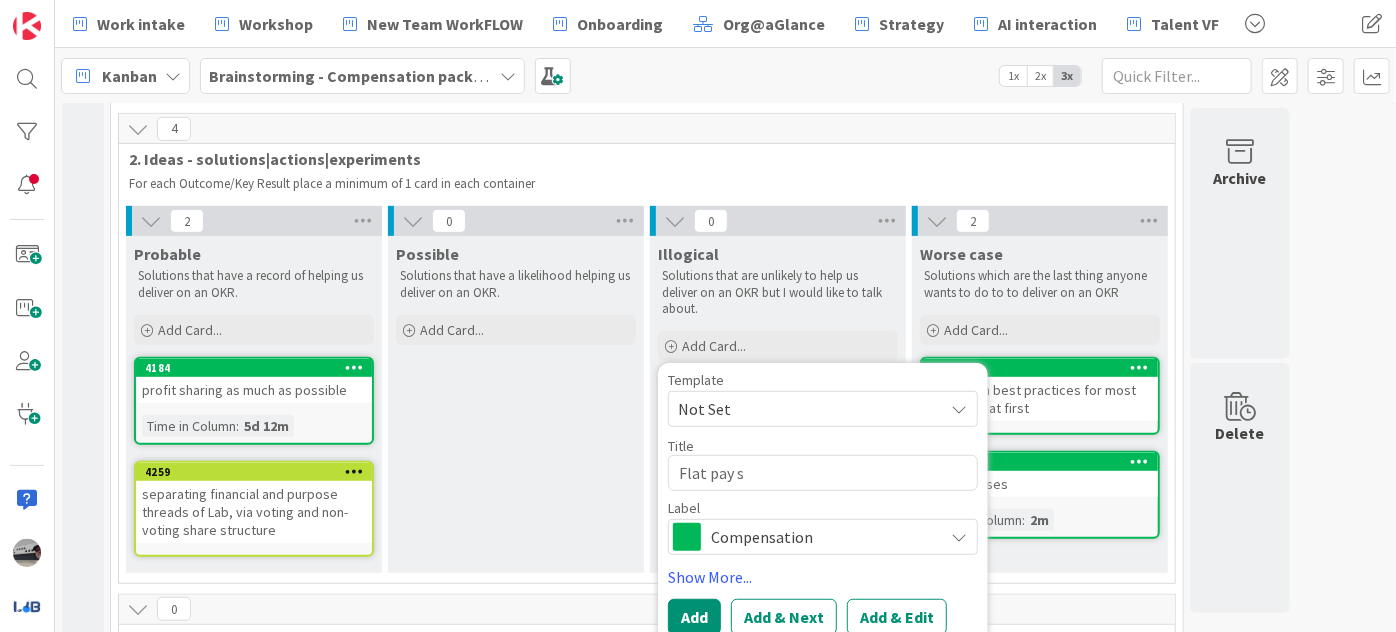 type on "x" 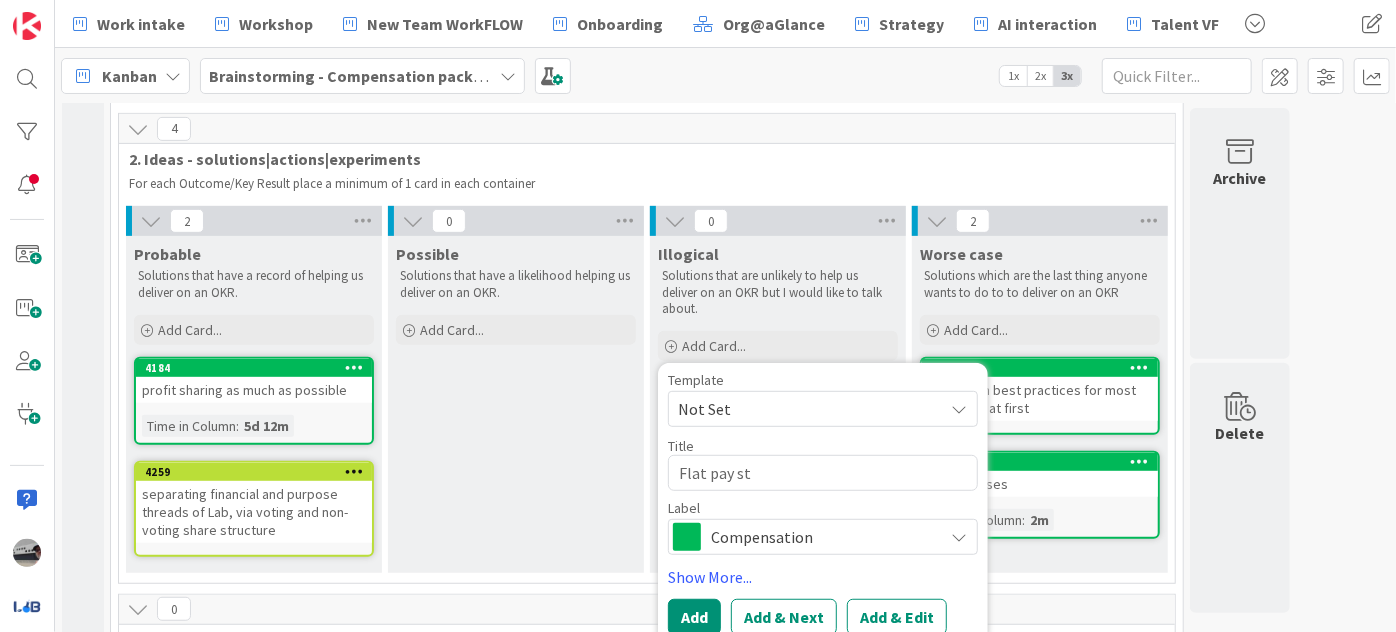 type on "x" 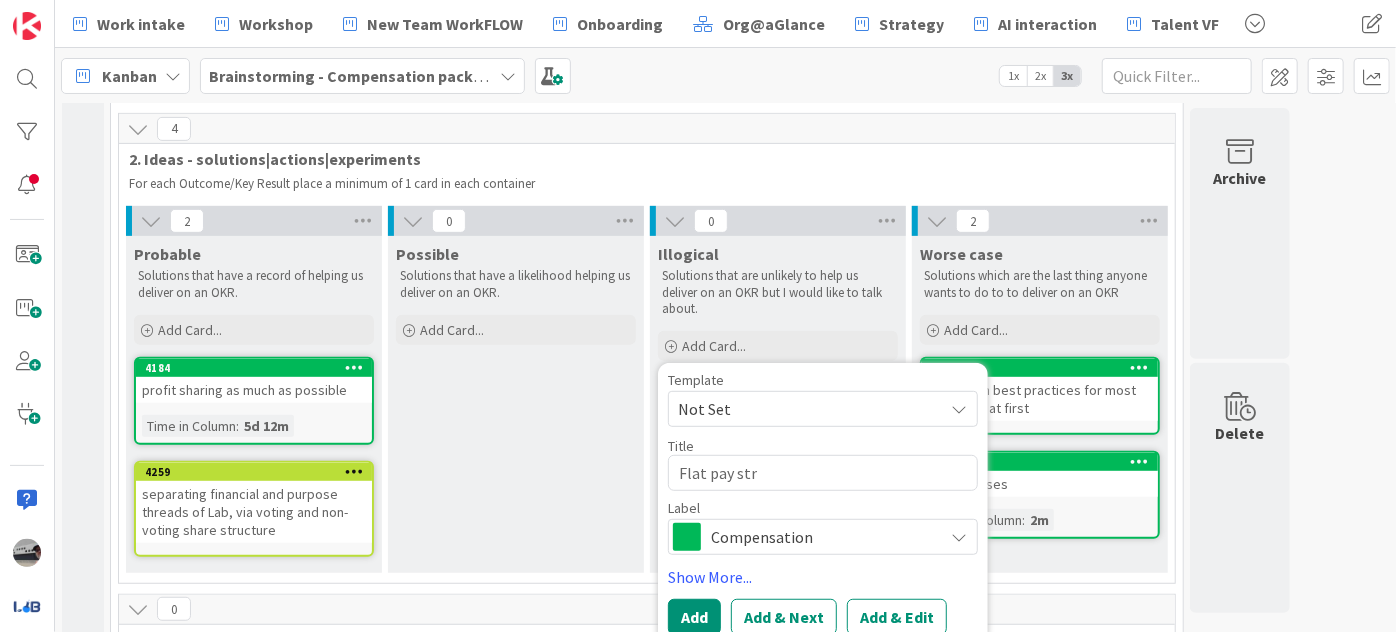 type on "x" 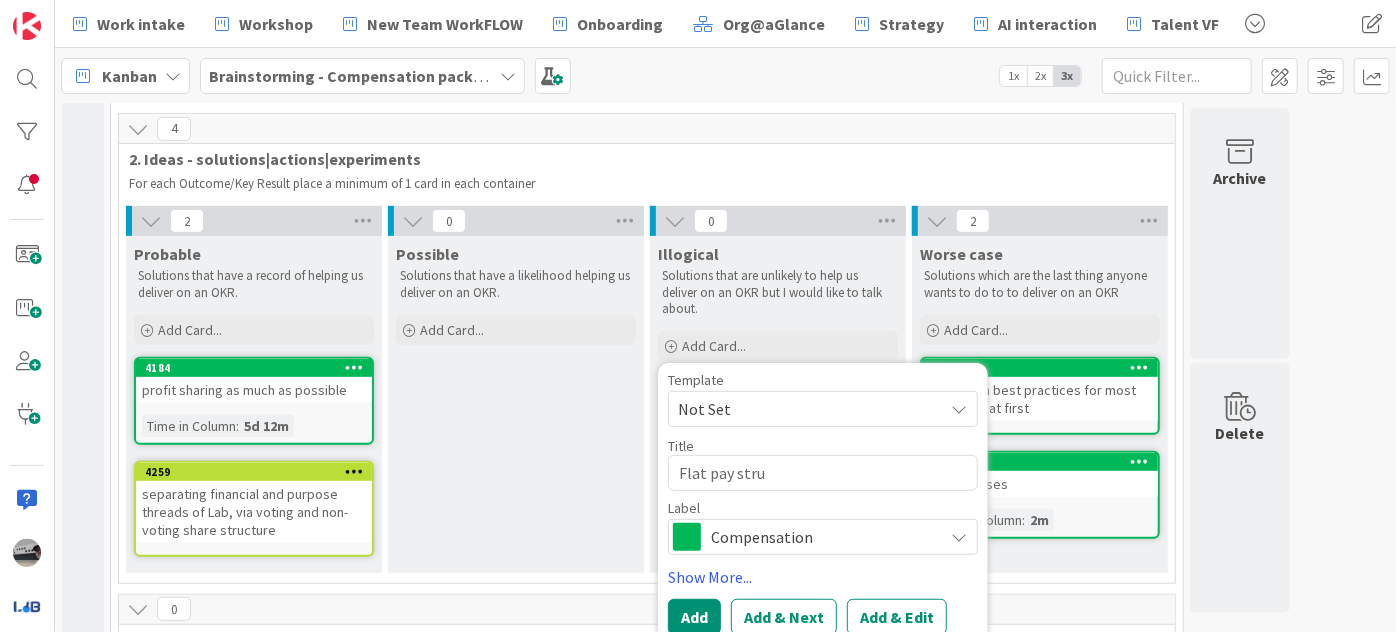 type on "x" 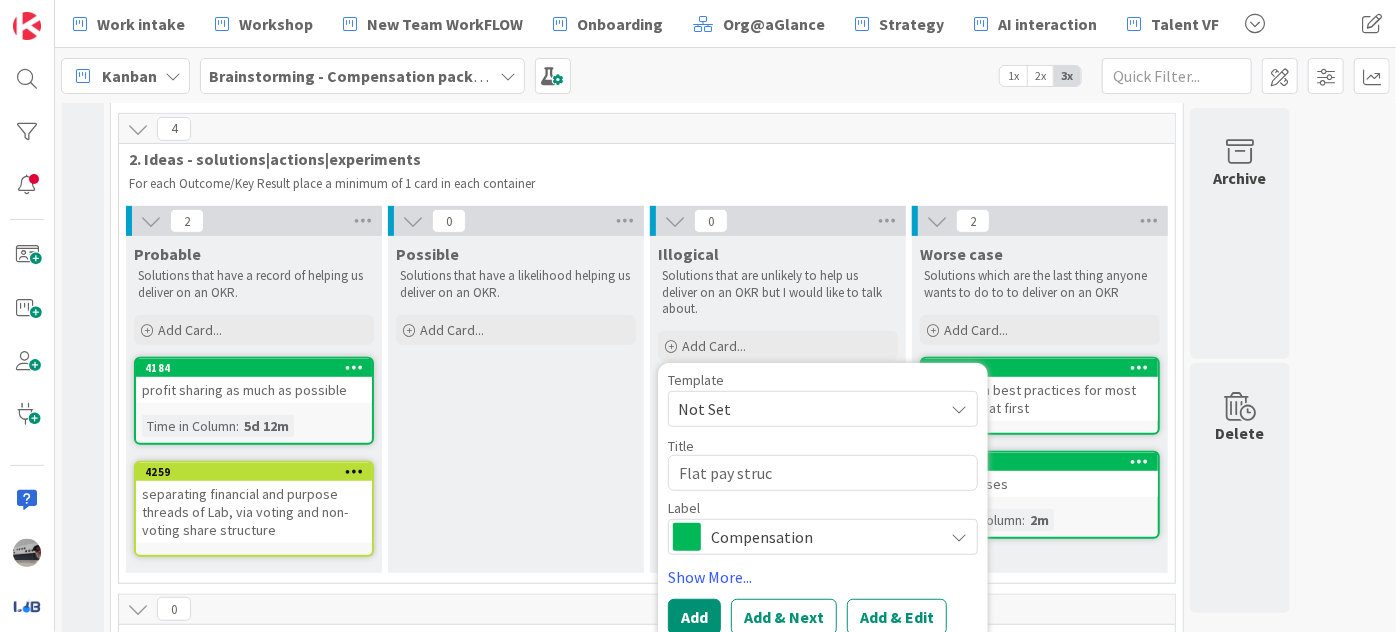 type on "x" 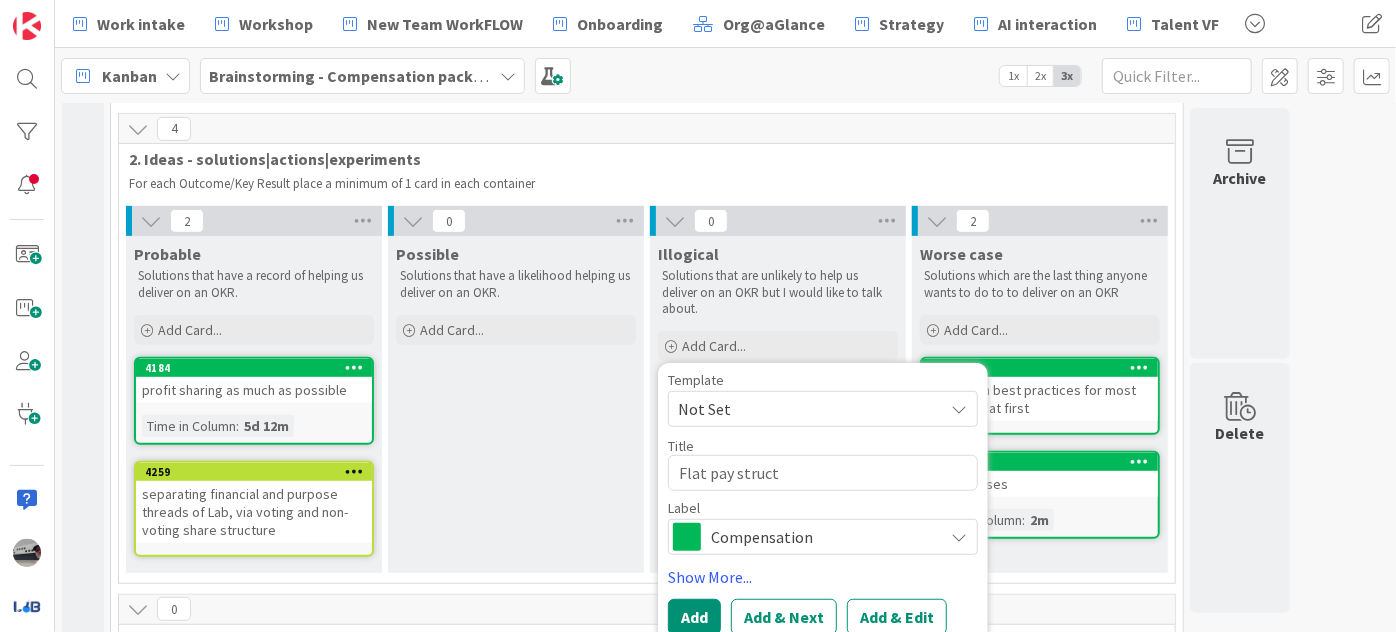 type on "x" 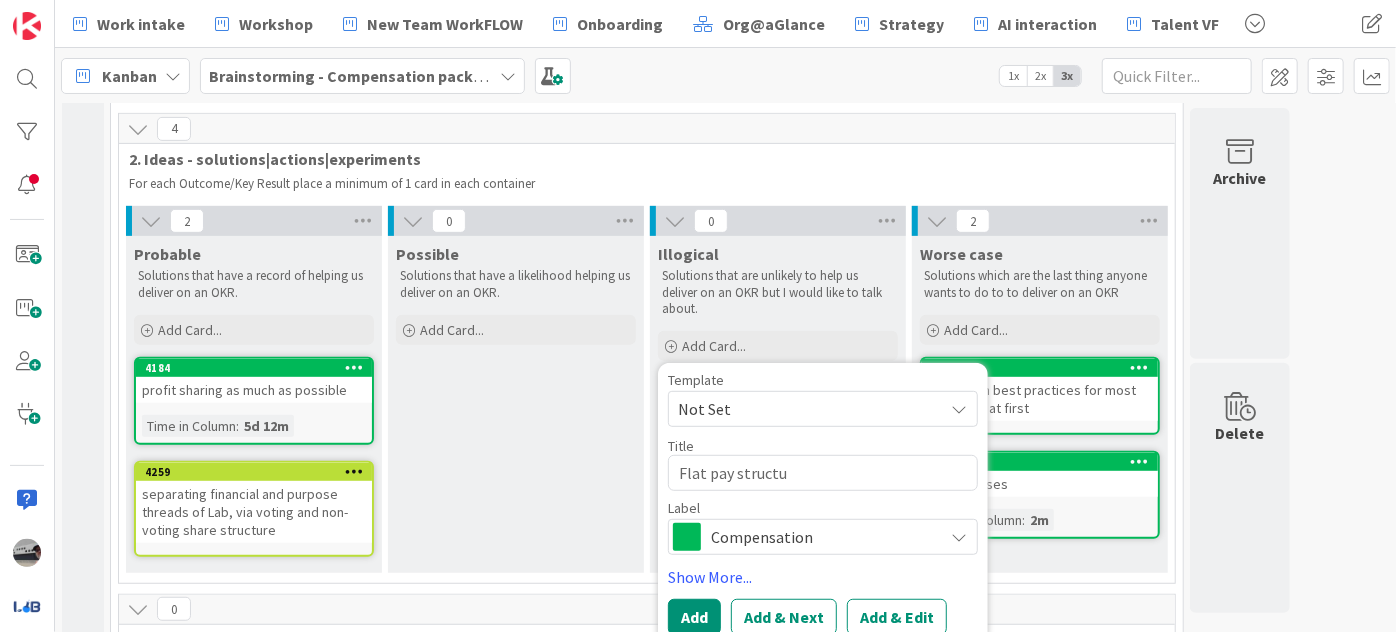 type on "x" 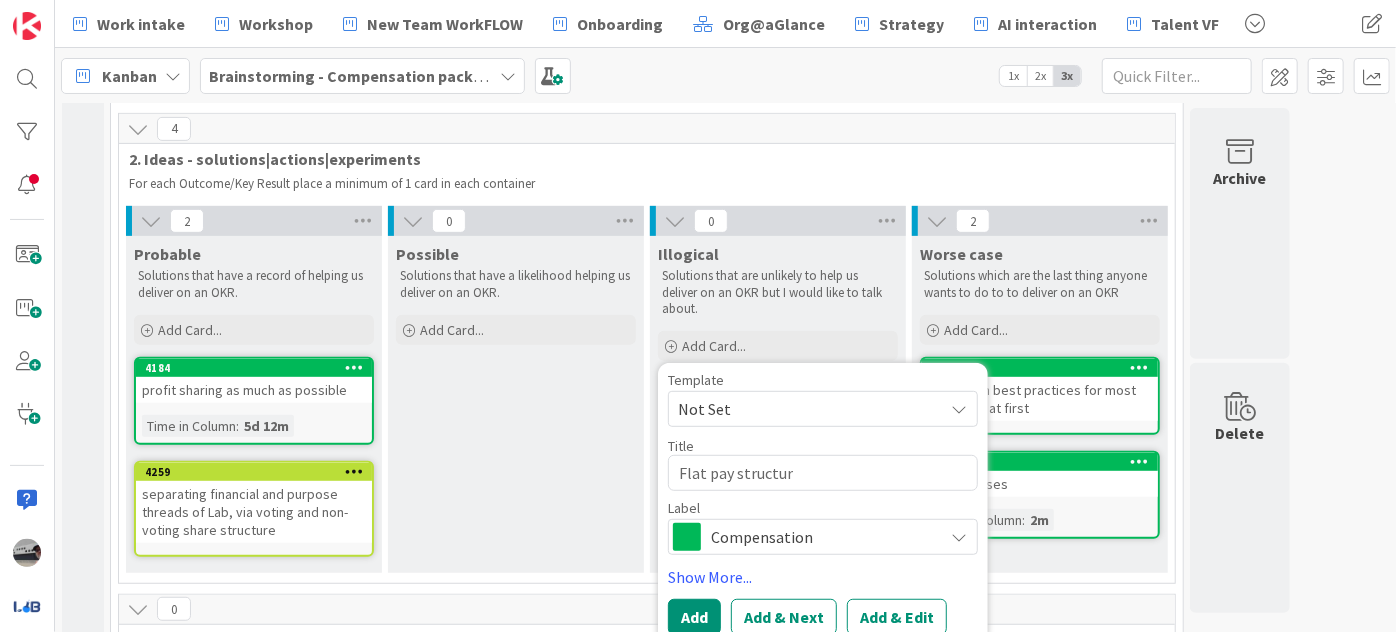 type on "x" 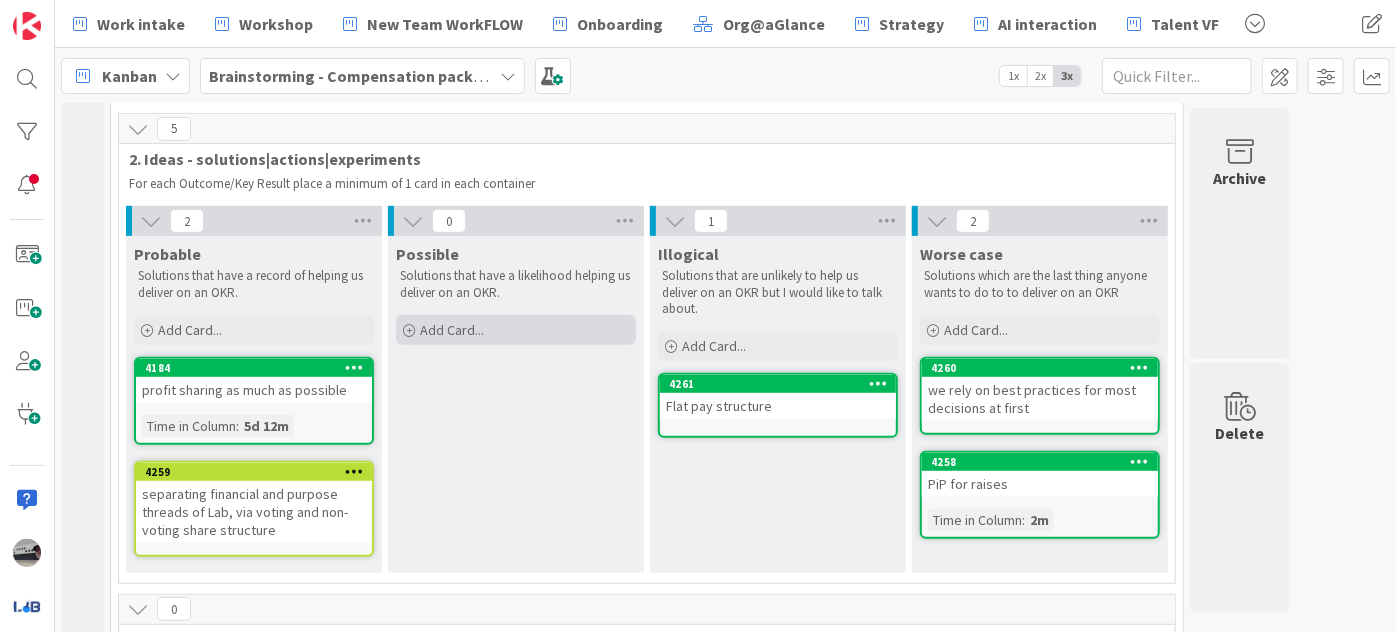 click on "Add Card..." at bounding box center (516, 330) 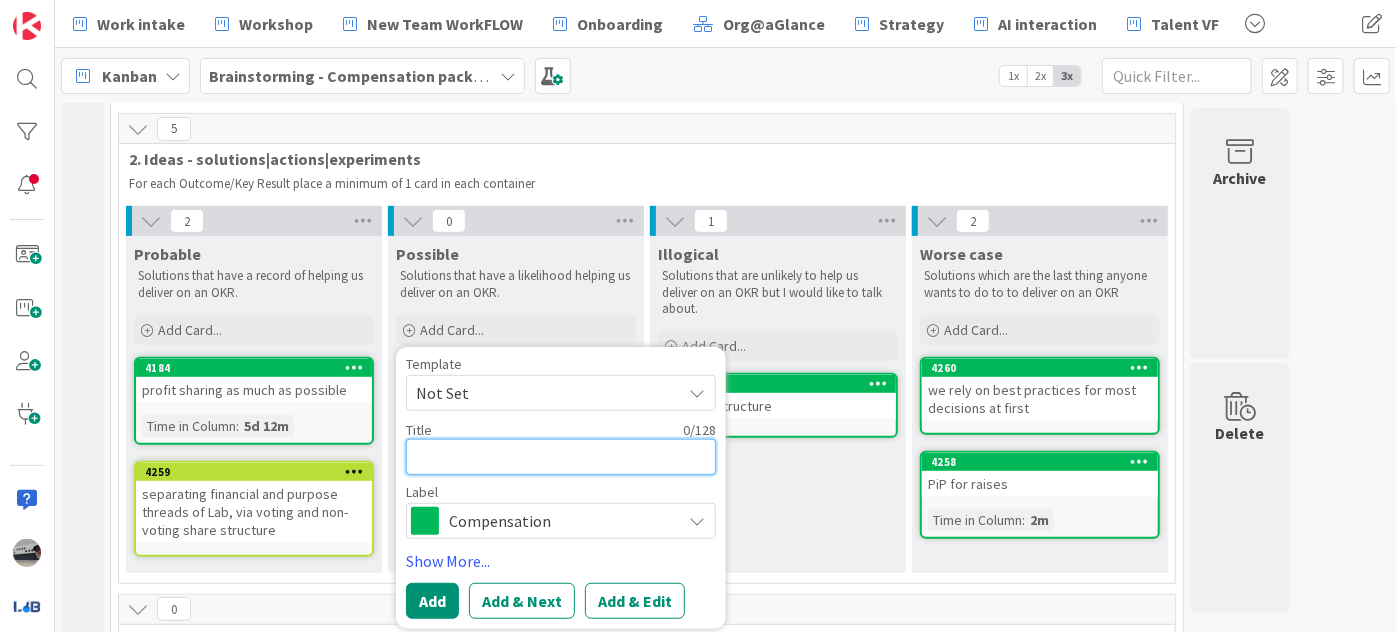 click at bounding box center [561, 457] 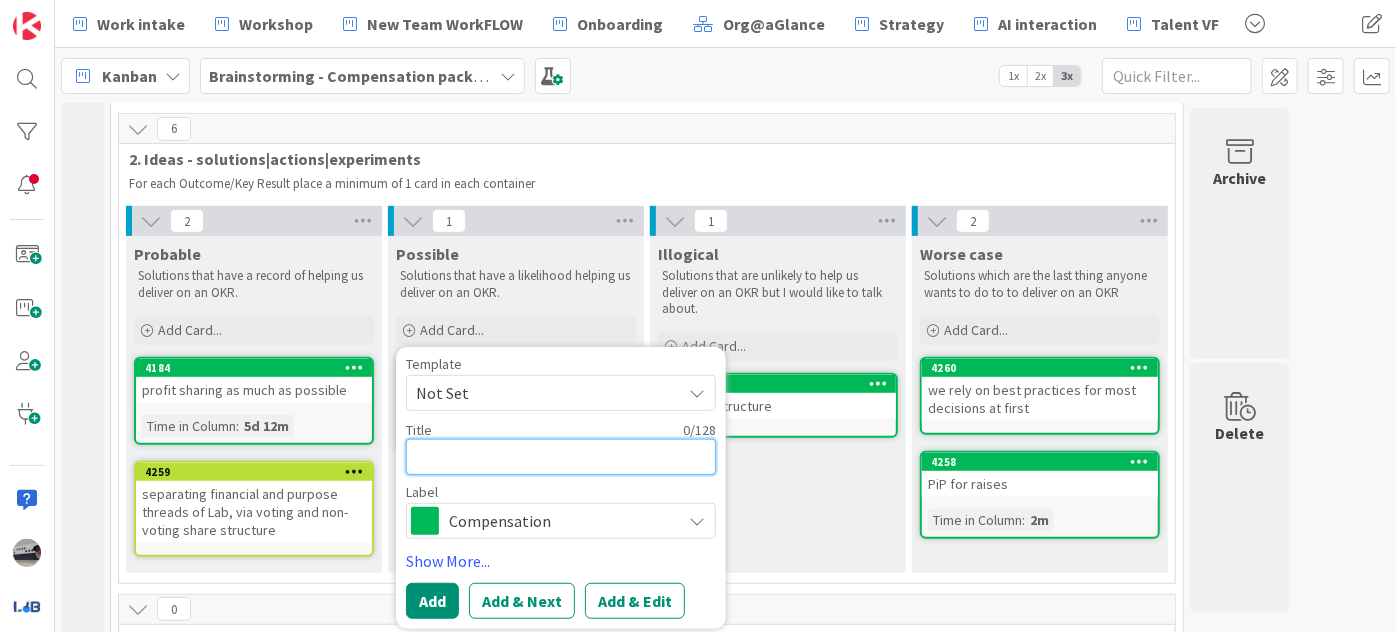 type on "x" 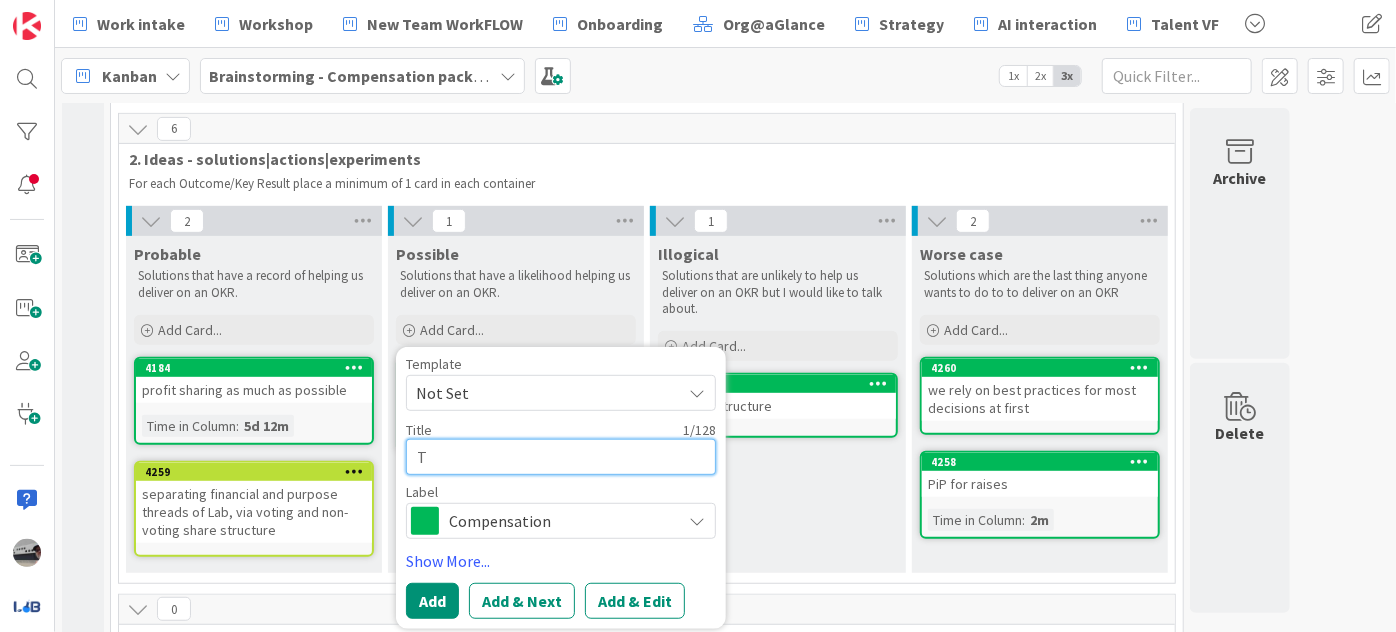 type on "x" 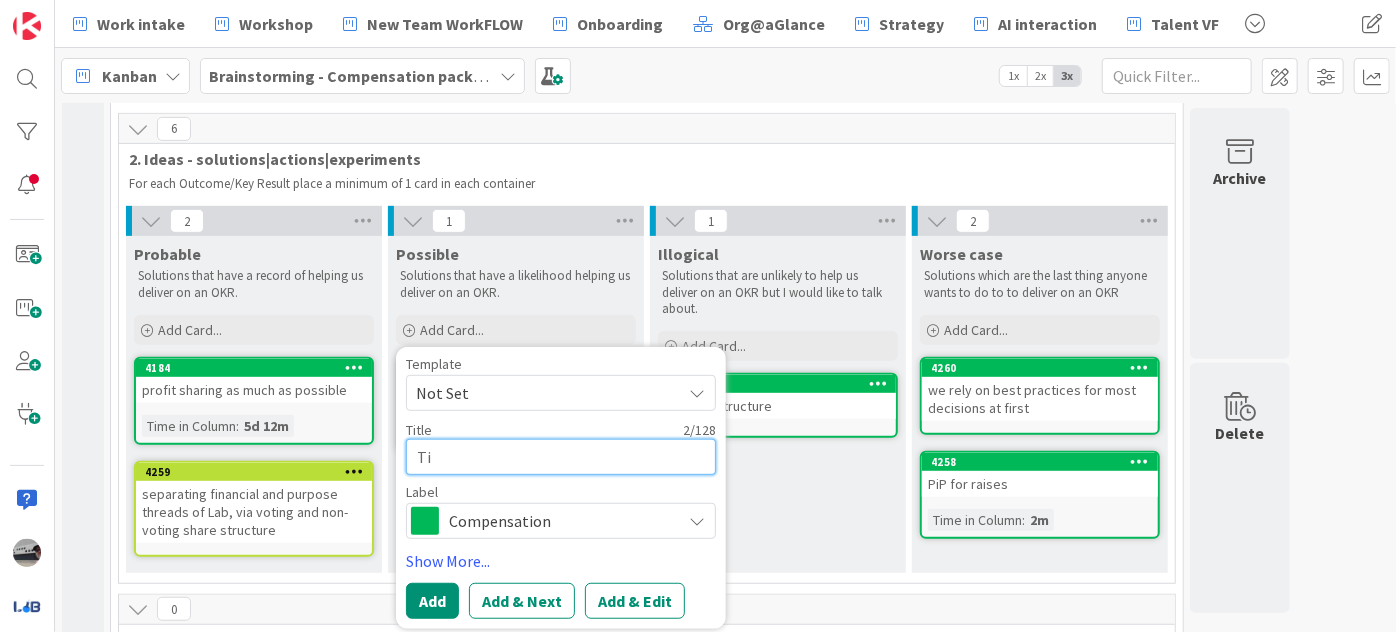 type on "x" 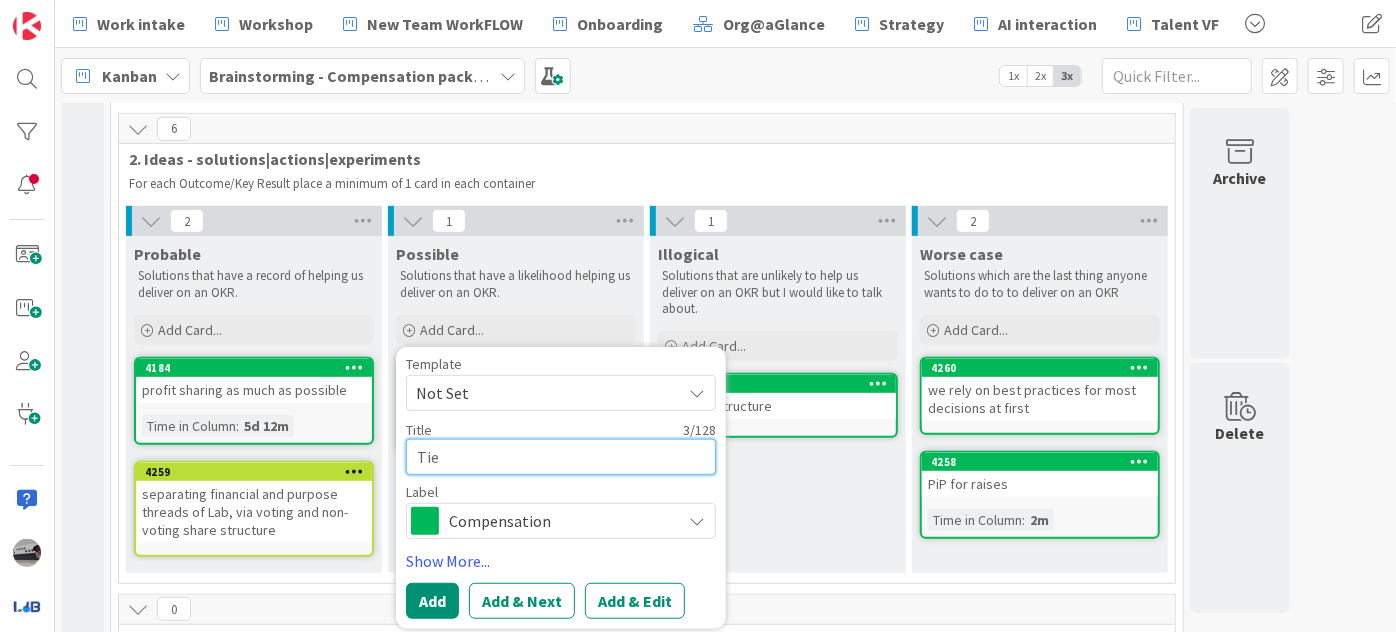 type on "x" 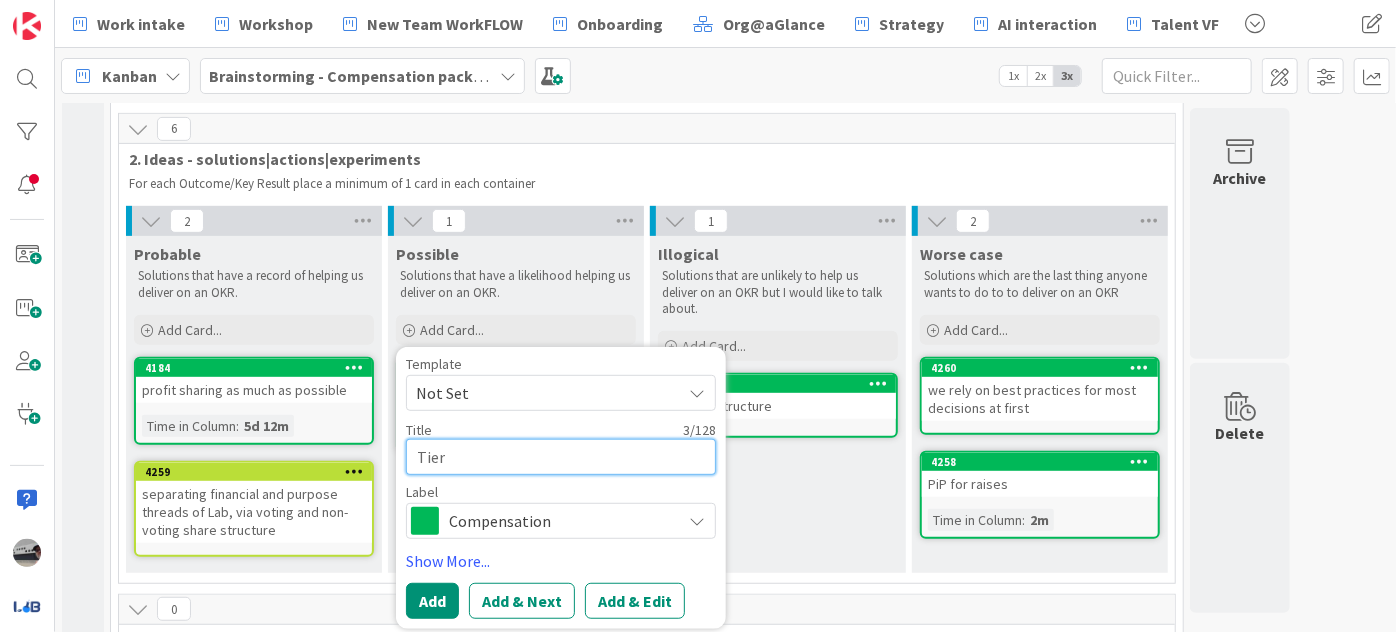 type on "x" 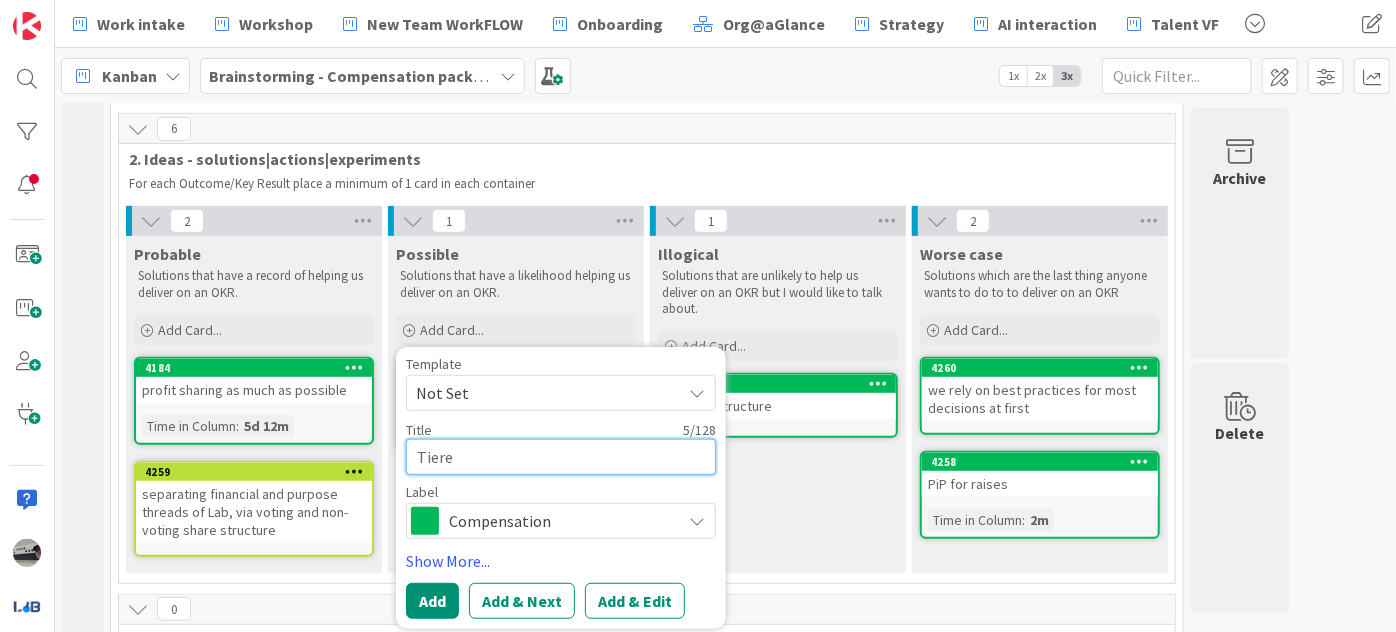 type on "x" 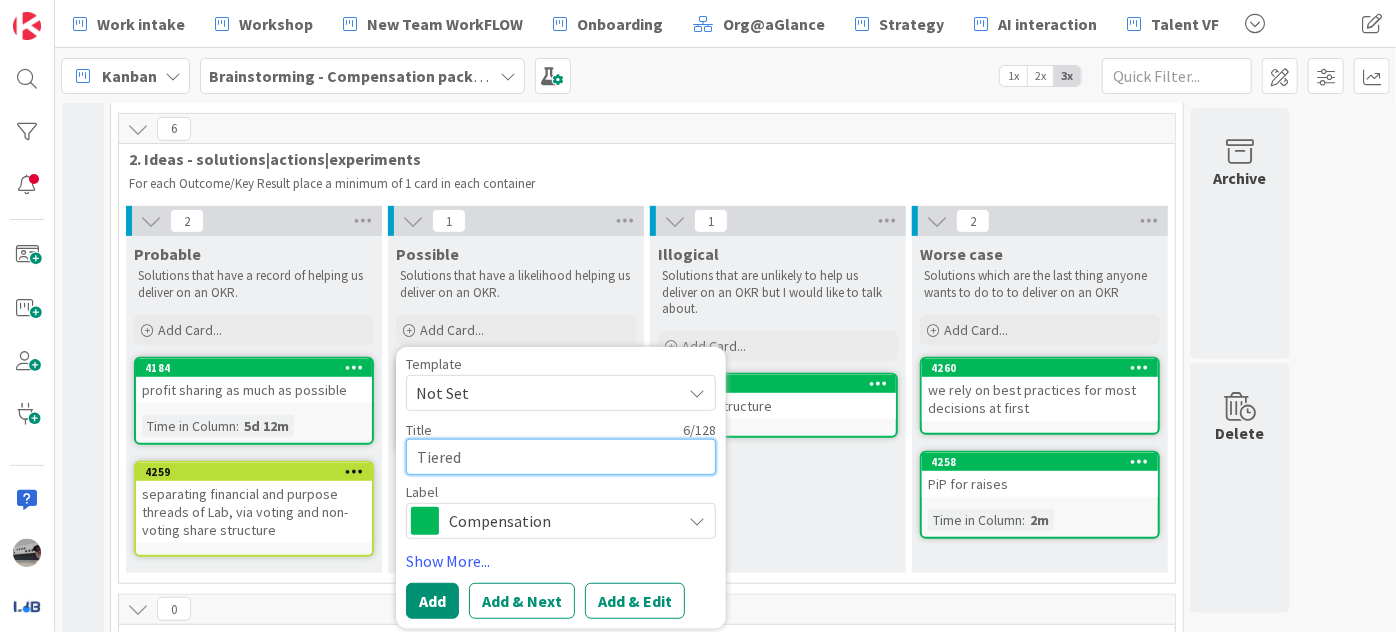 type on "x" 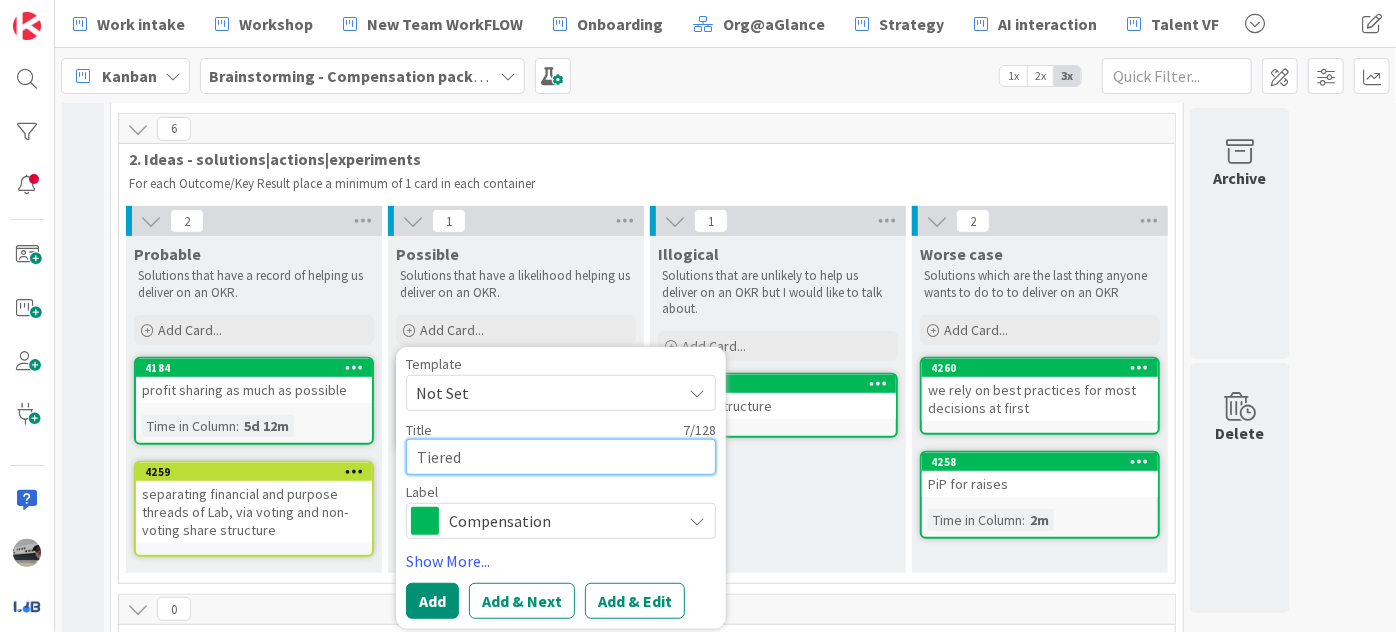 type on "x" 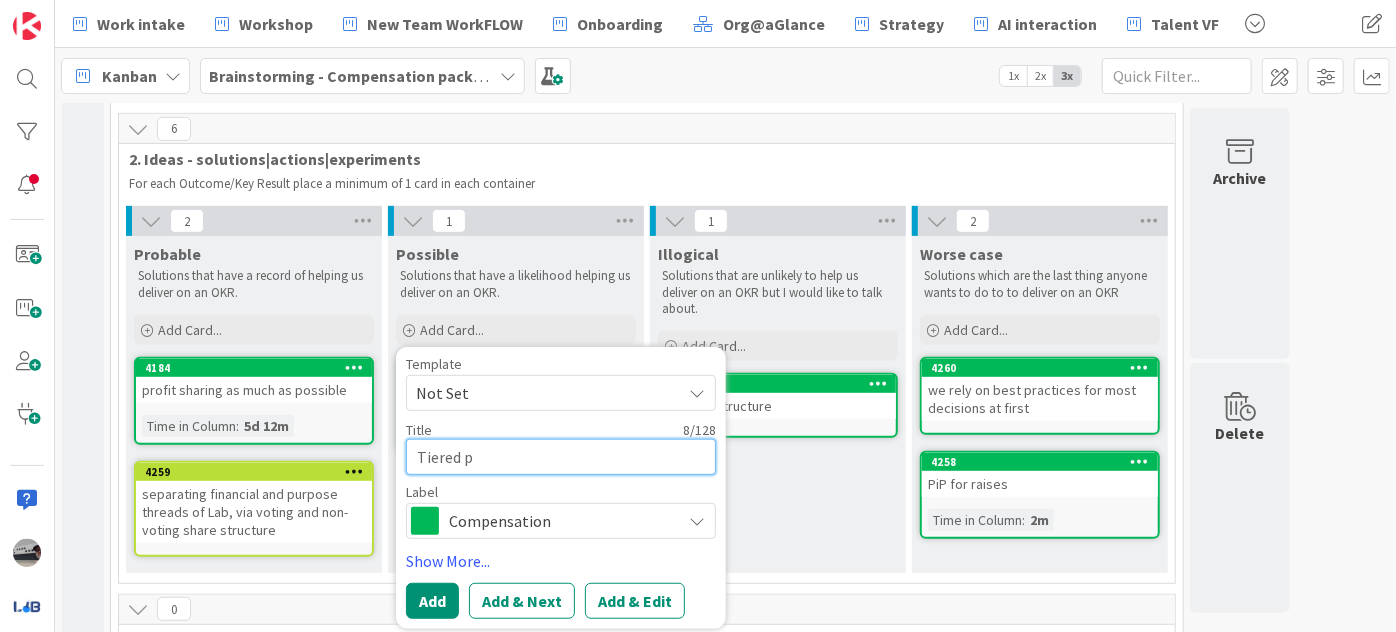 type on "x" 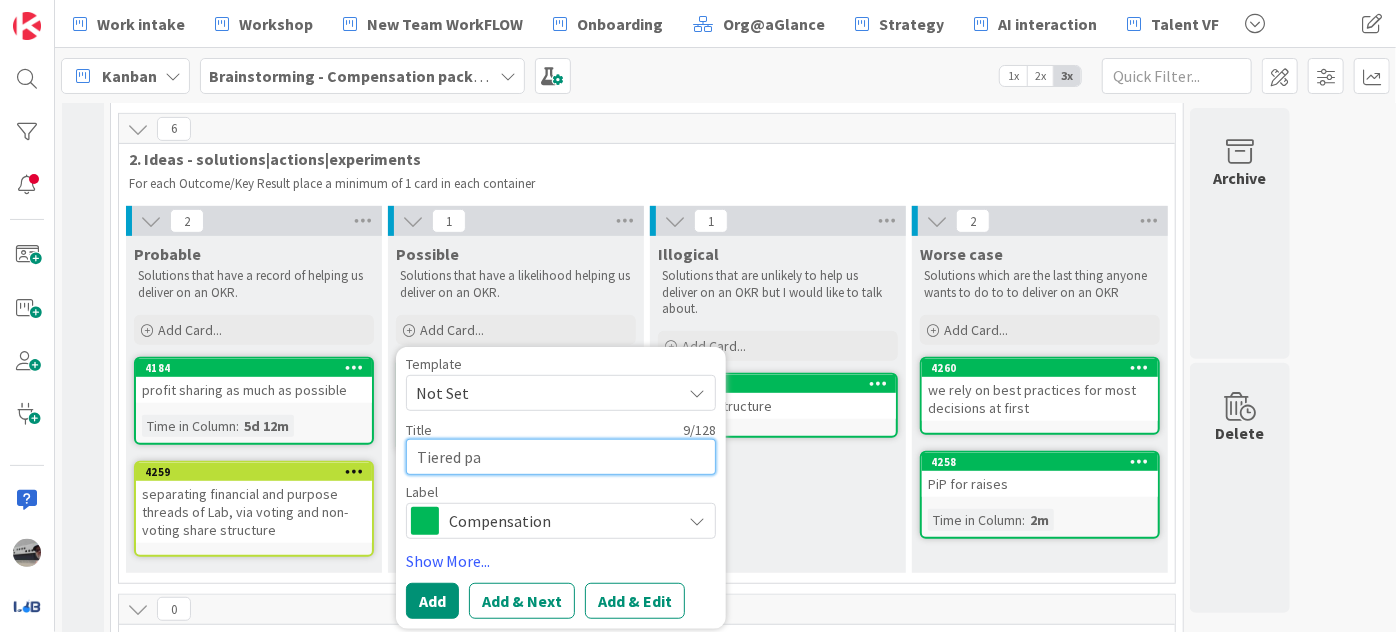 type on "x" 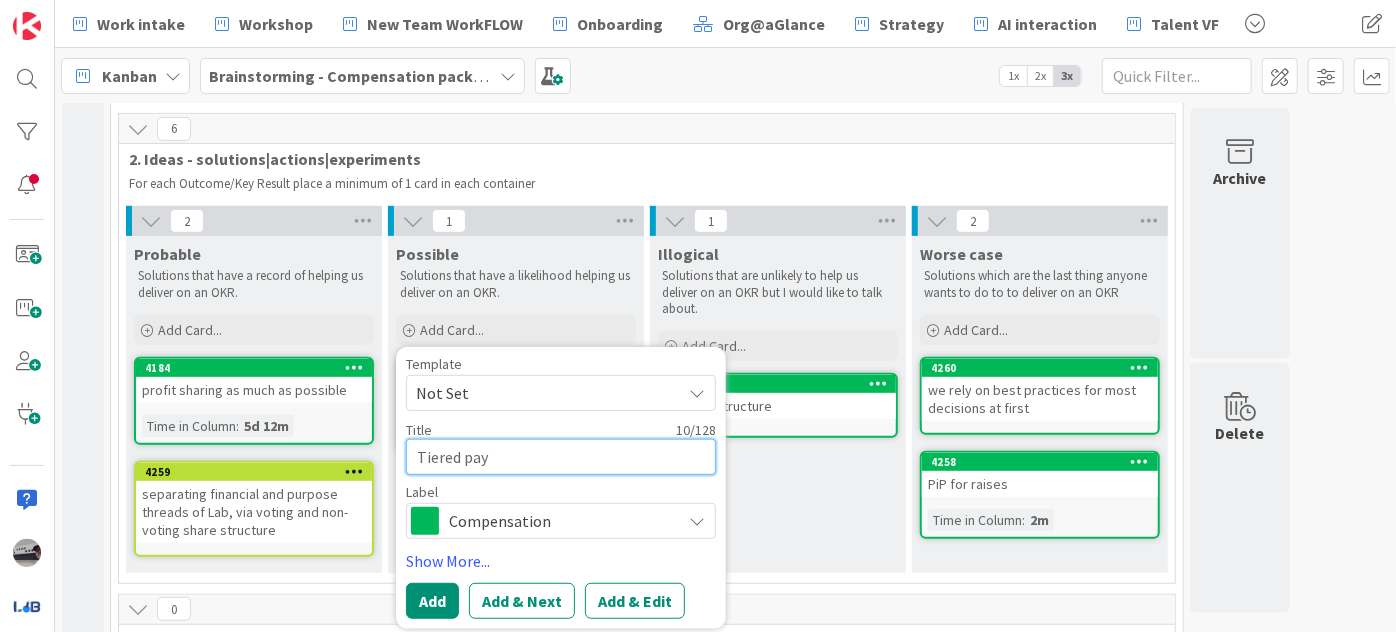 type on "x" 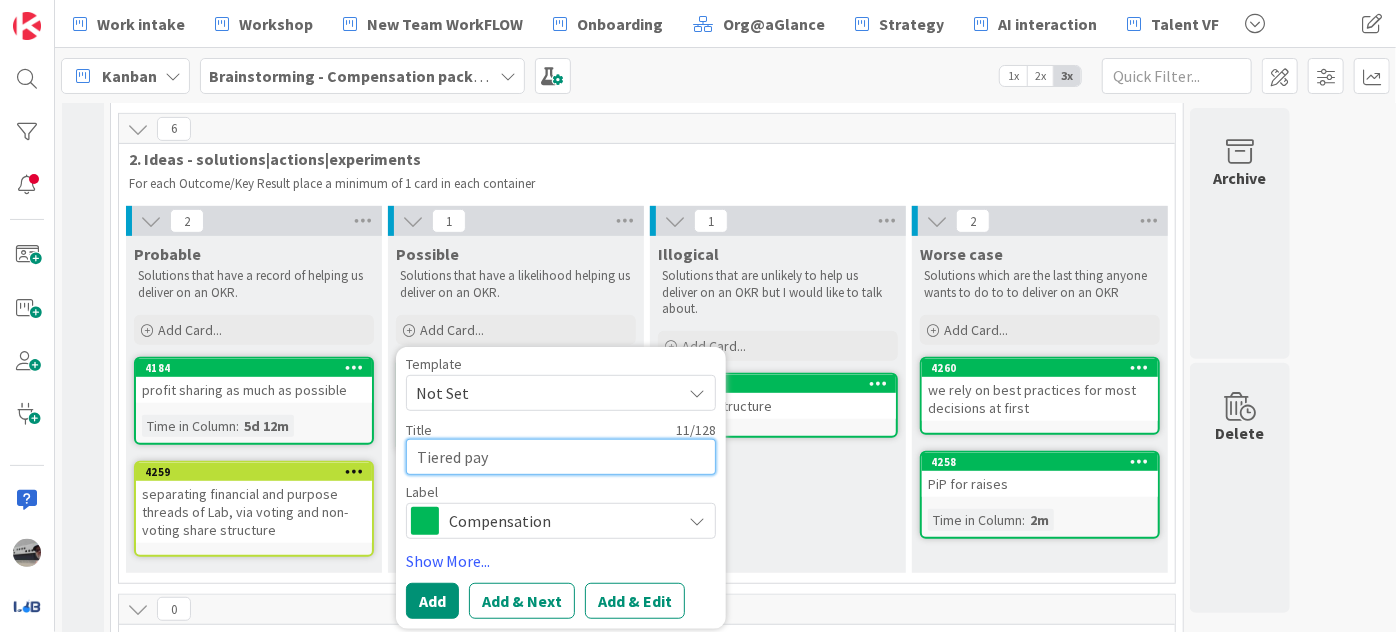 type on "x" 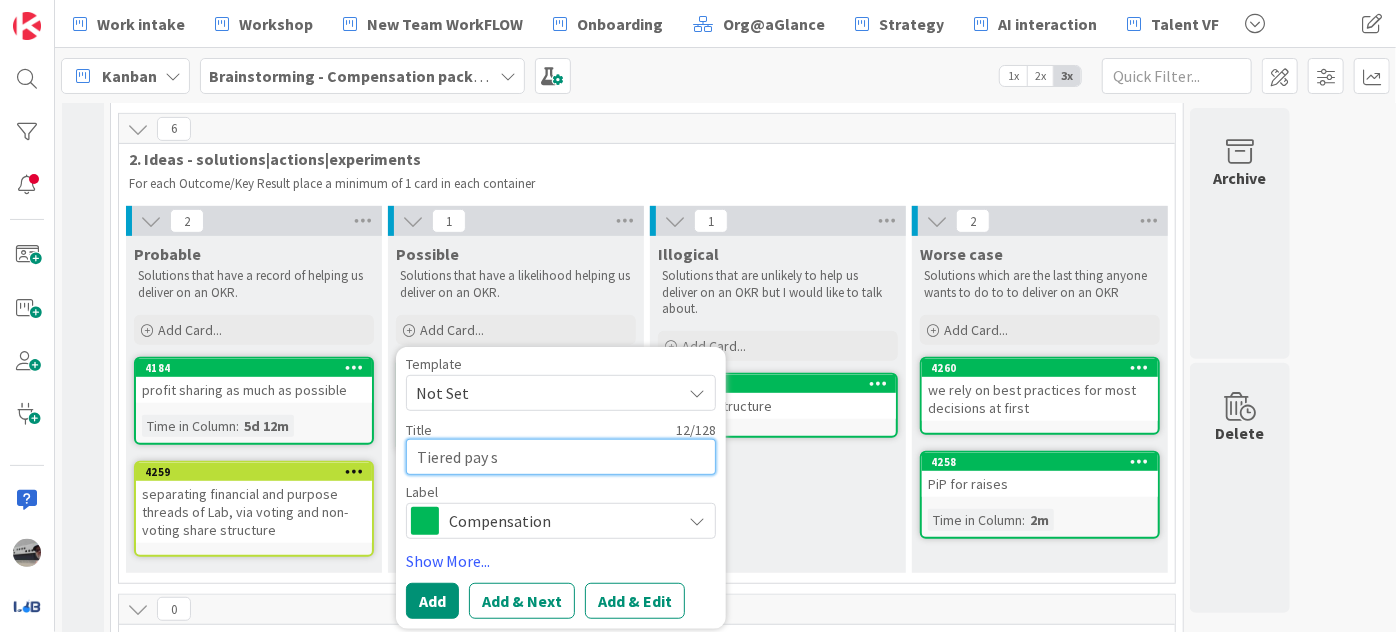 type on "x" 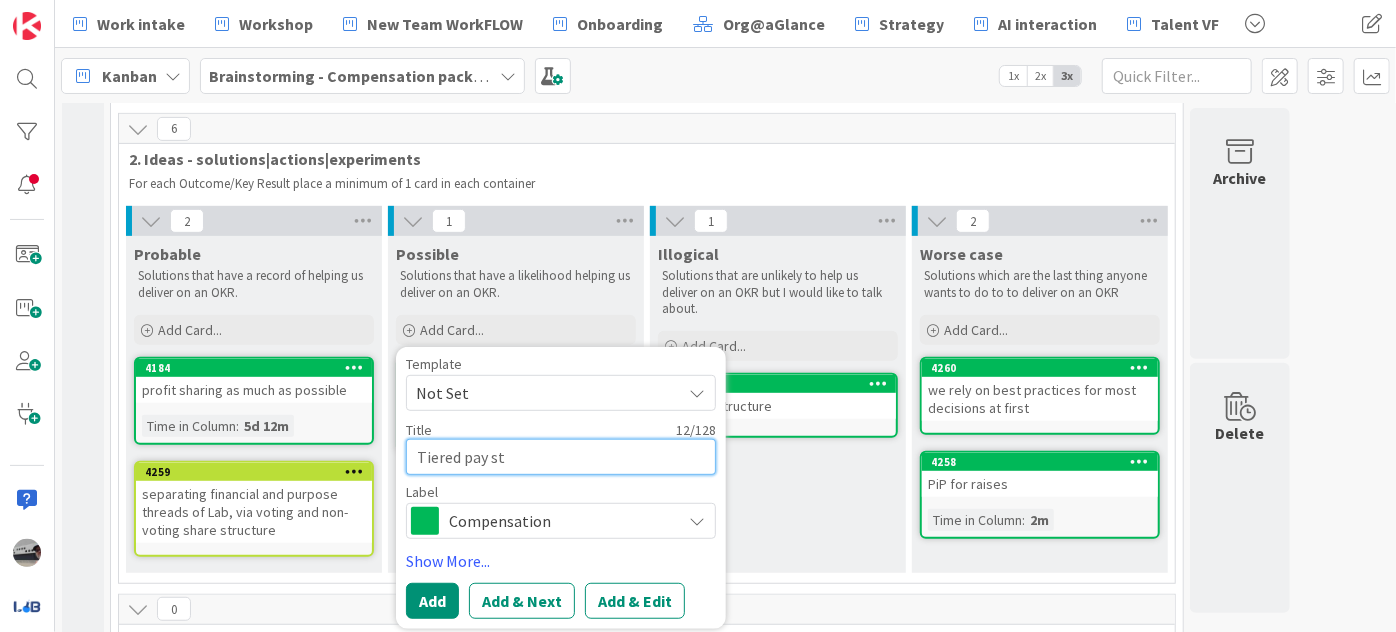 type on "x" 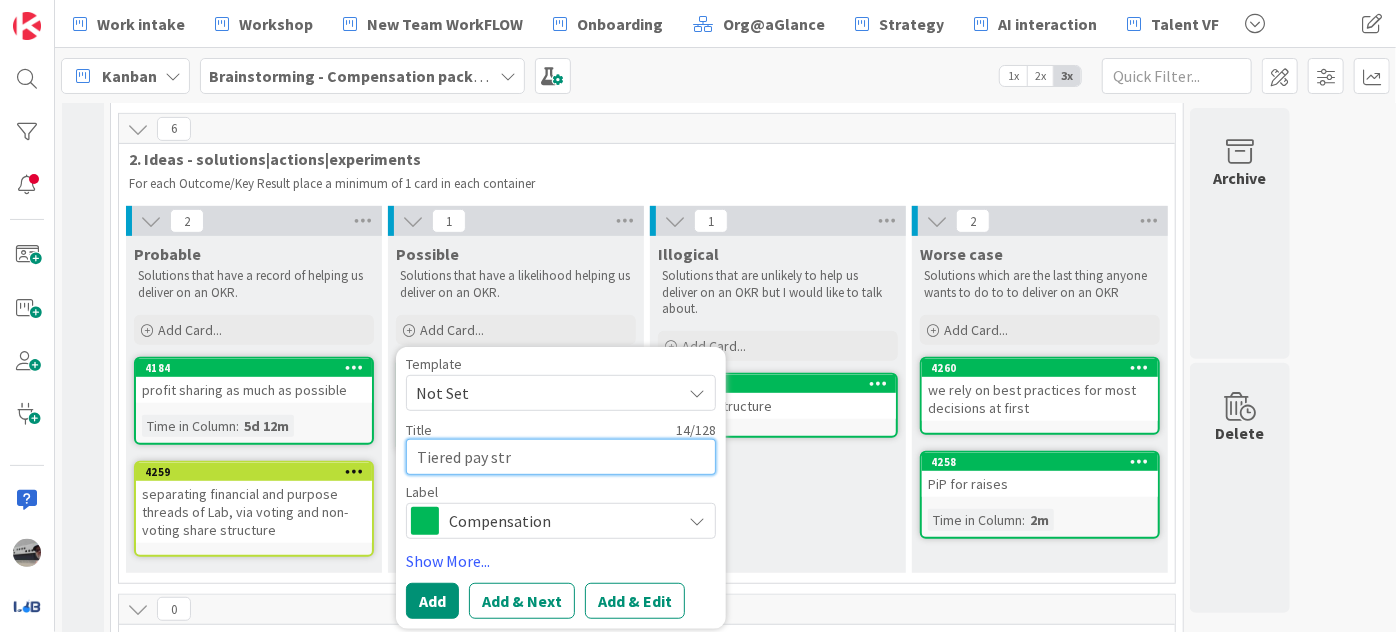 type on "x" 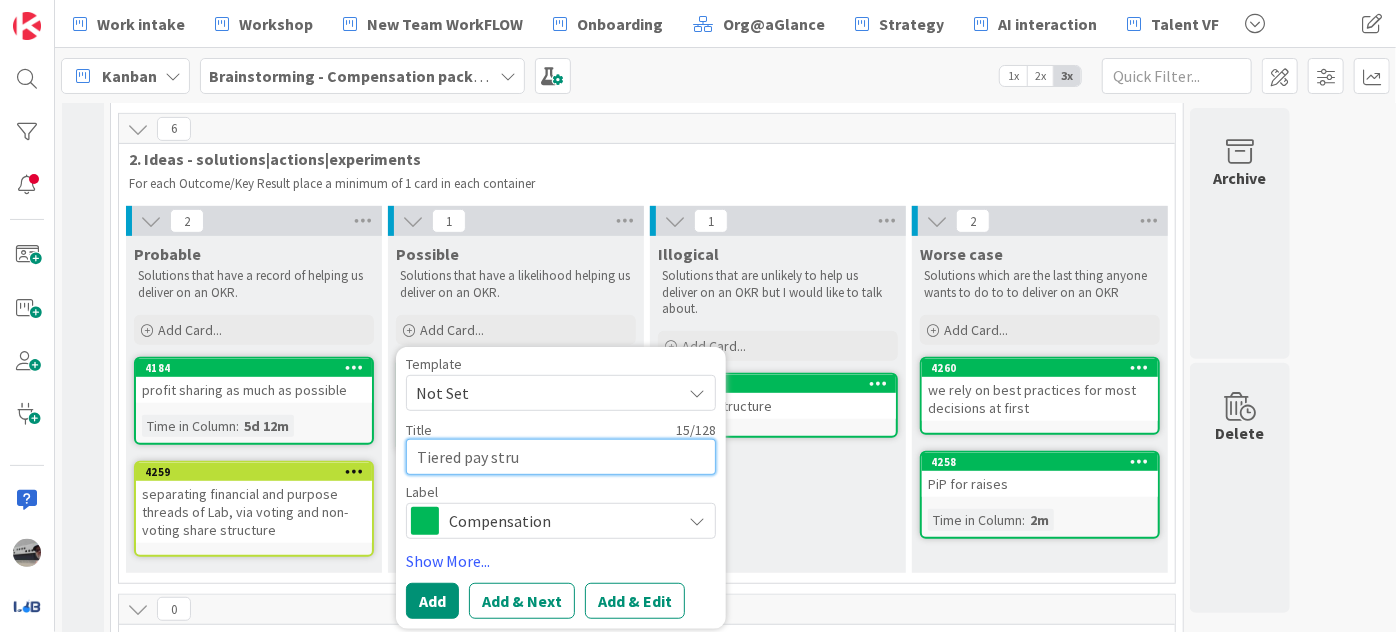 type on "x" 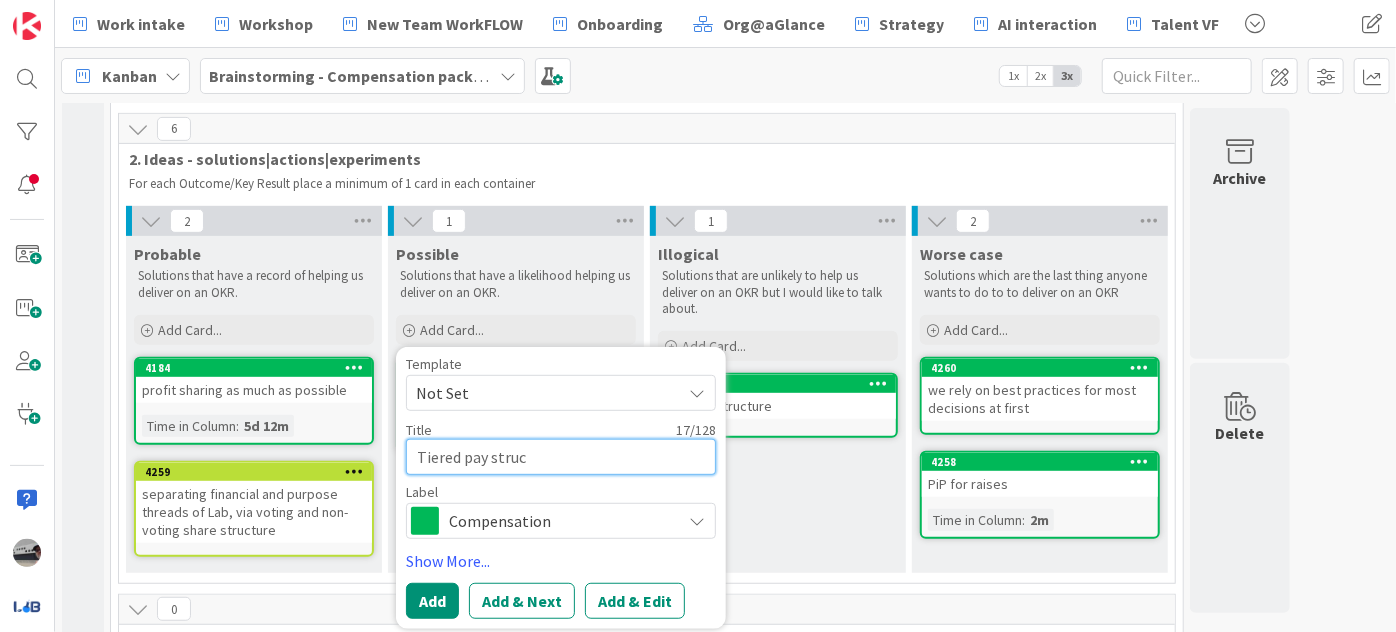 type on "x" 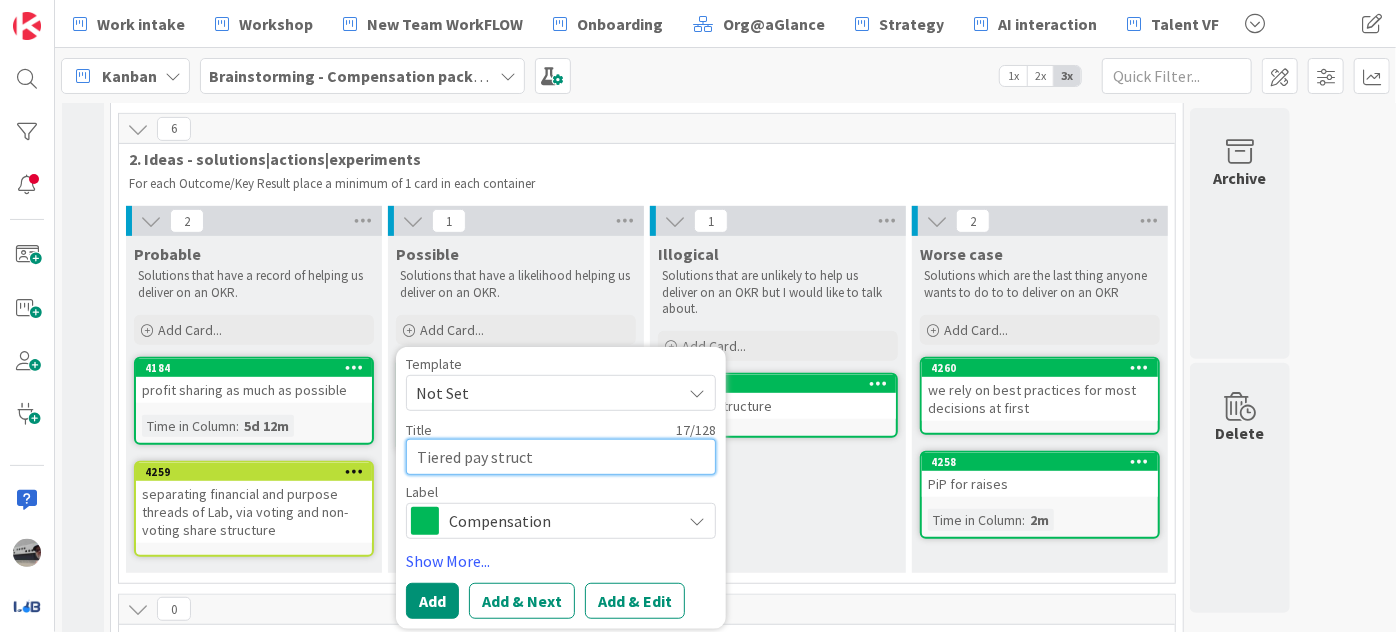 type on "x" 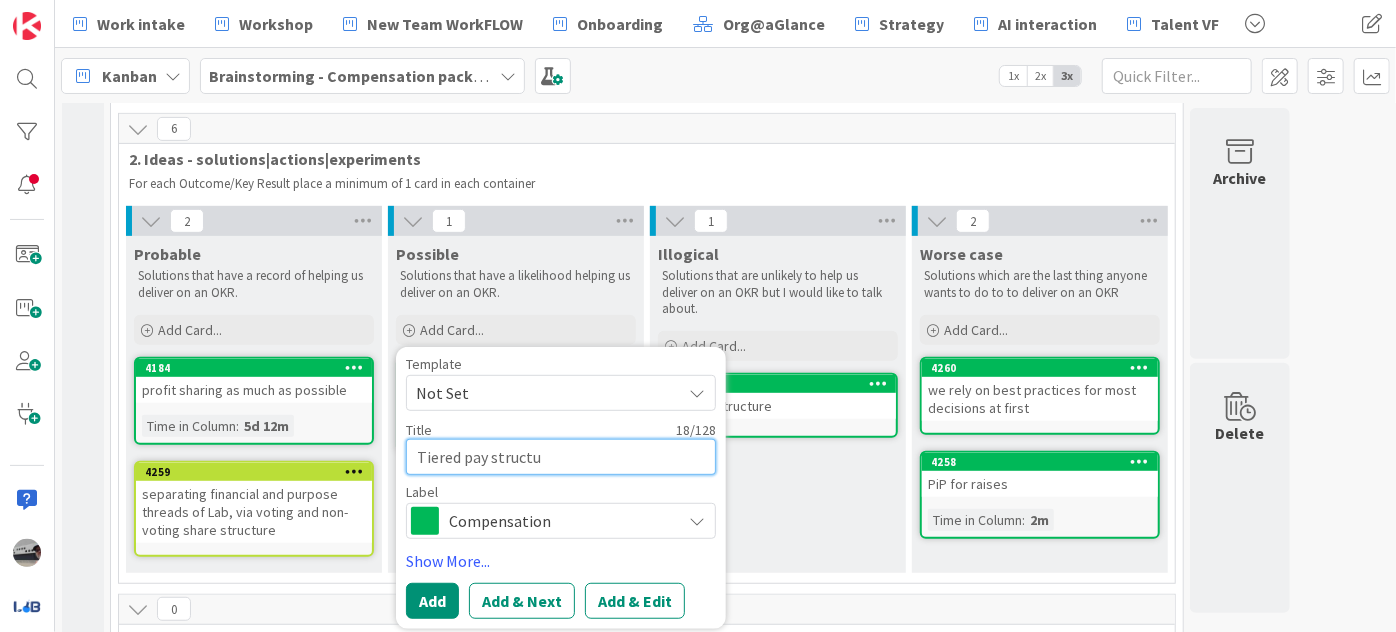 type on "x" 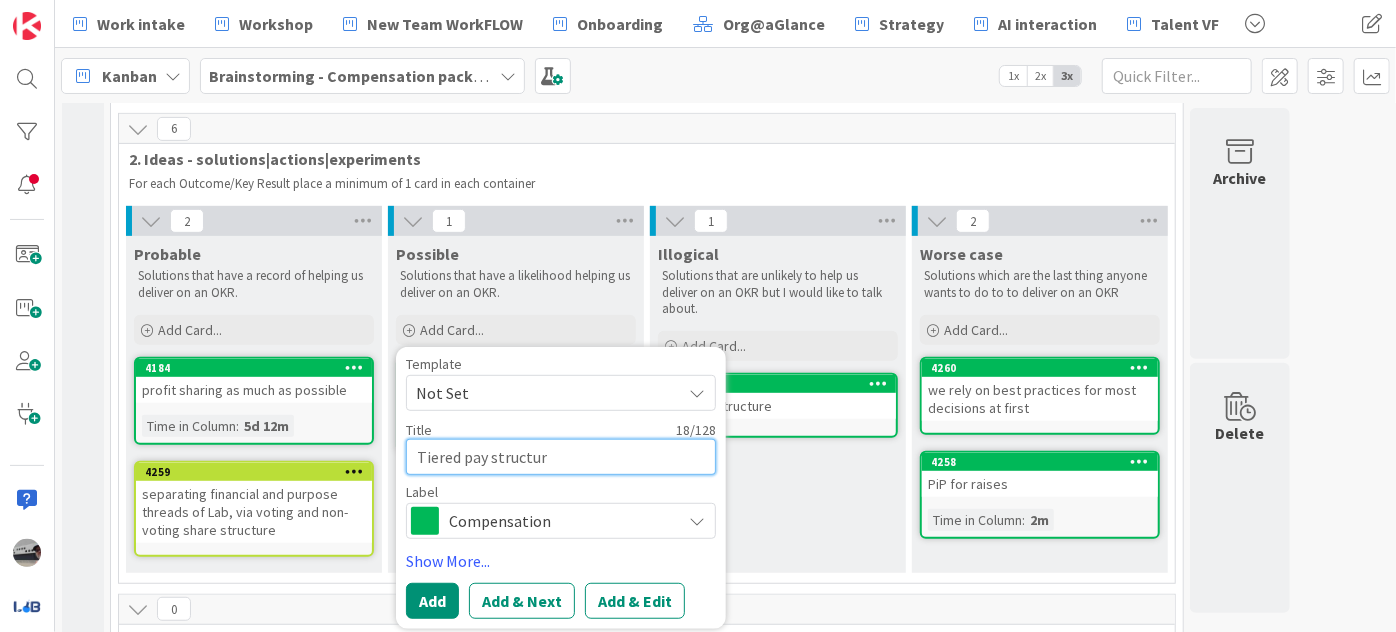 type on "x" 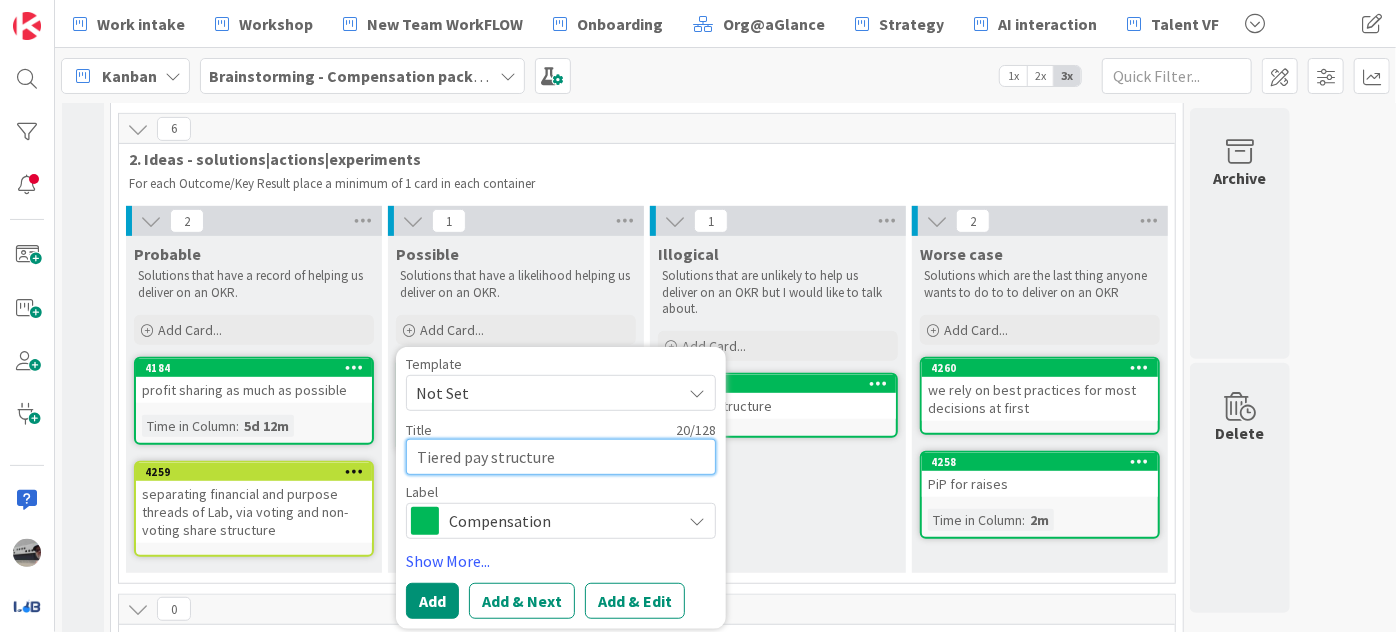 type on "x" 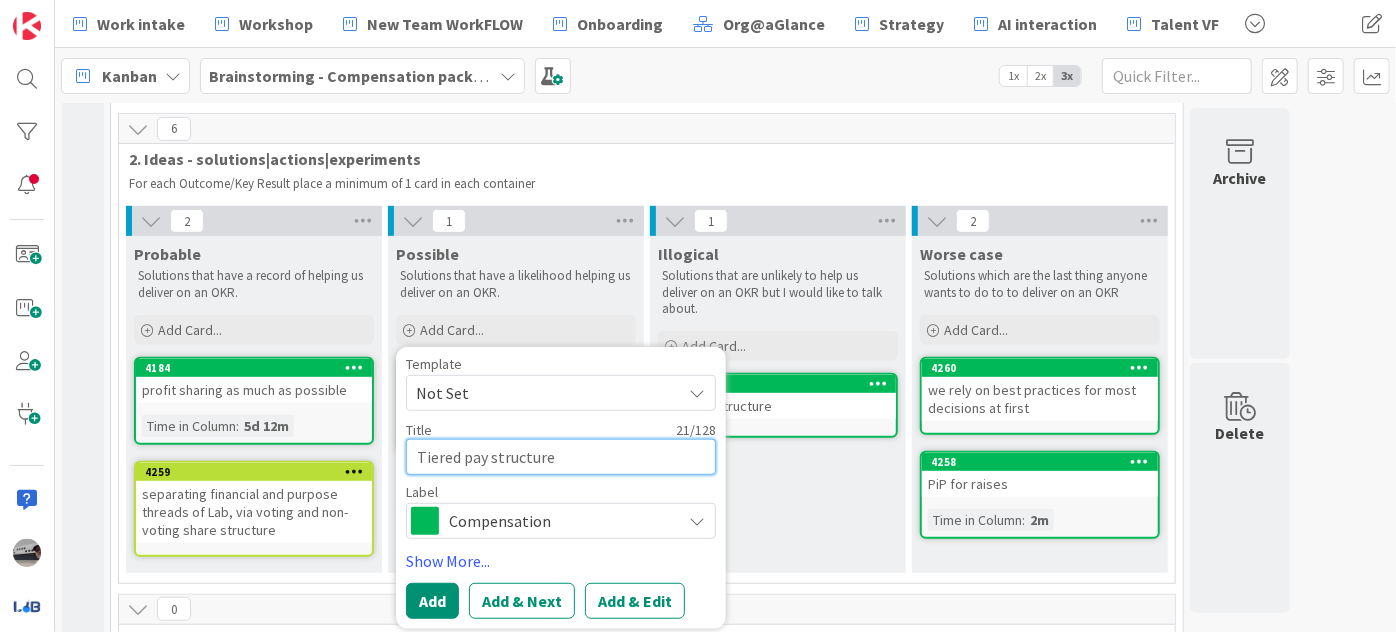 type on "x" 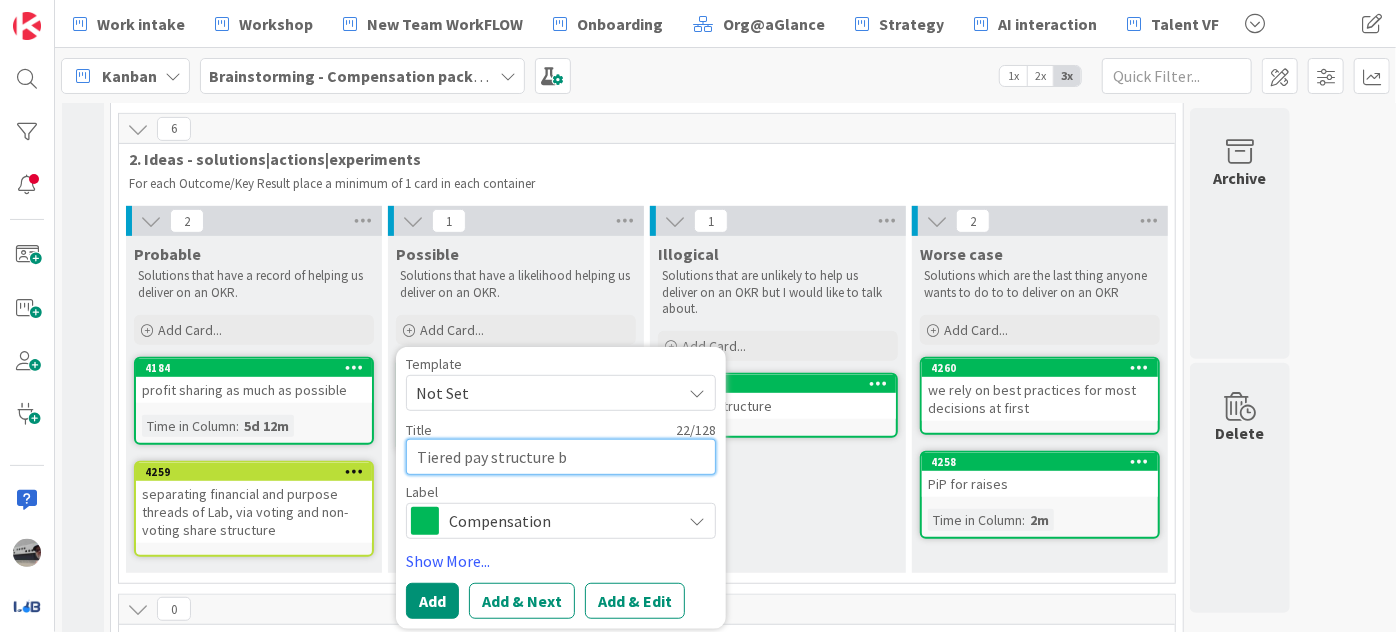 type on "x" 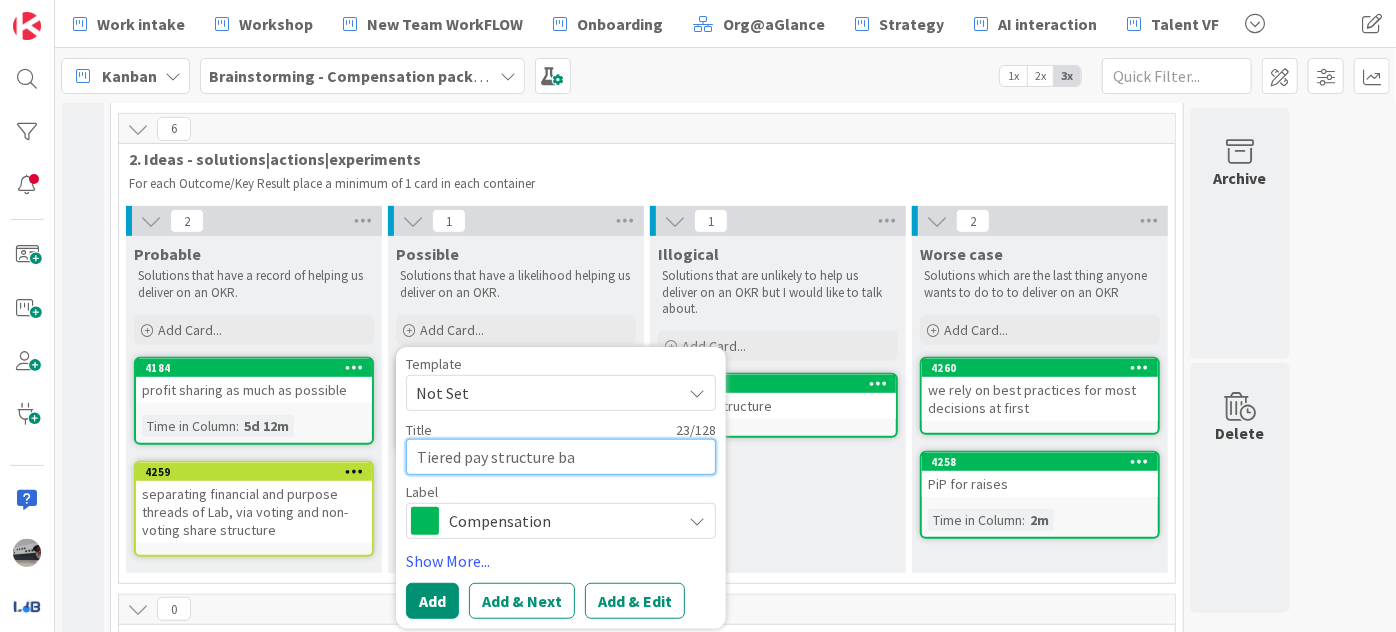 type on "x" 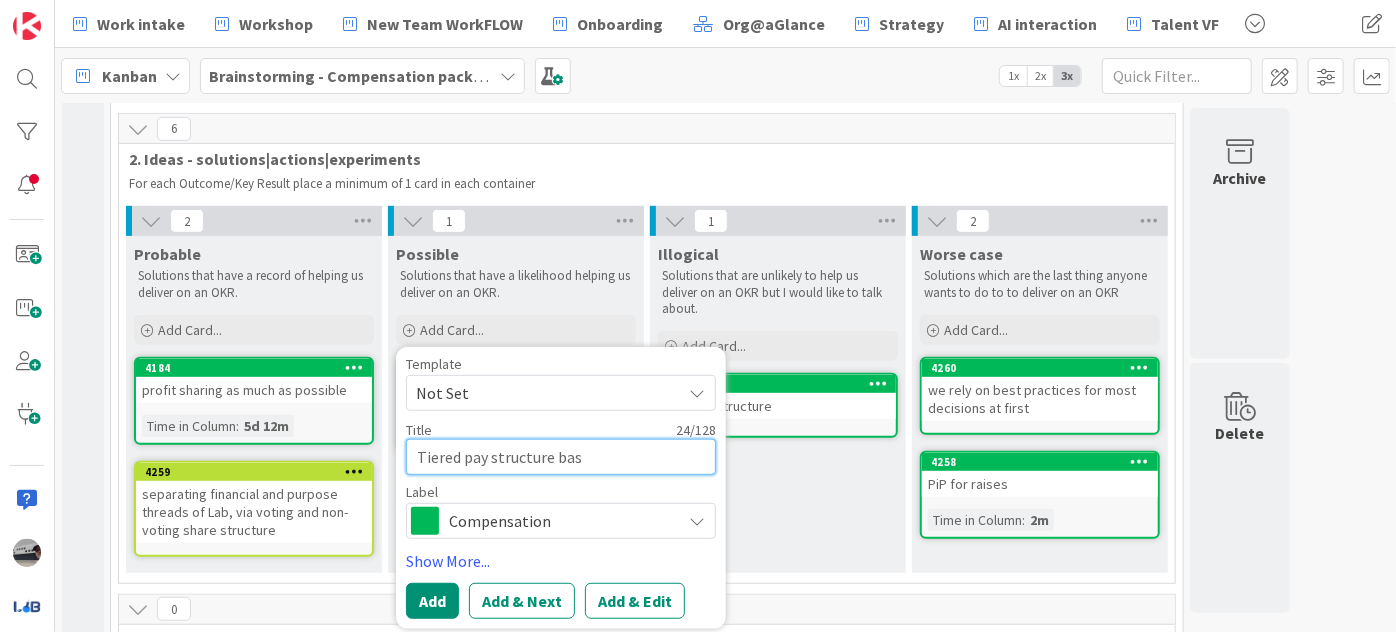 type on "x" 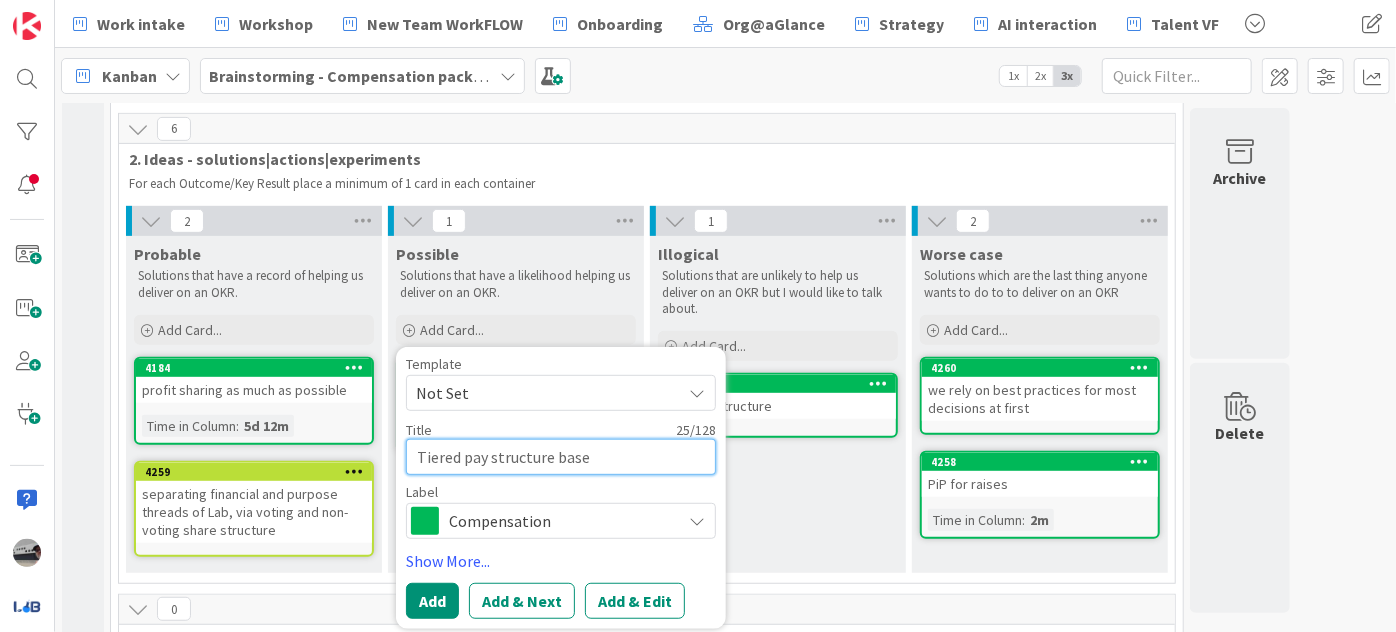 type on "x" 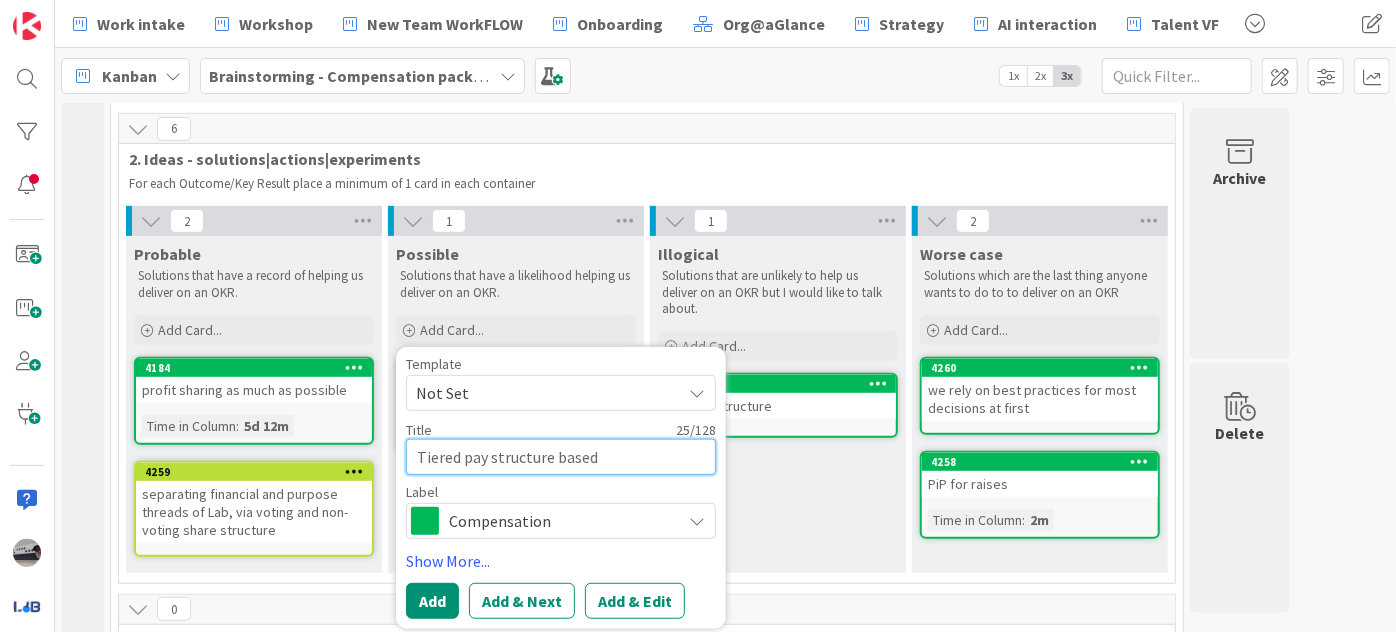 type on "x" 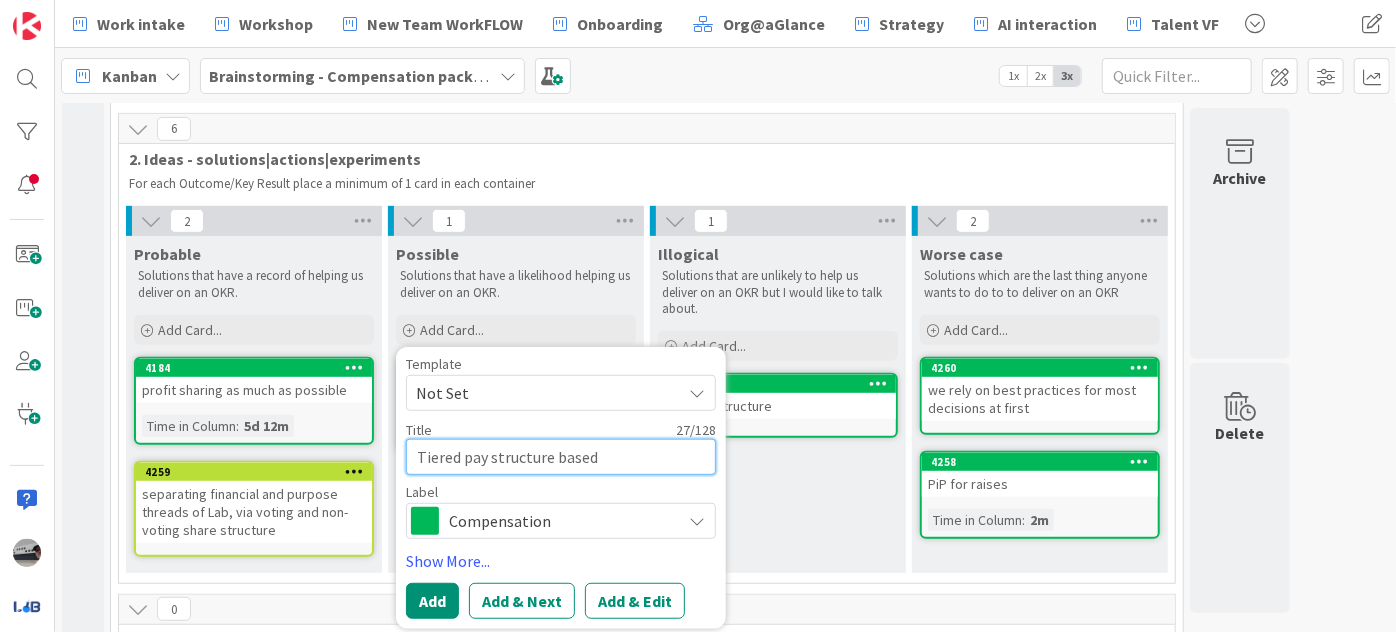 type on "x" 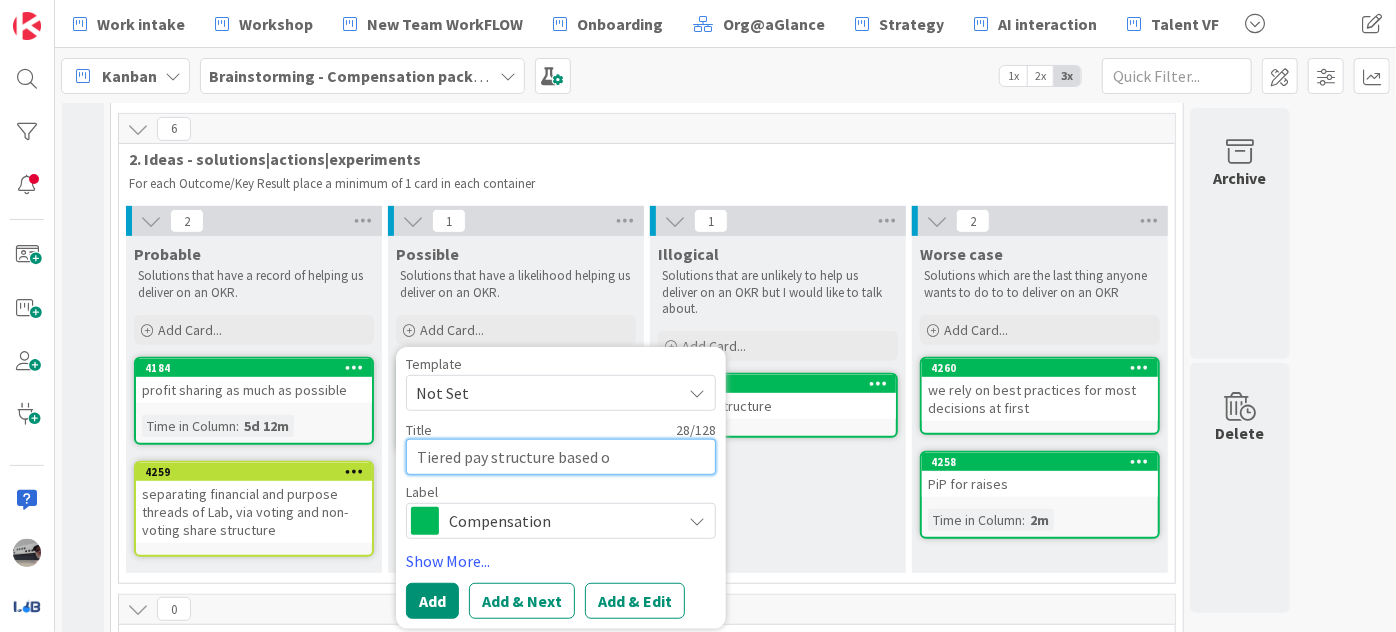 type on "x" 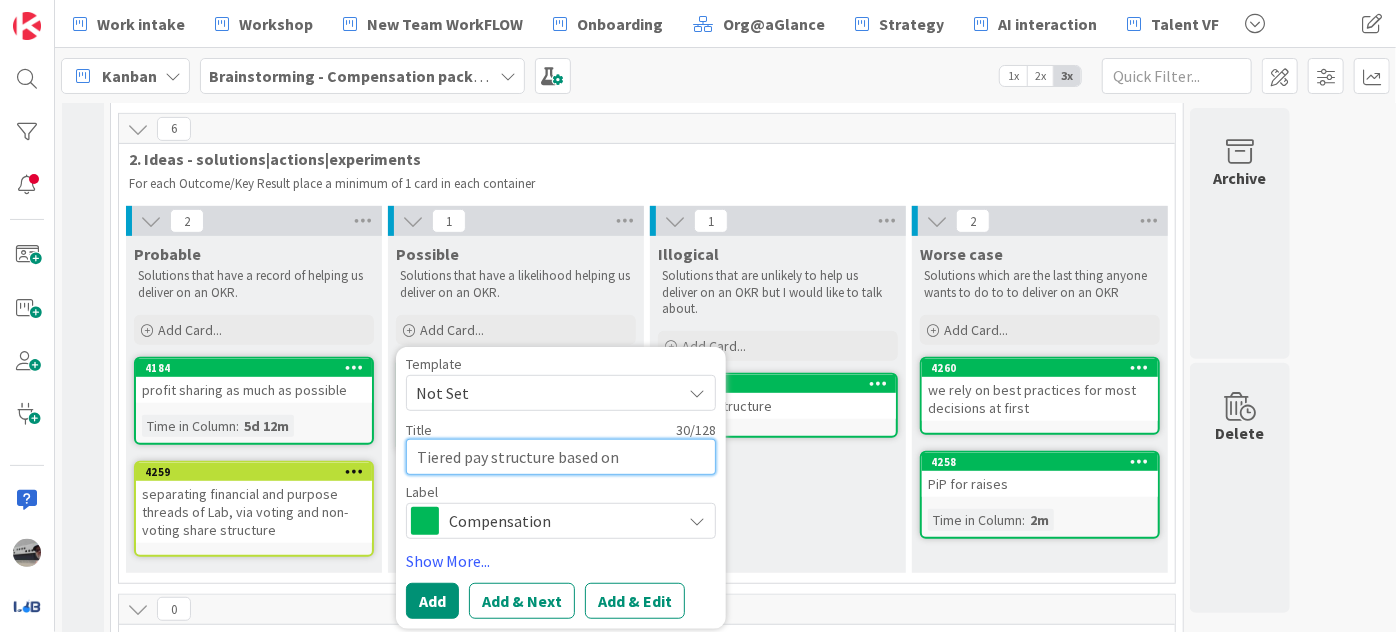 type on "x" 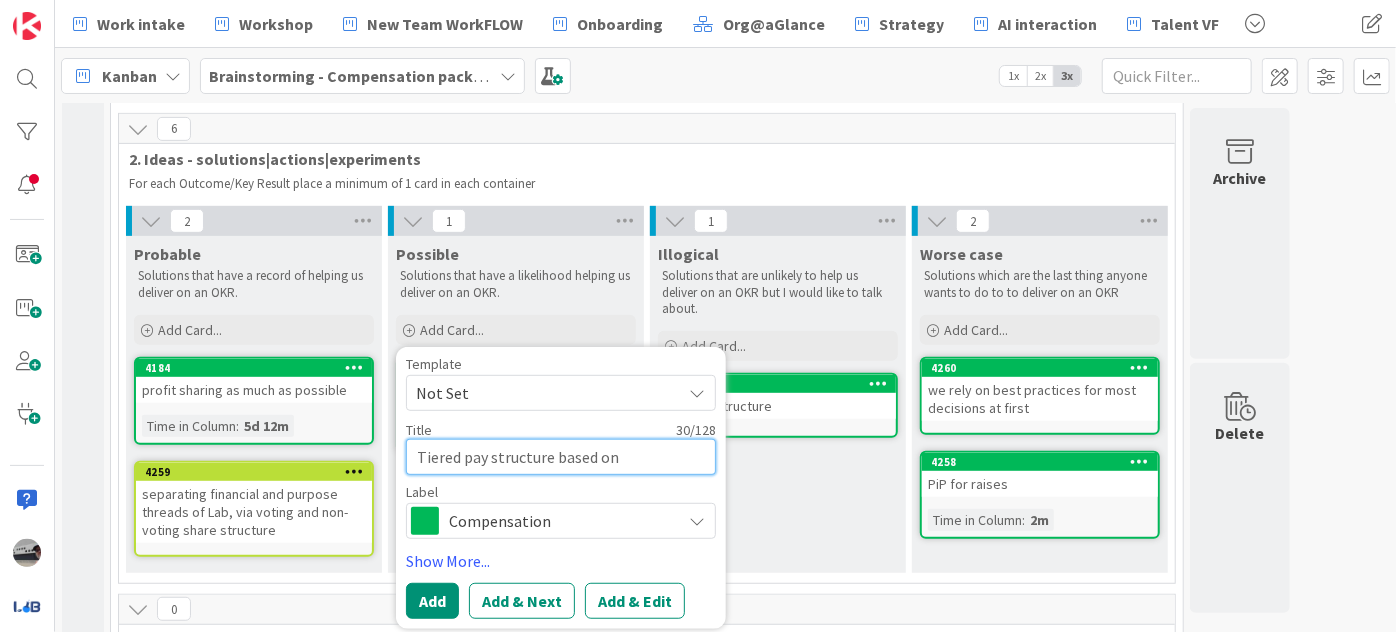 type on "x" 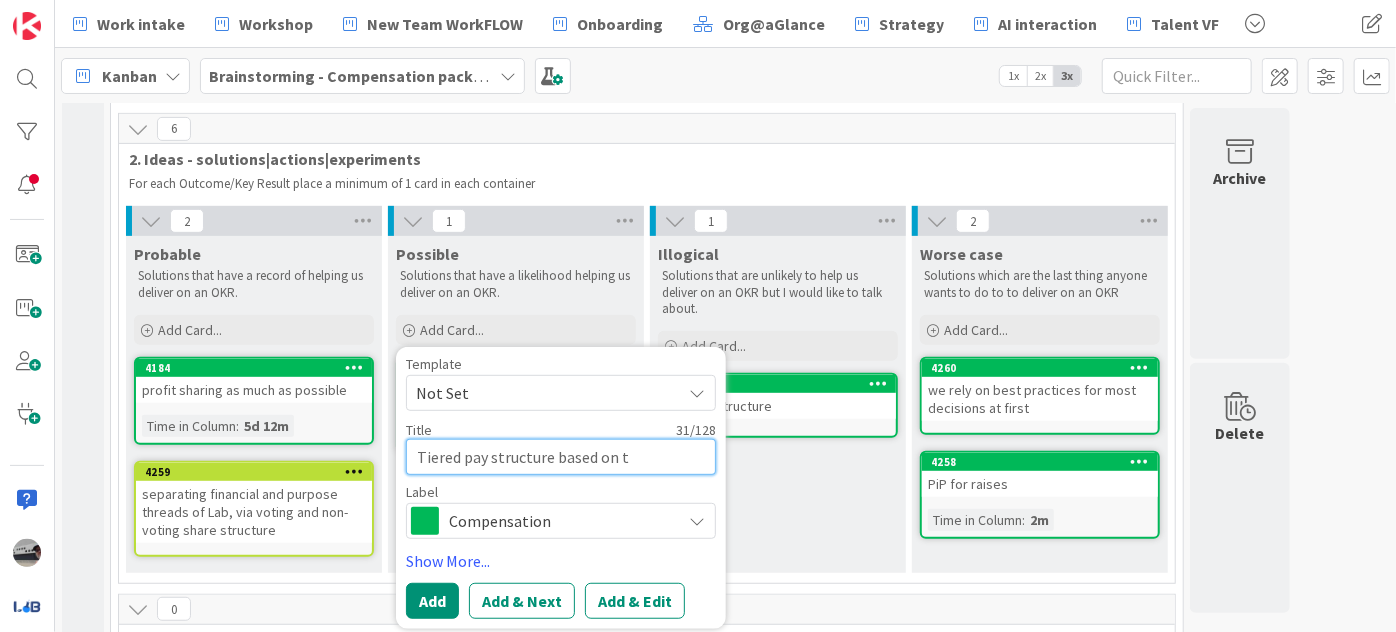 type on "x" 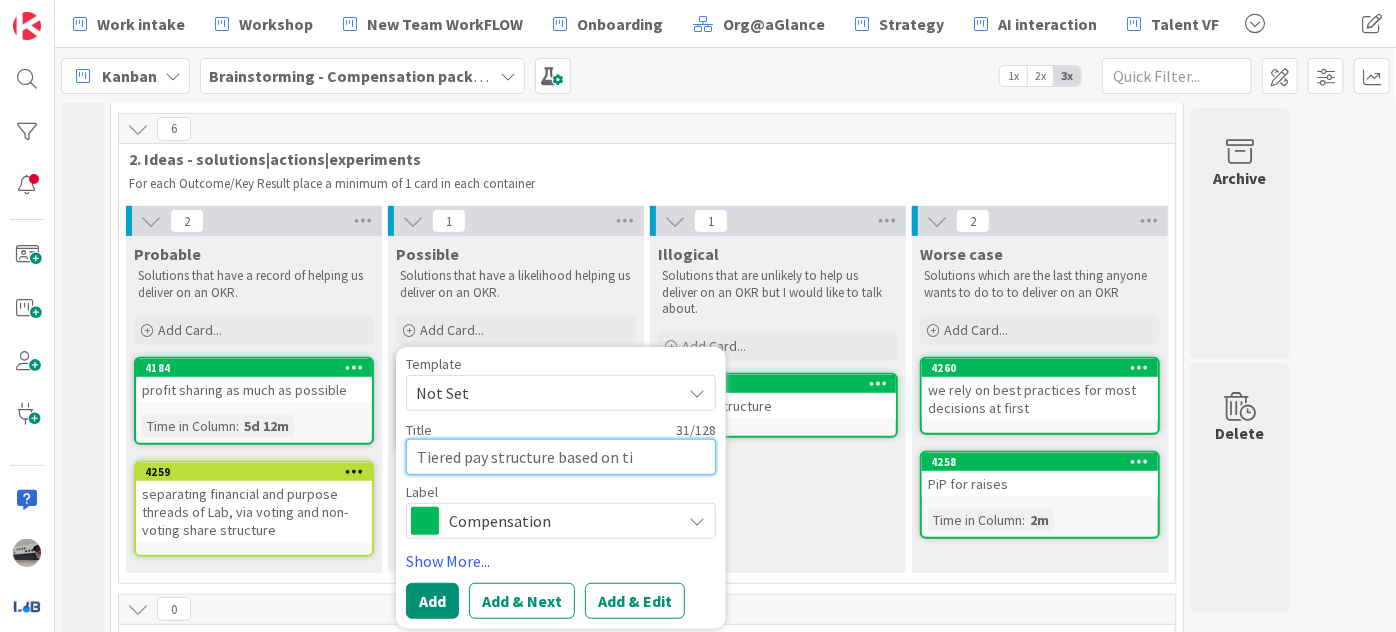 type on "x" 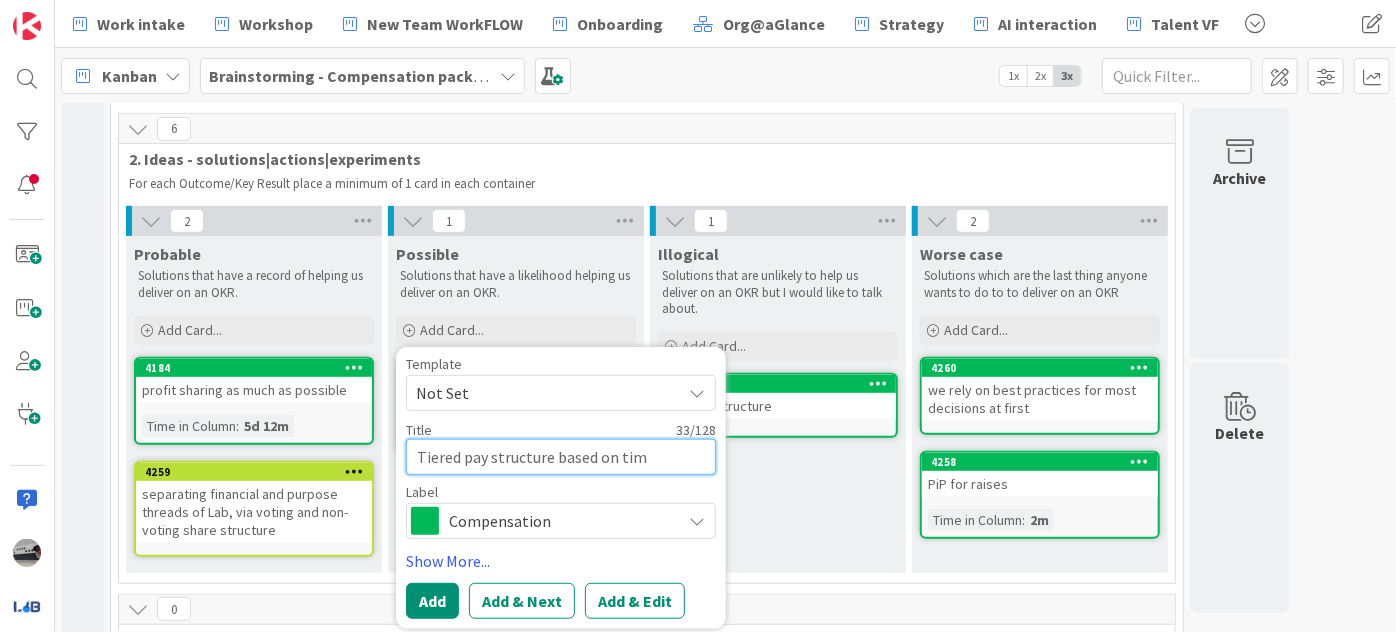type on "x" 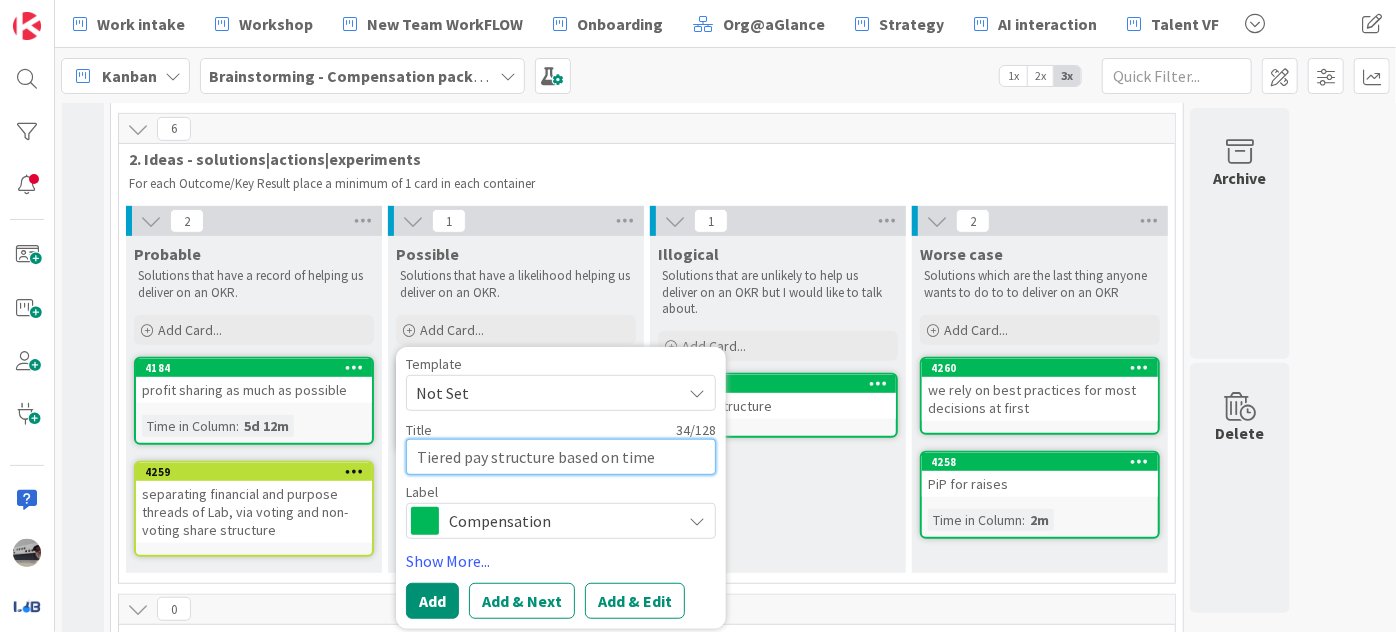 type on "x" 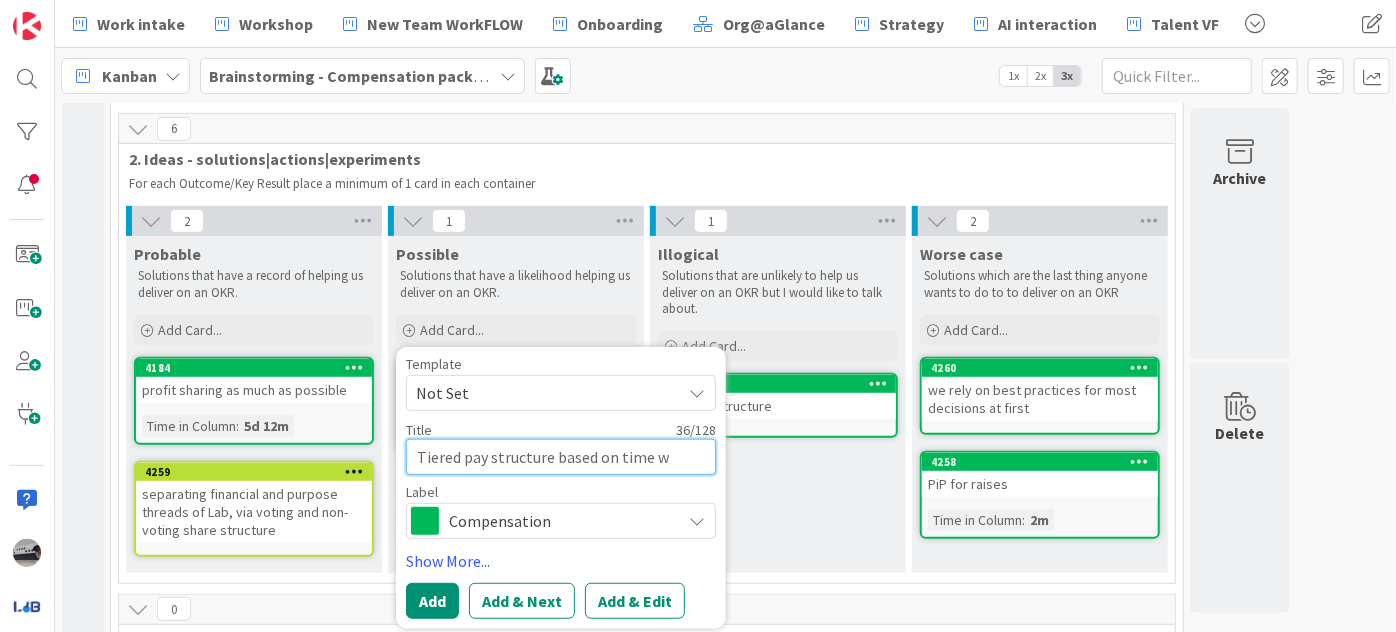 type on "x" 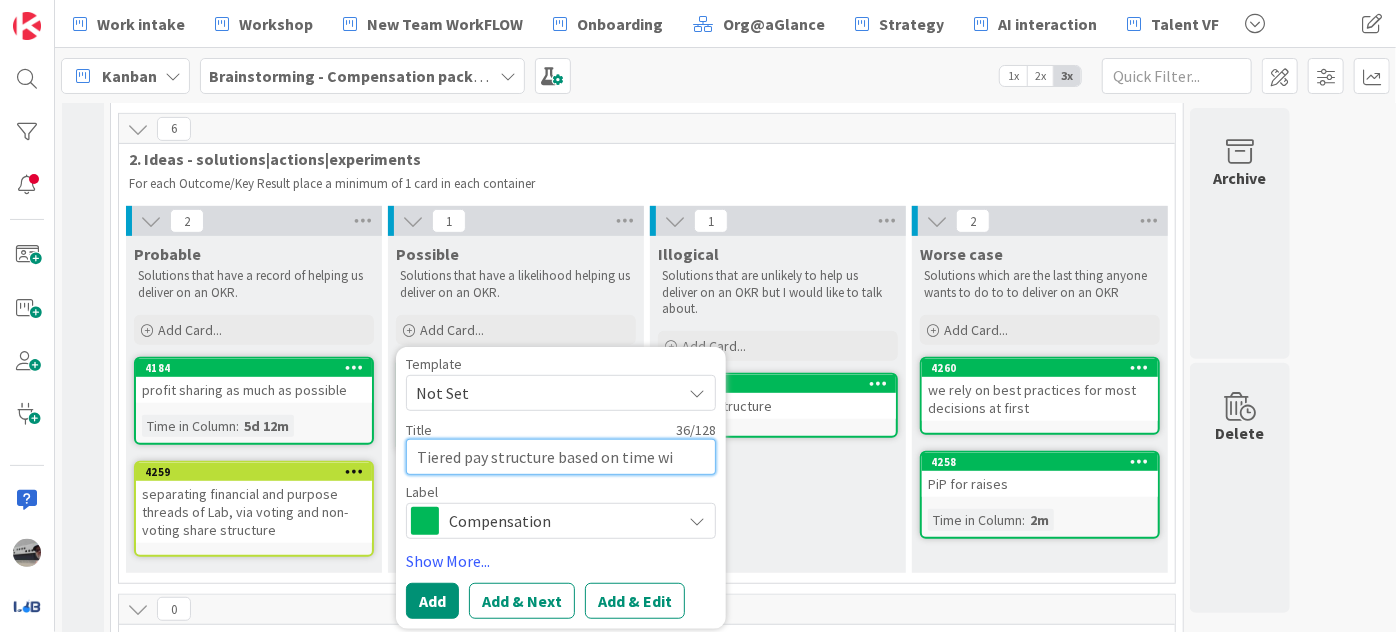 type on "x" 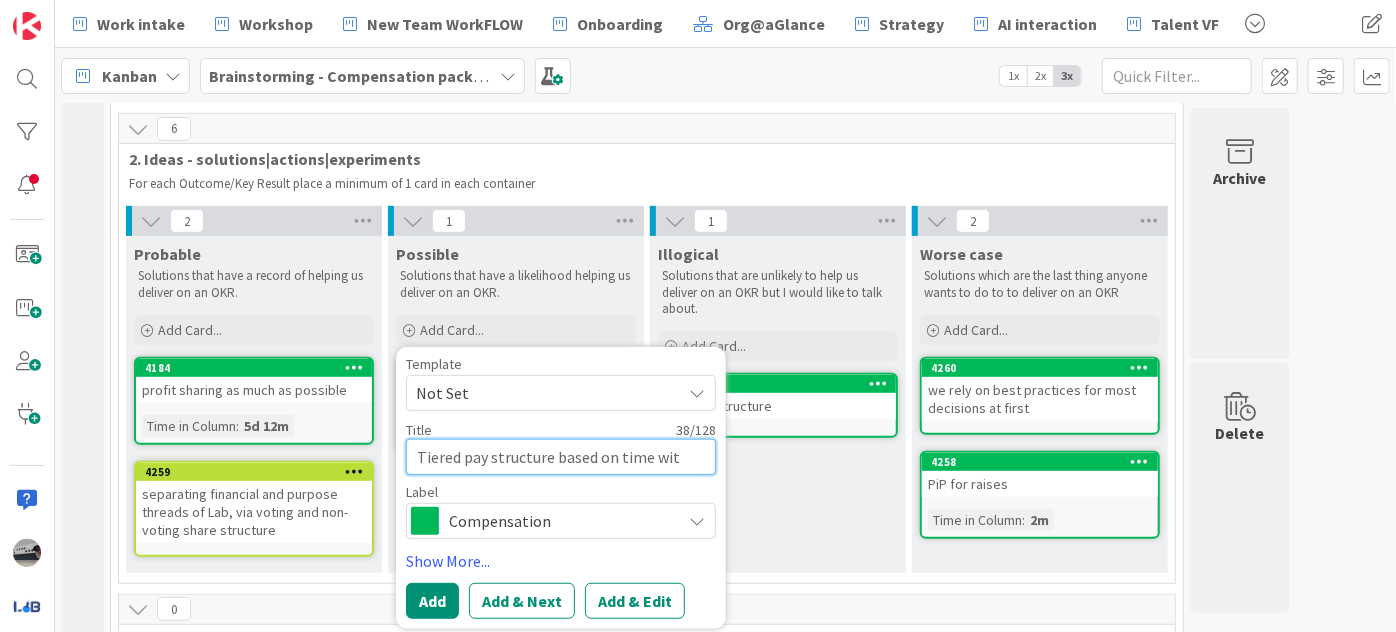 type on "x" 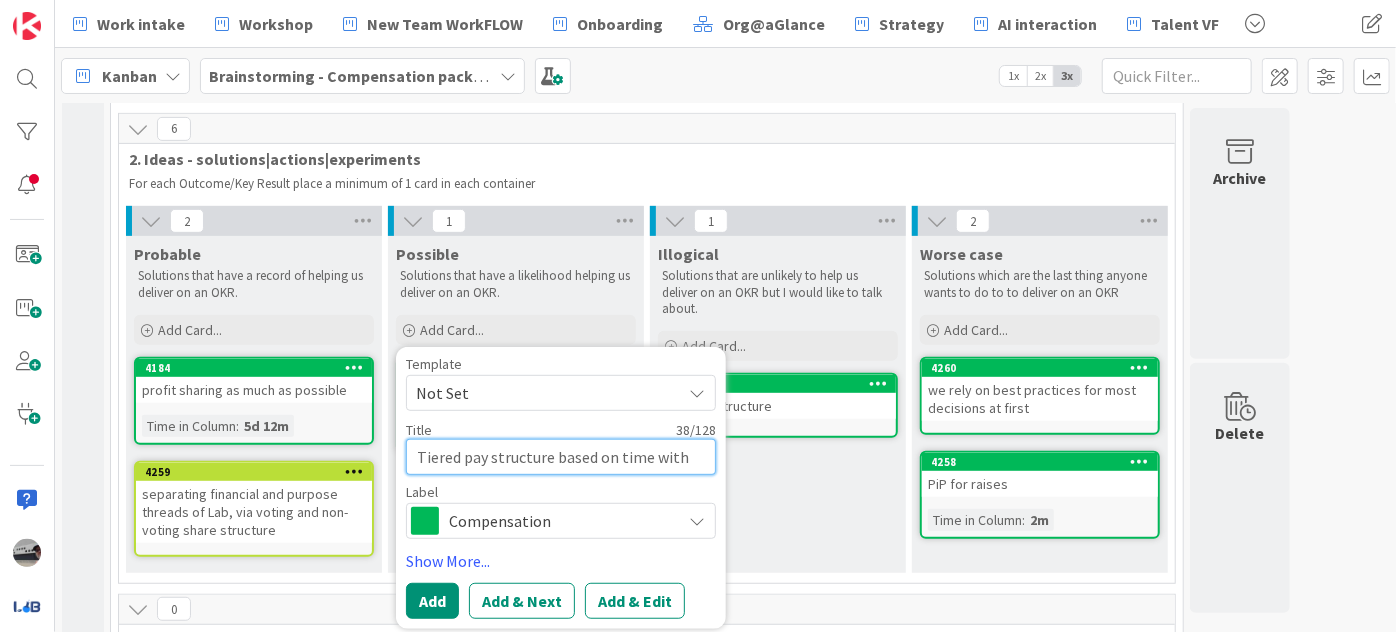 type on "x" 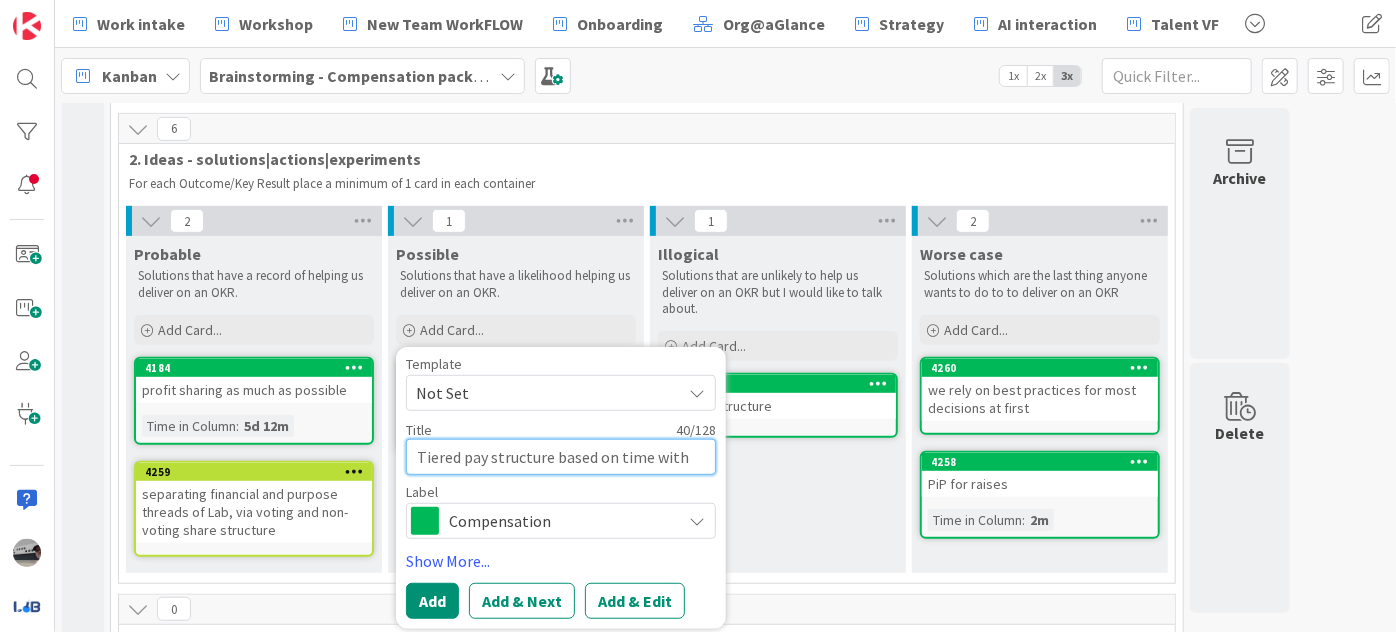 type on "x" 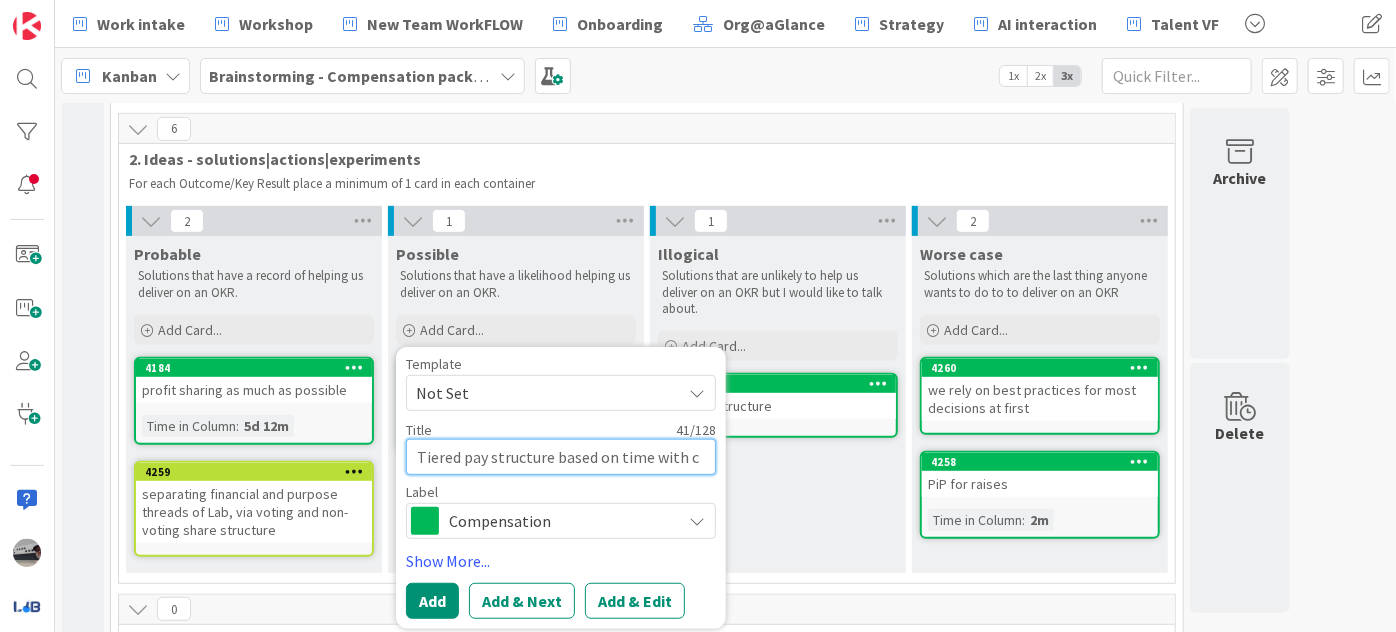 type on "x" 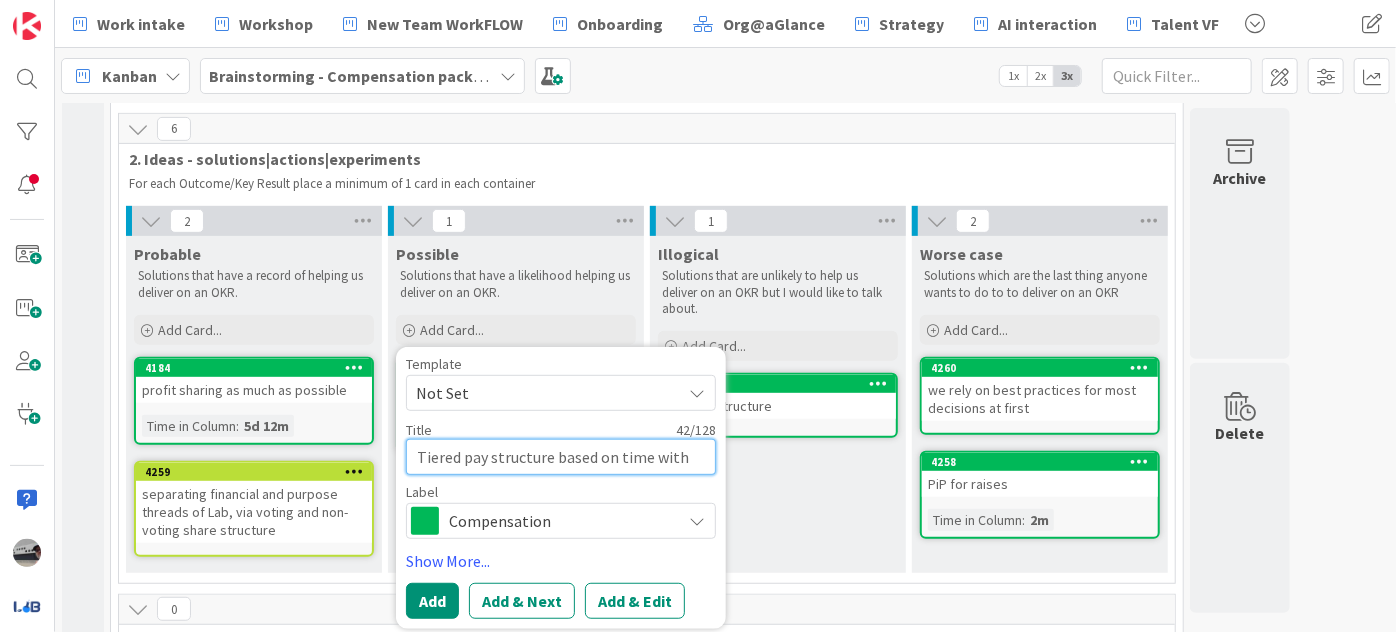type on "x" 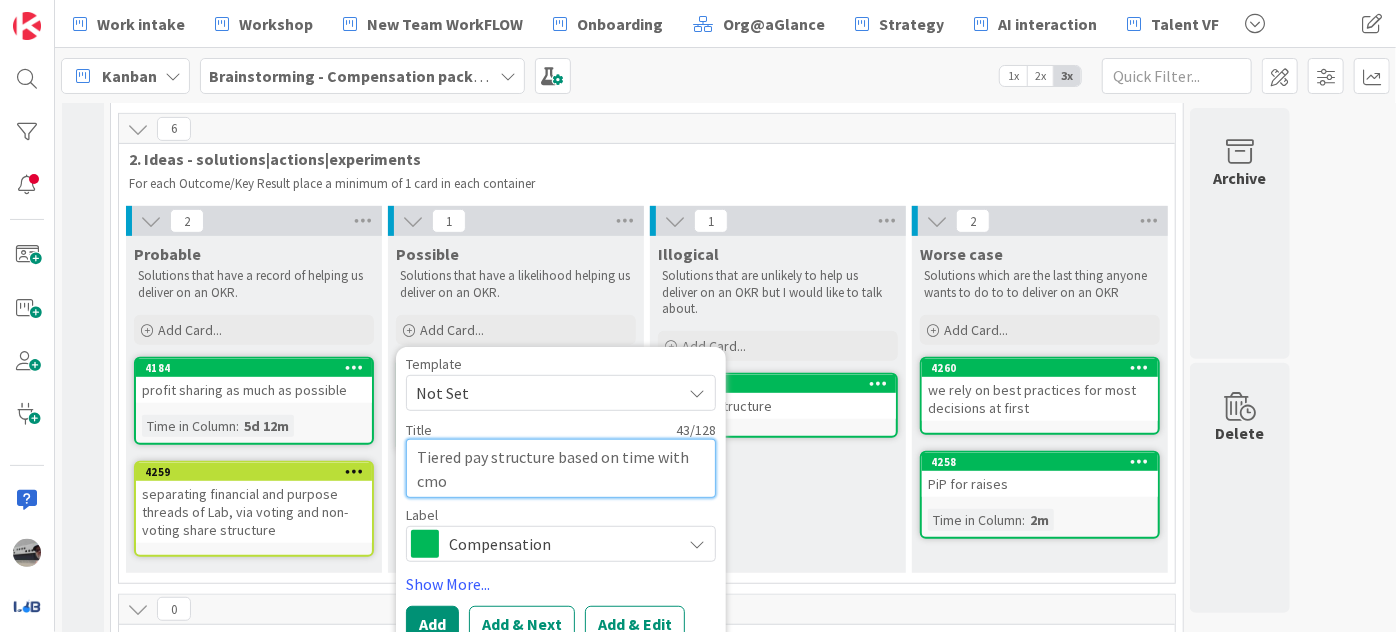 type on "x" 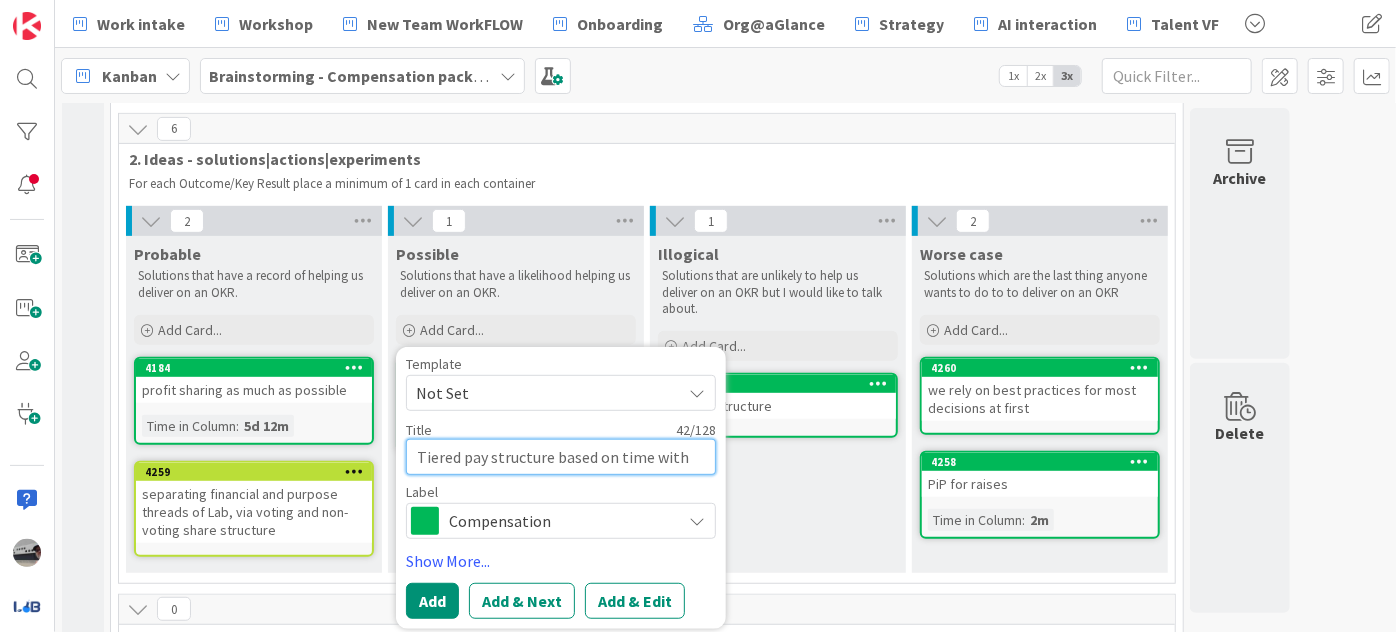 type on "x" 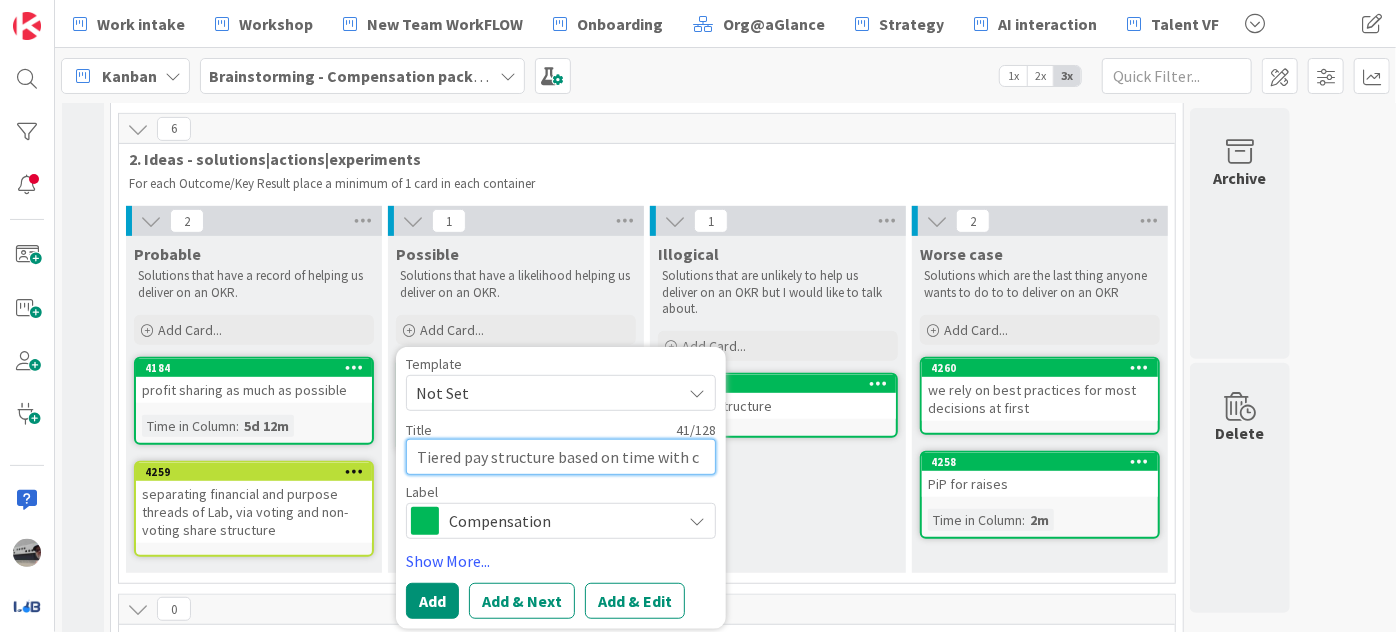 type on "x" 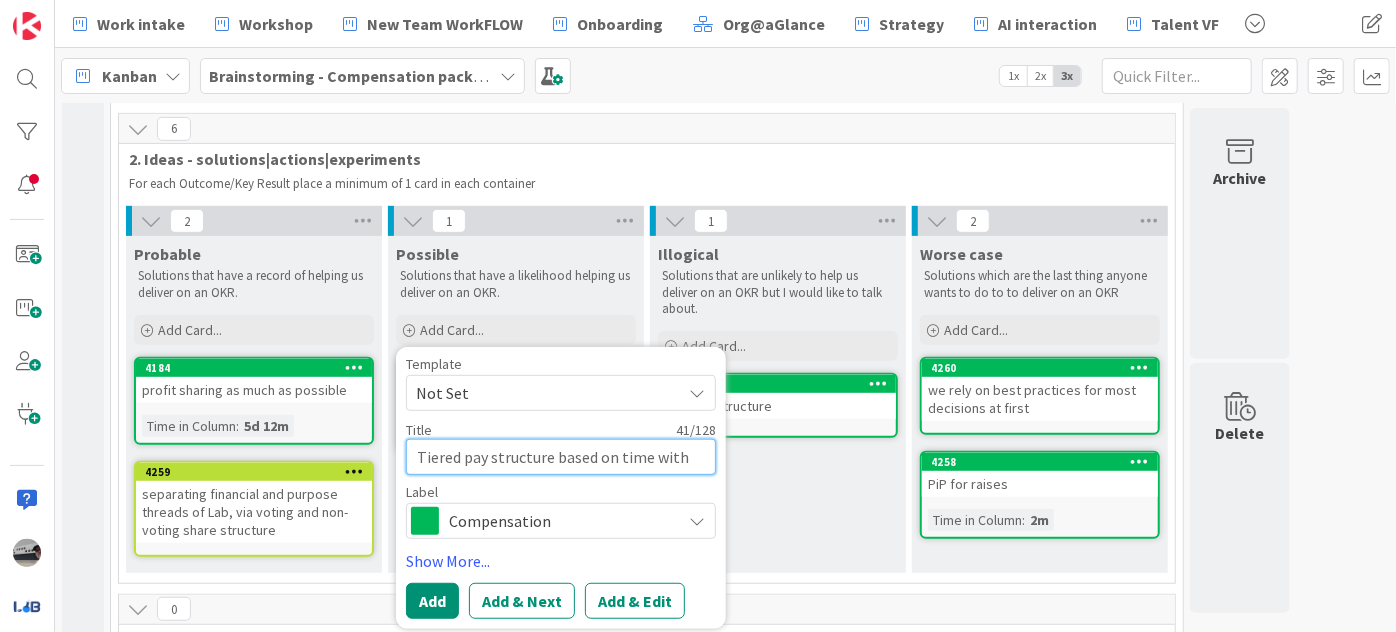 type on "x" 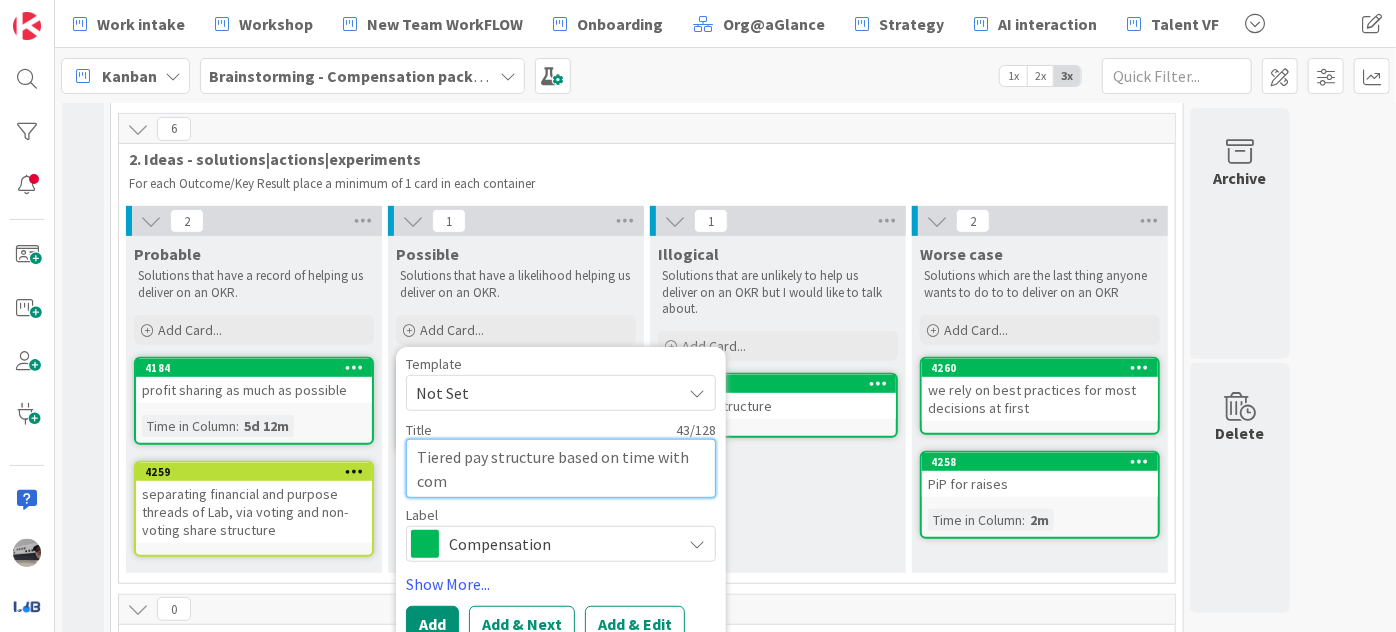 type on "x" 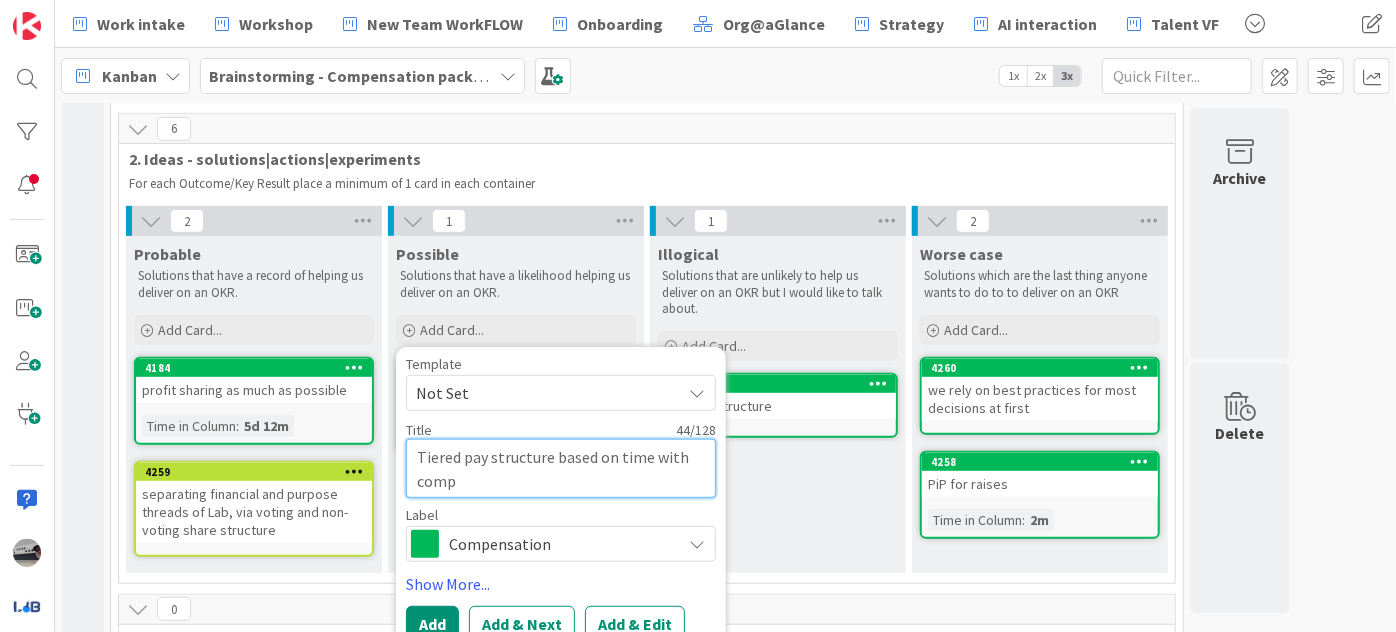 type on "x" 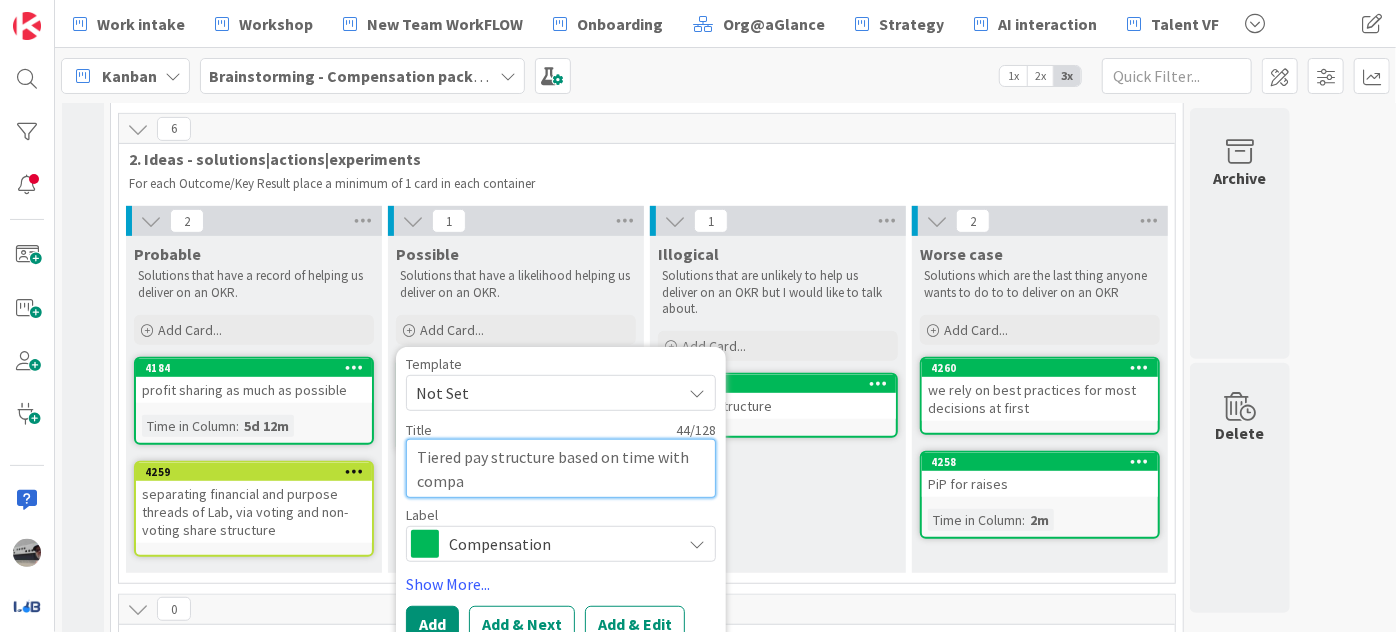 type on "Tiered pay structure based on time with compan" 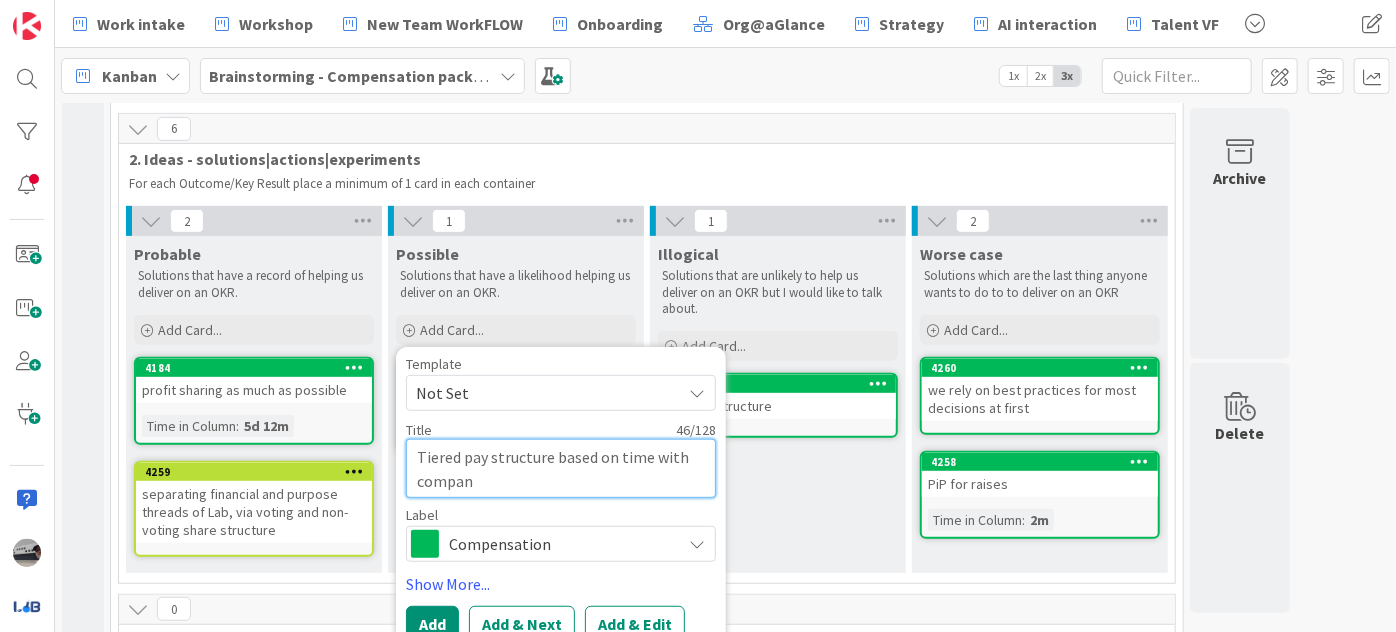 type on "x" 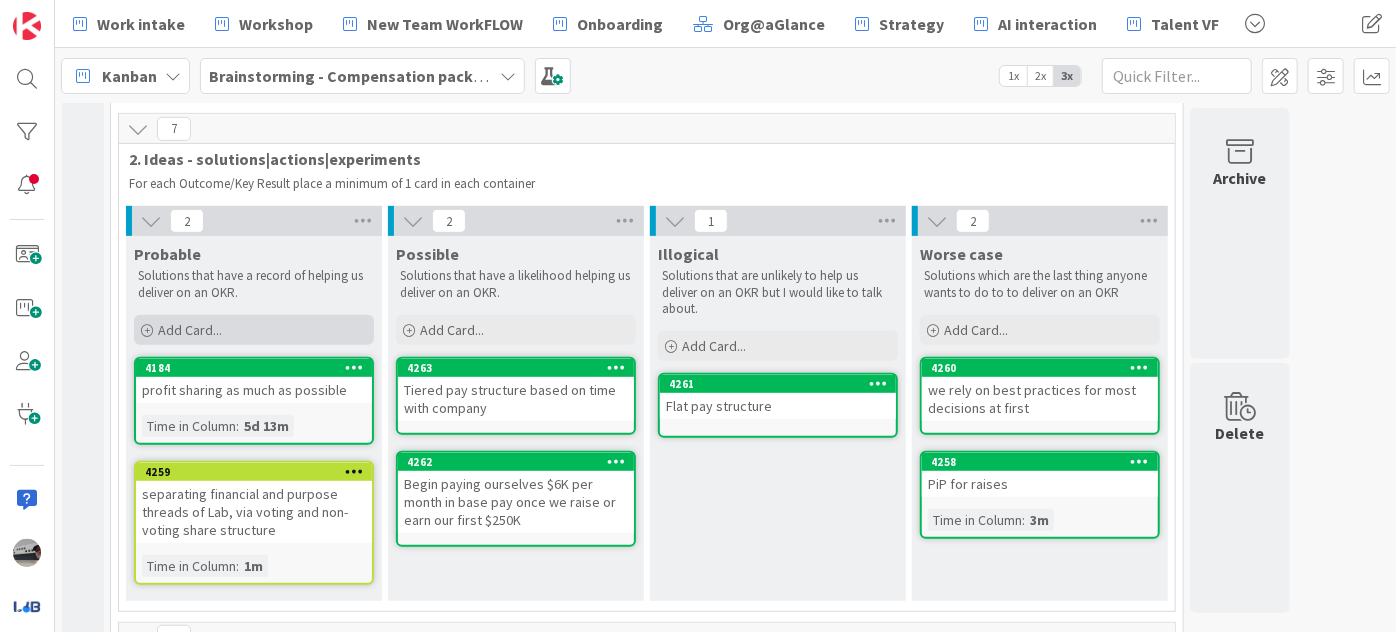 click on "Add Card..." at bounding box center (254, 330) 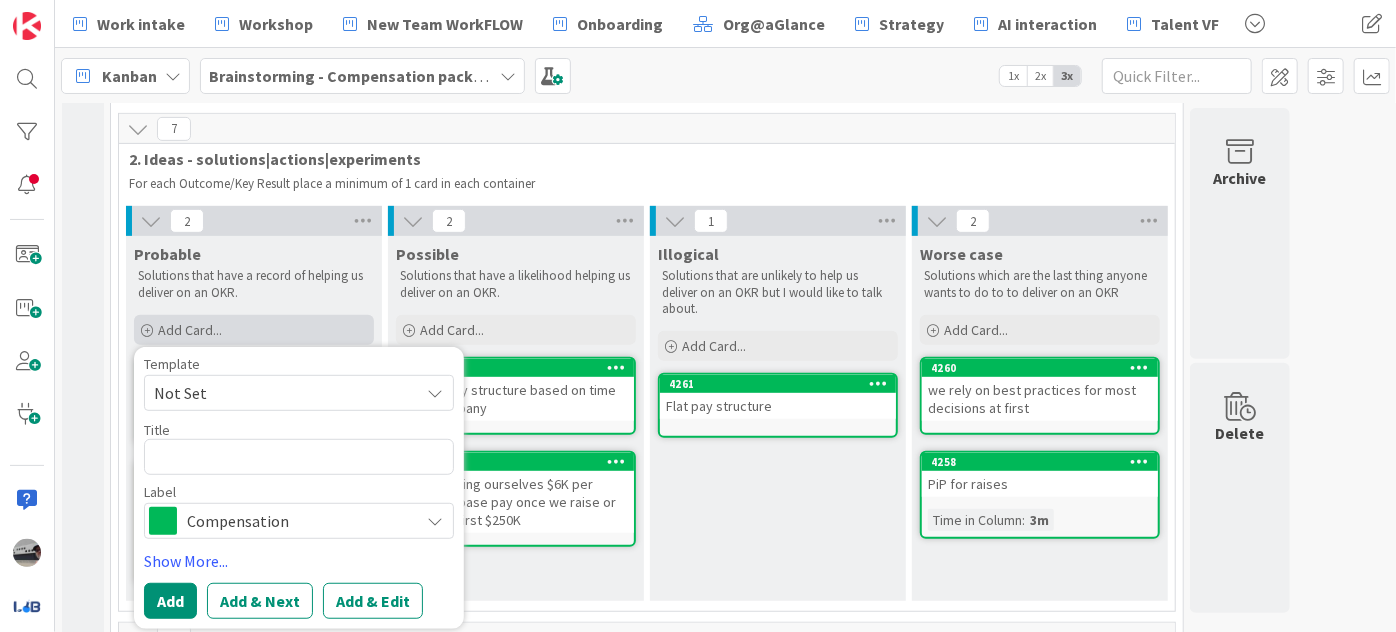 type on "x" 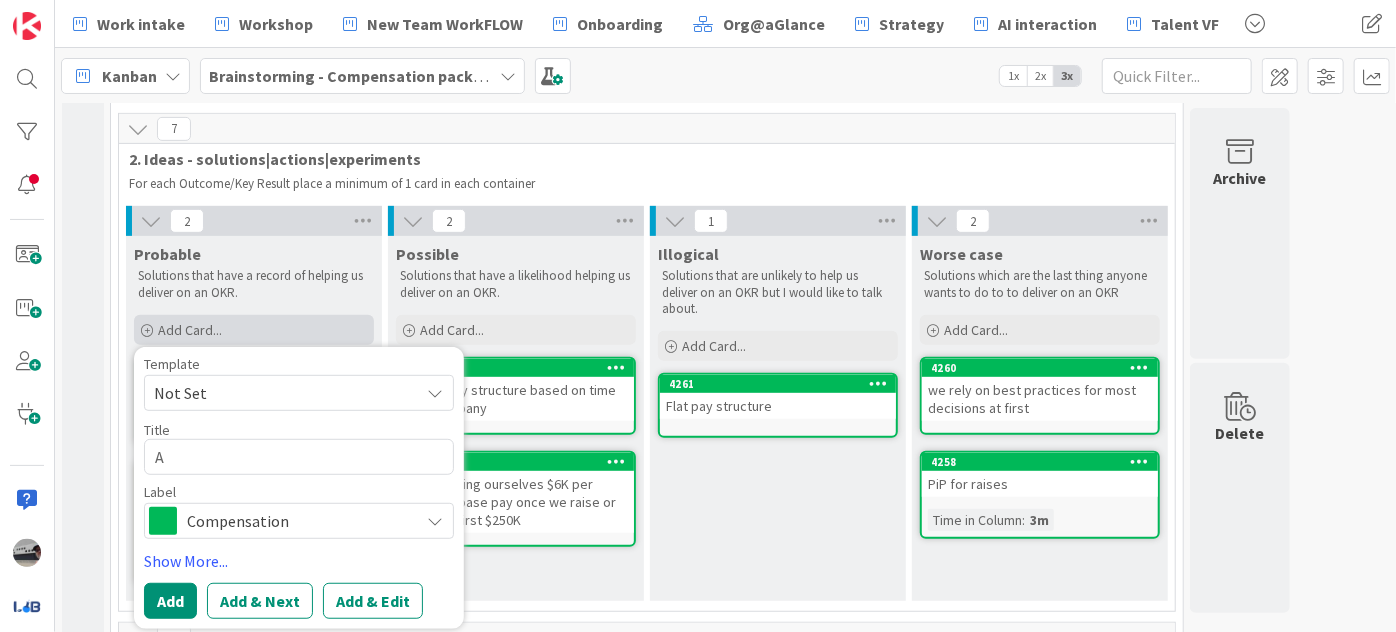 type on "x" 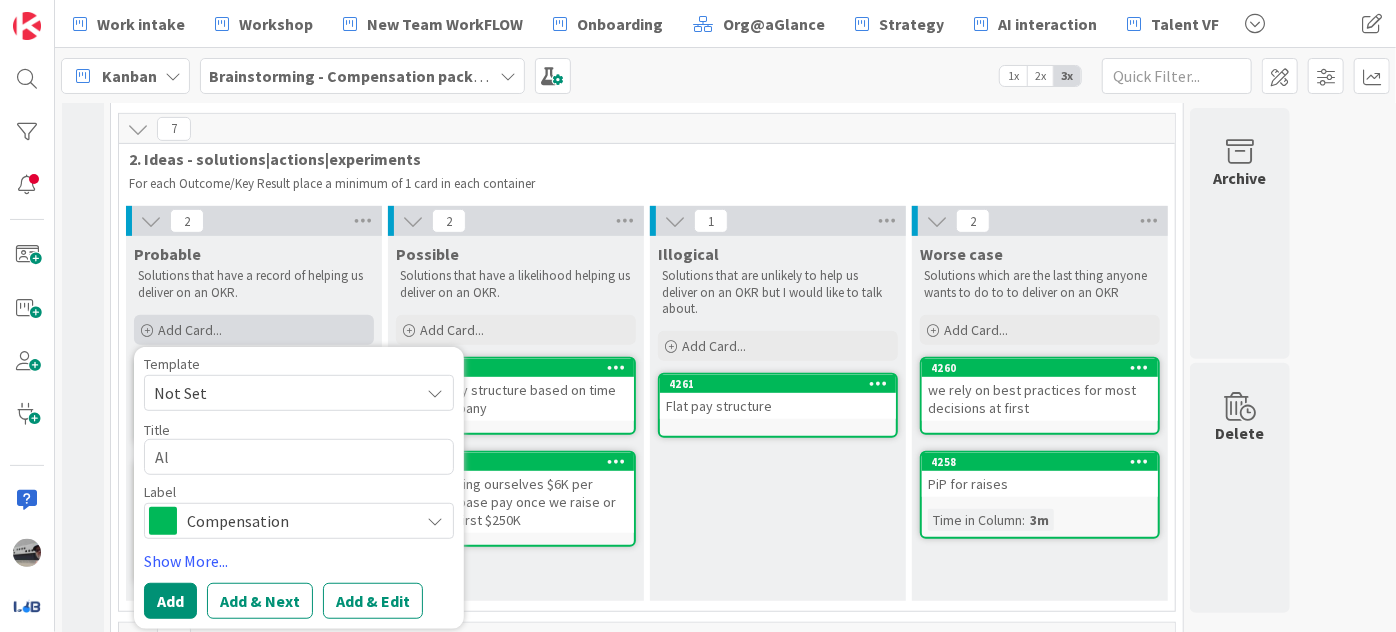 type on "x" 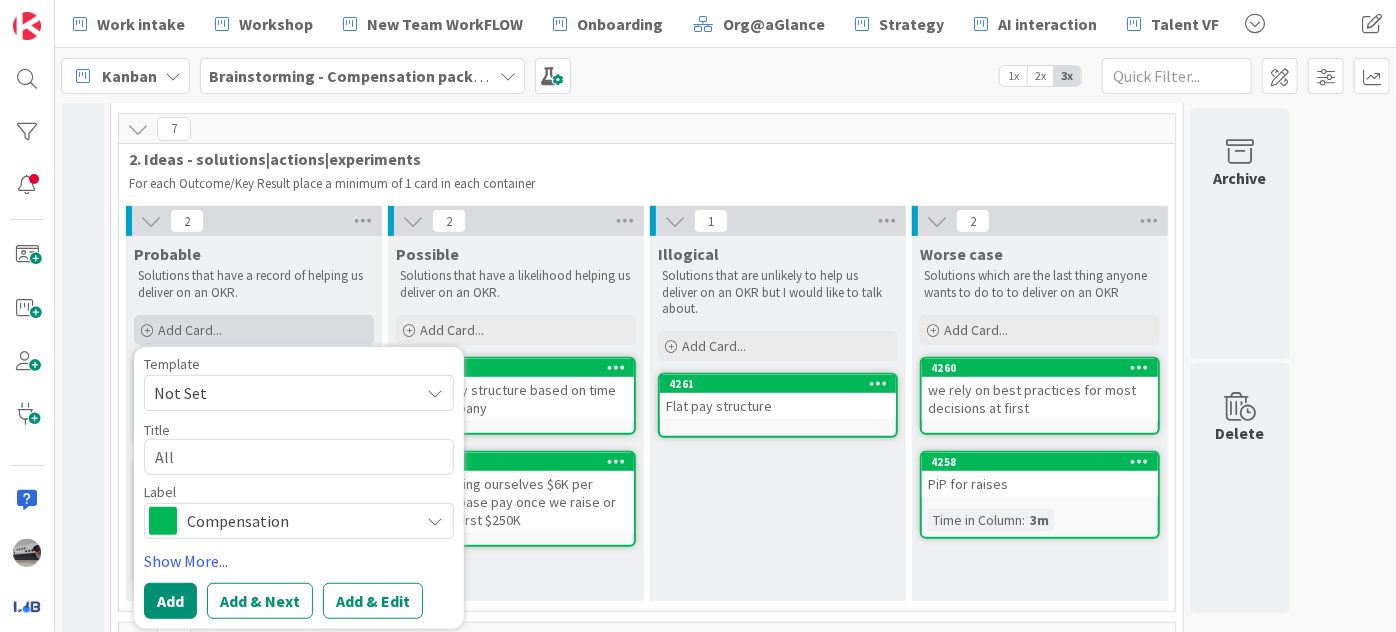 type on "x" 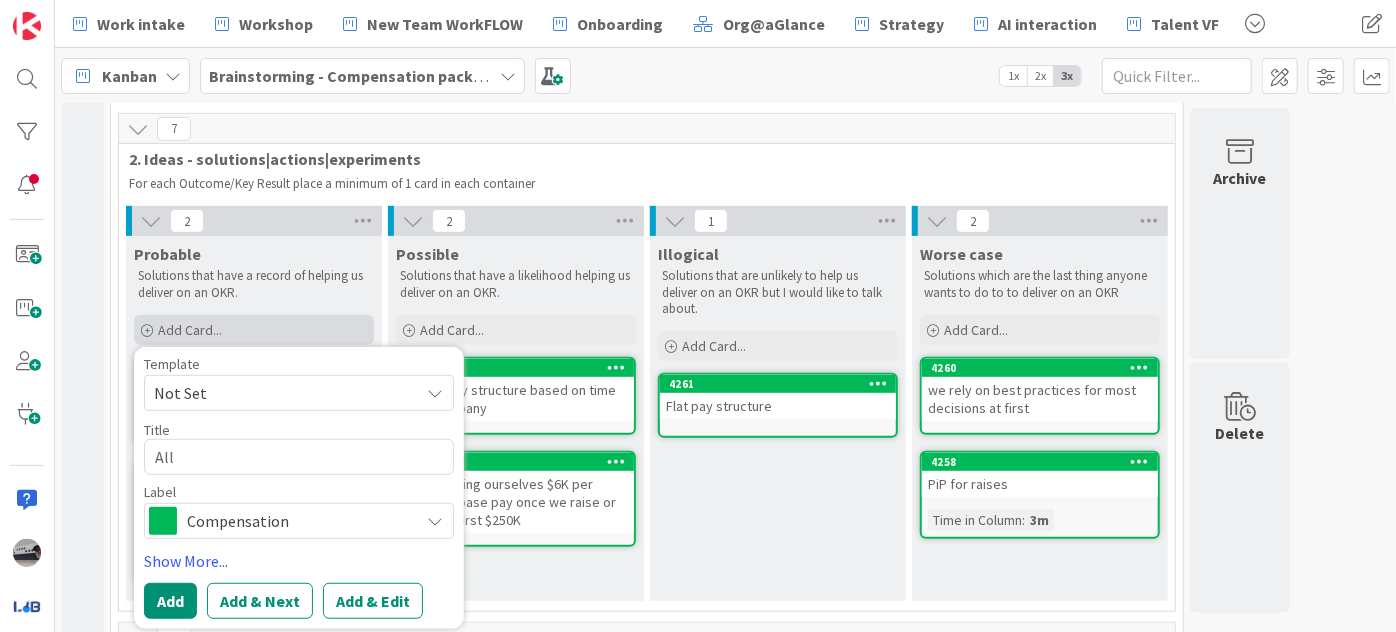type on "x" 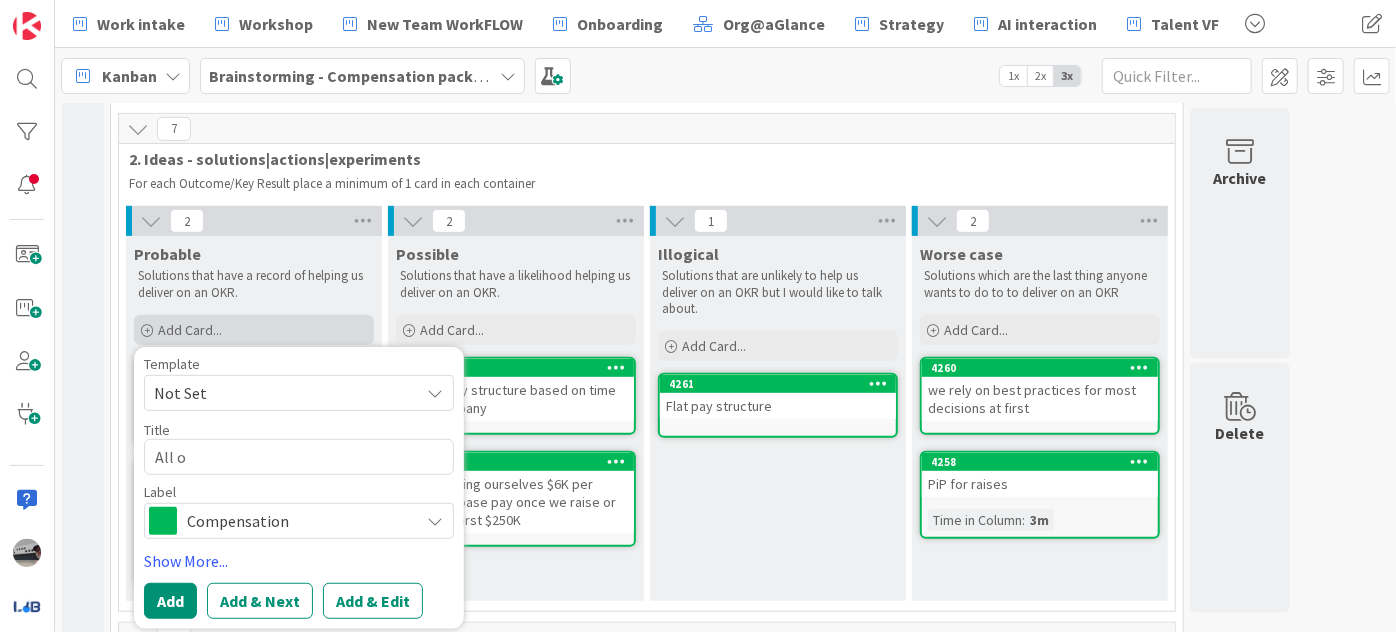 type on "x" 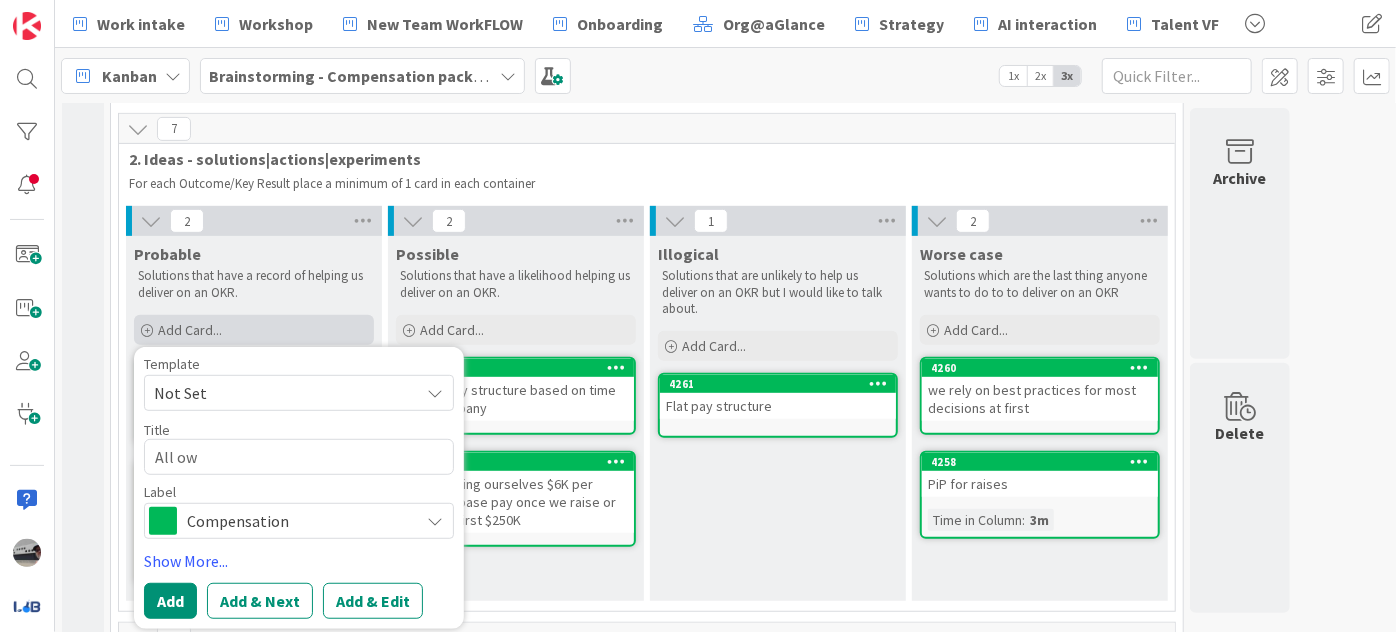 type on "x" 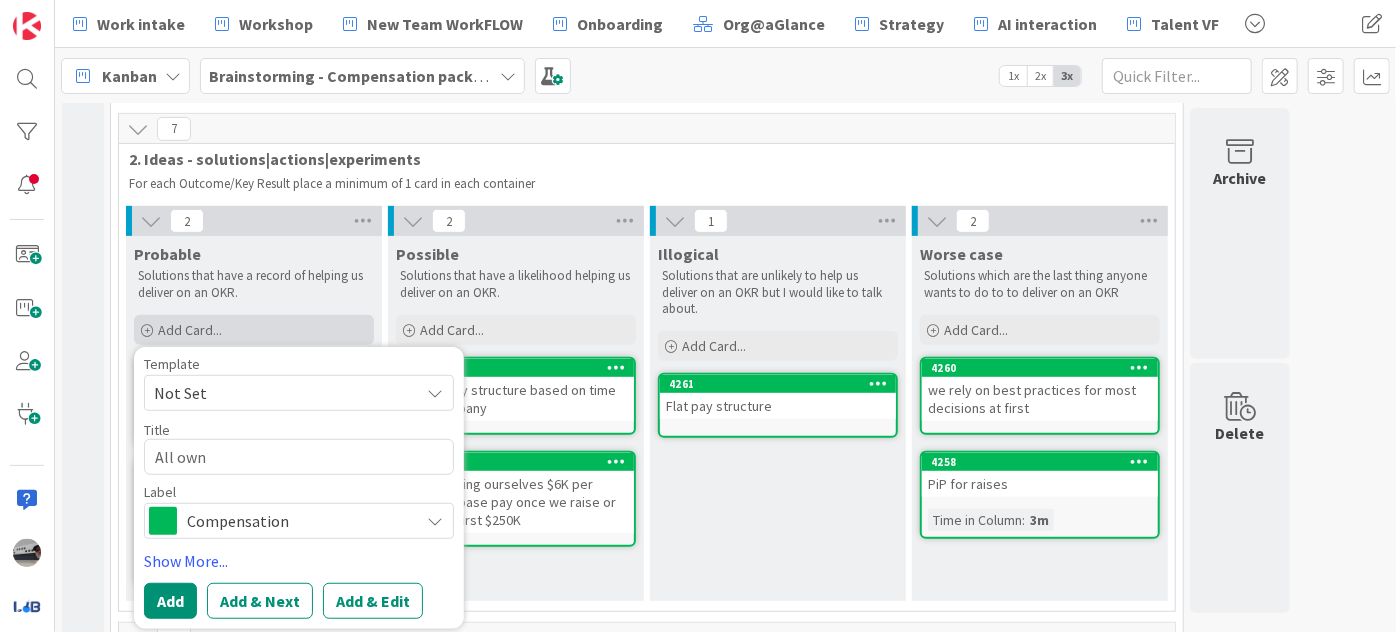 type on "x" 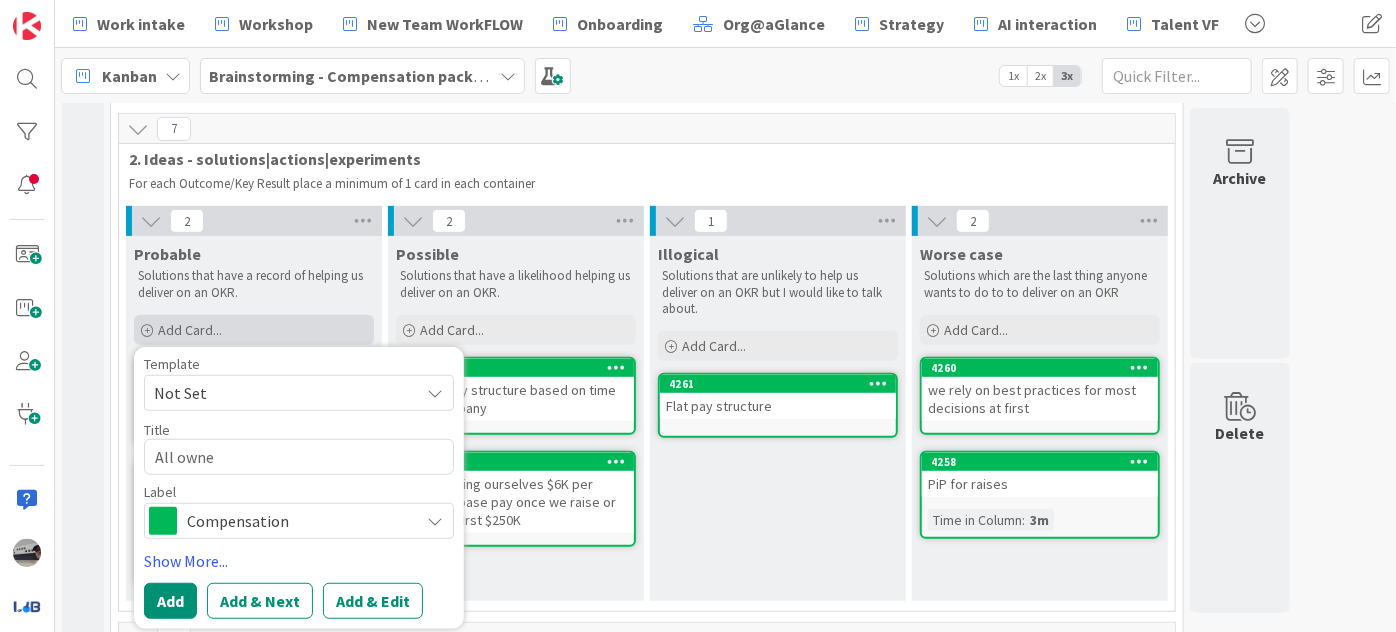 type on "x" 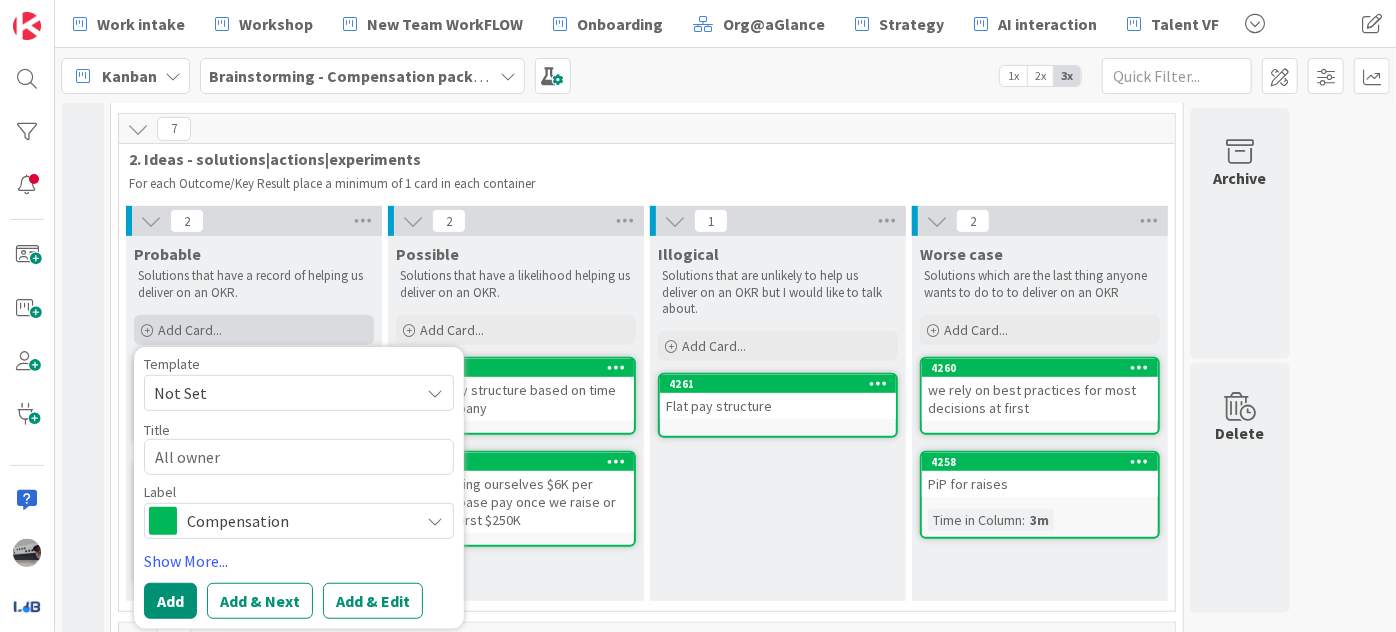 type on "x" 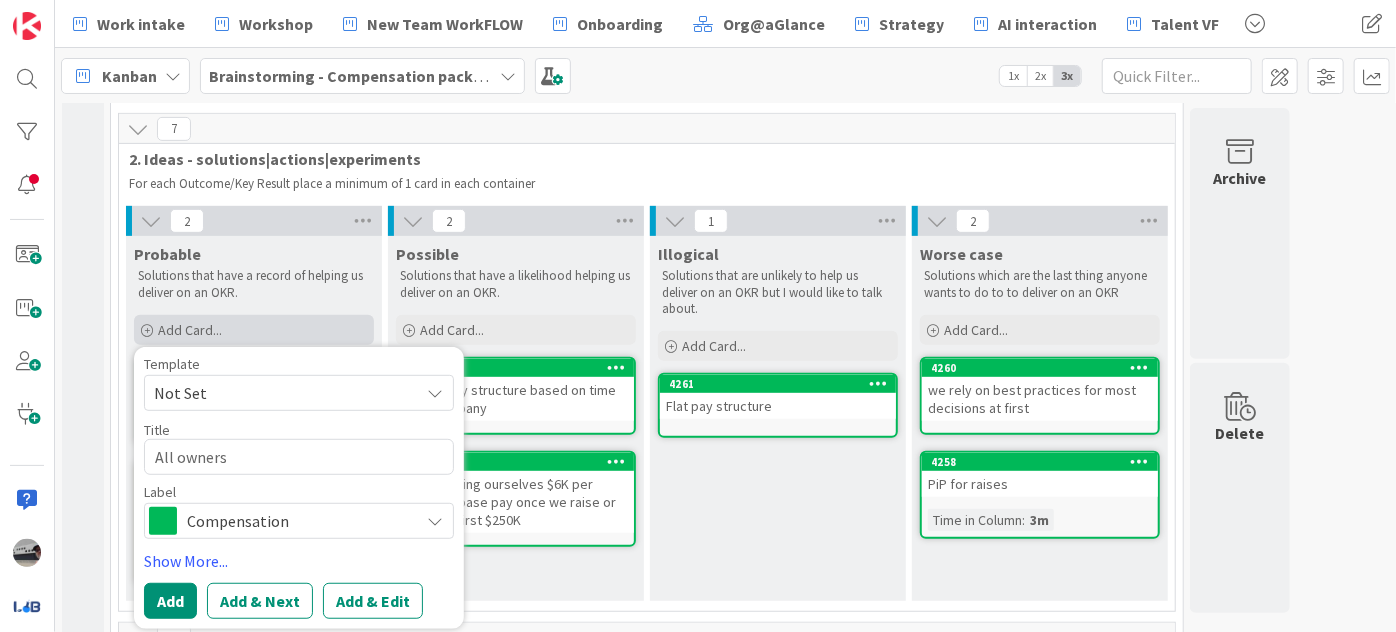 type on "x" 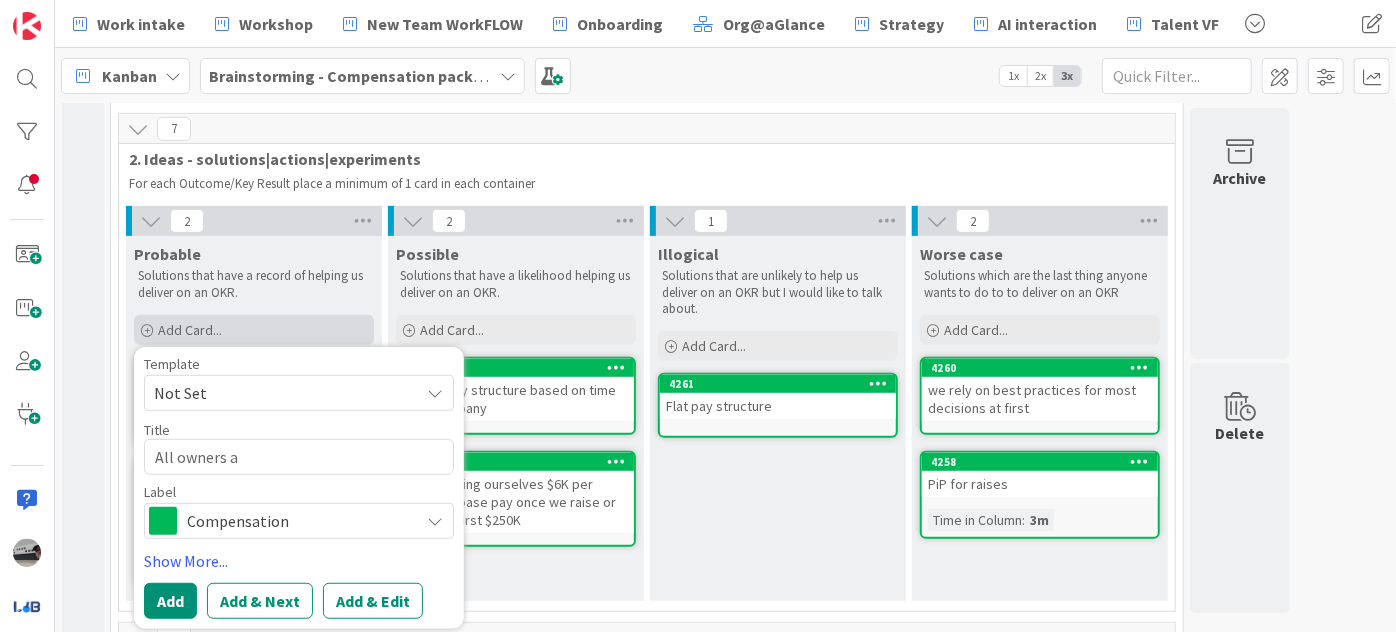 type on "x" 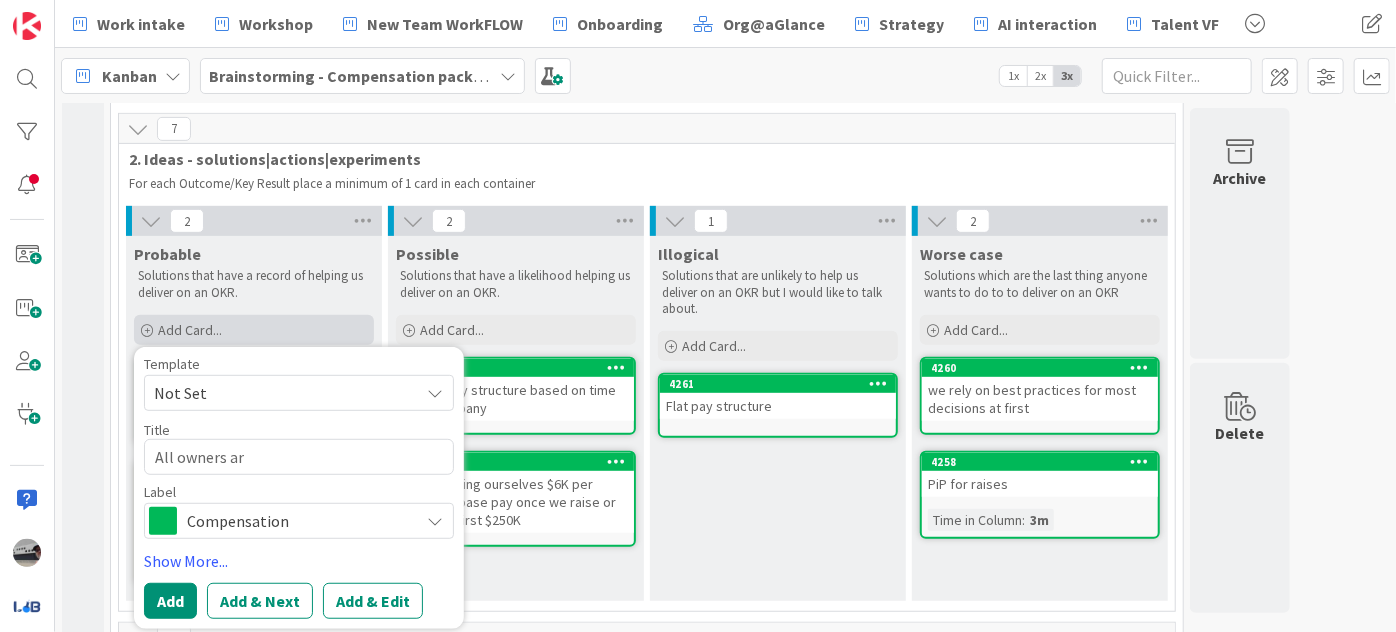 type on "x" 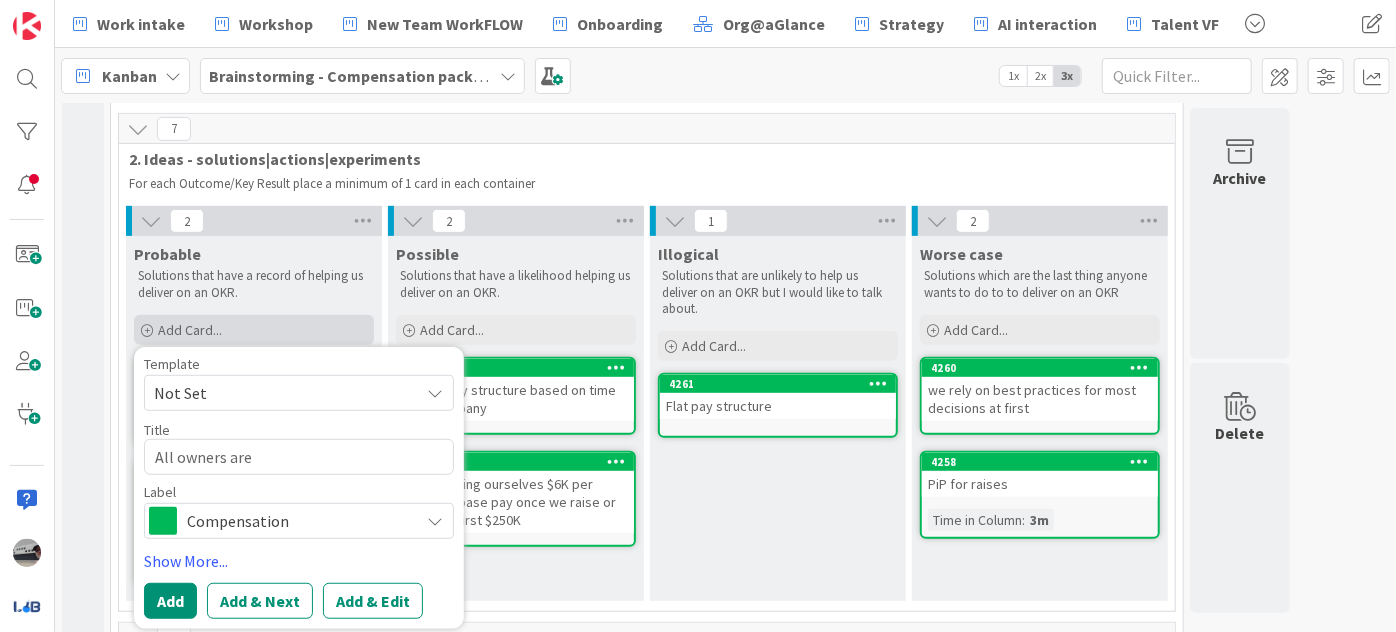 type on "x" 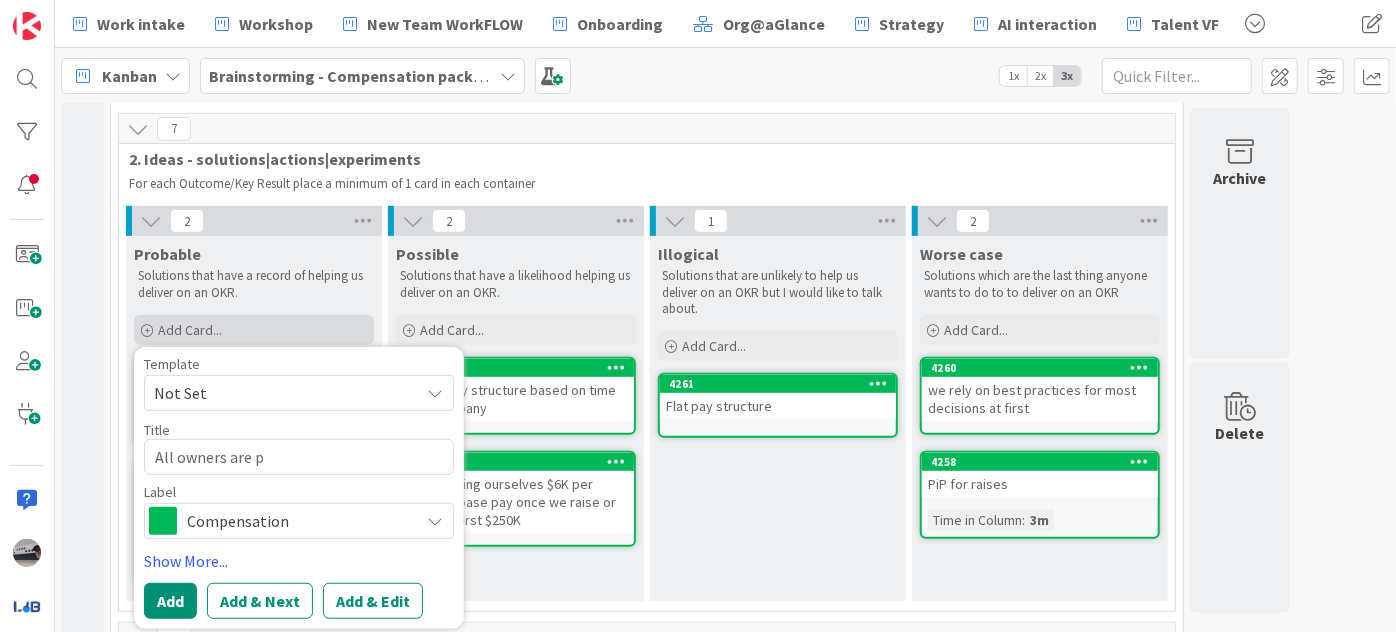 type on "x" 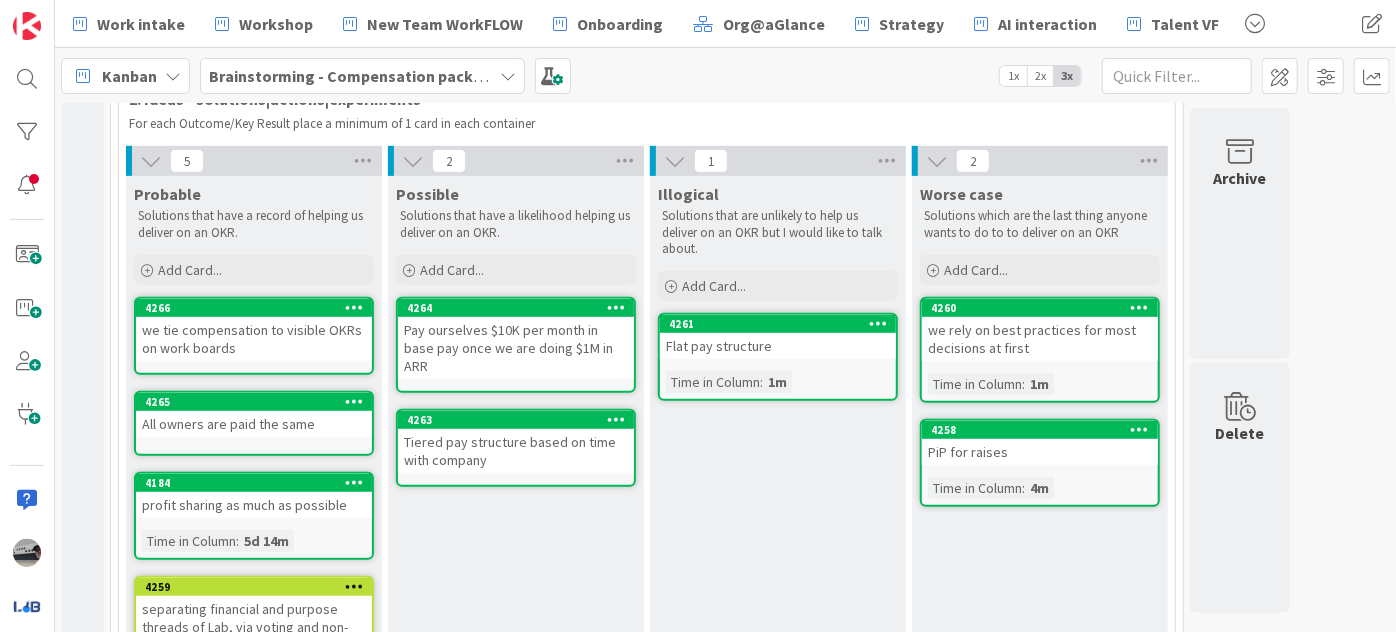 scroll, scrollTop: 545, scrollLeft: 0, axis: vertical 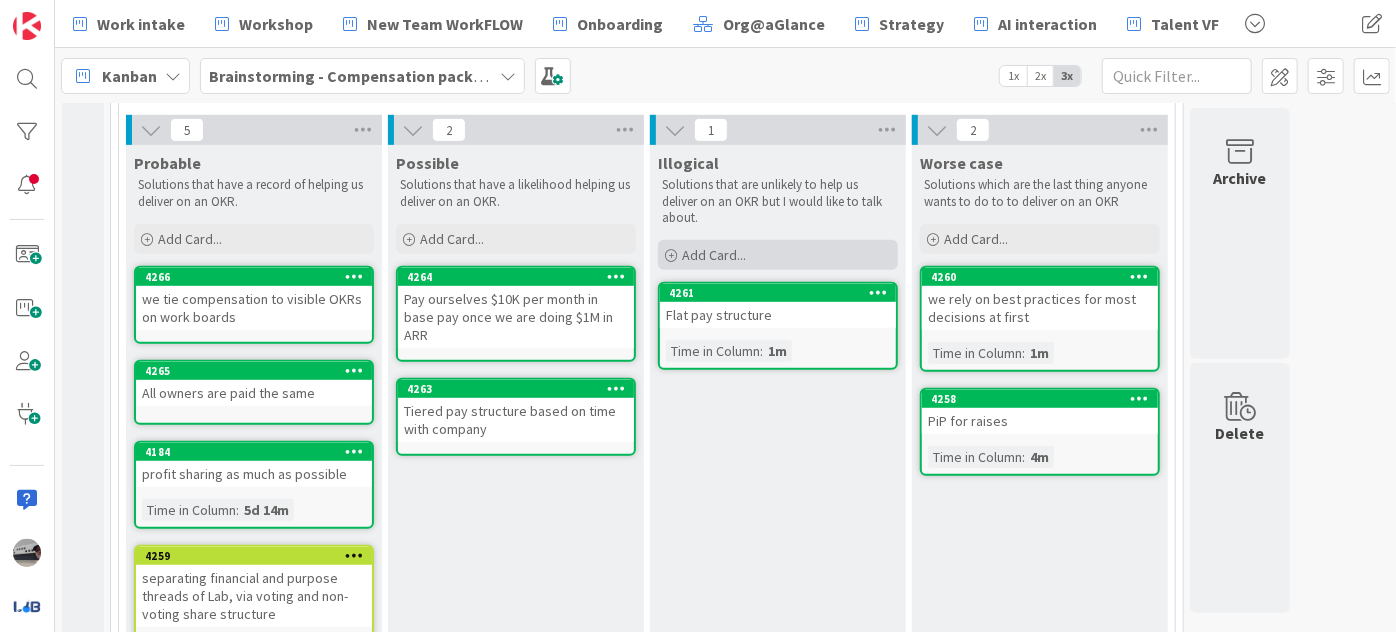 click on "Add Card..." at bounding box center [778, 255] 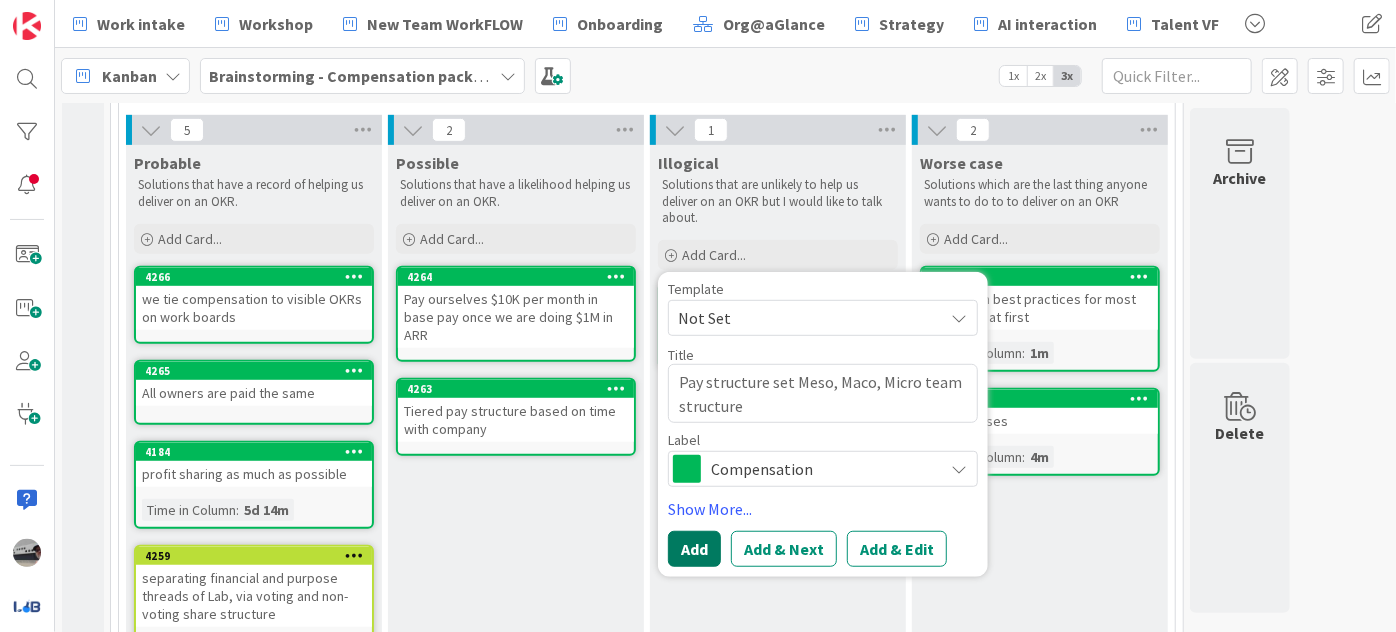 click on "Add" at bounding box center (694, 549) 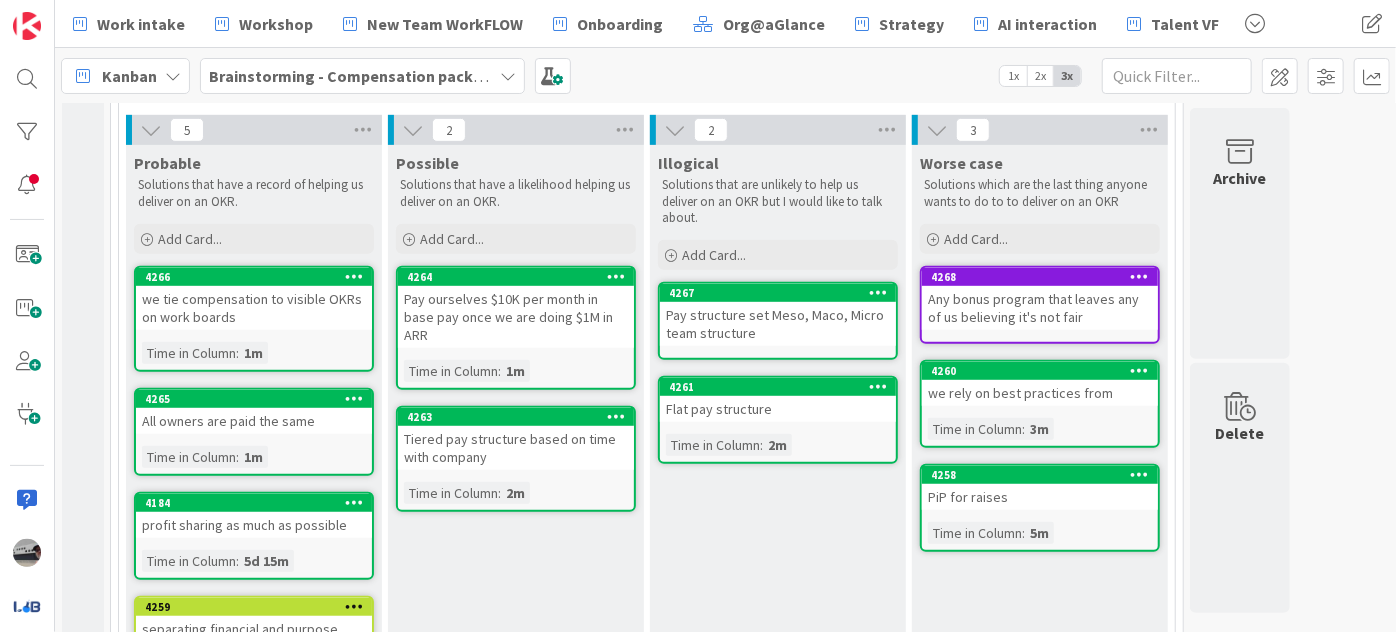 click on "Any bonus program that leaves any of us believing it's not fair" at bounding box center (1040, 308) 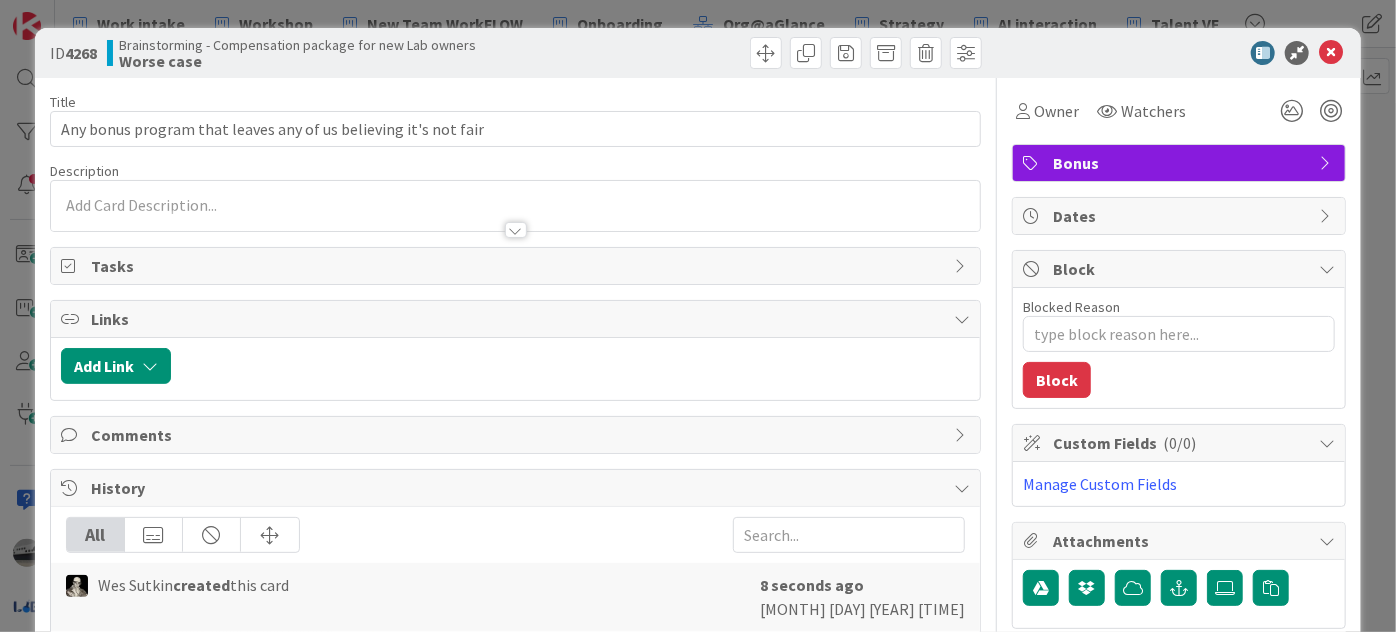 click on "Bonus" at bounding box center (1181, 163) 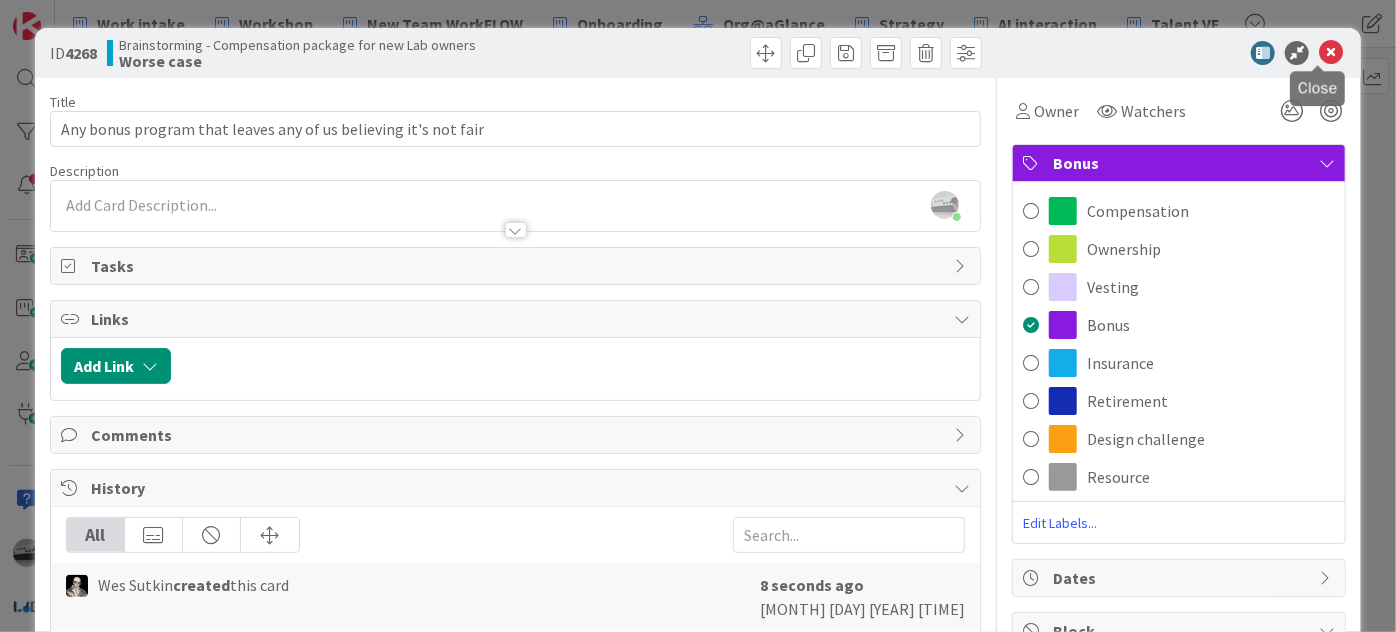 click at bounding box center [1331, 53] 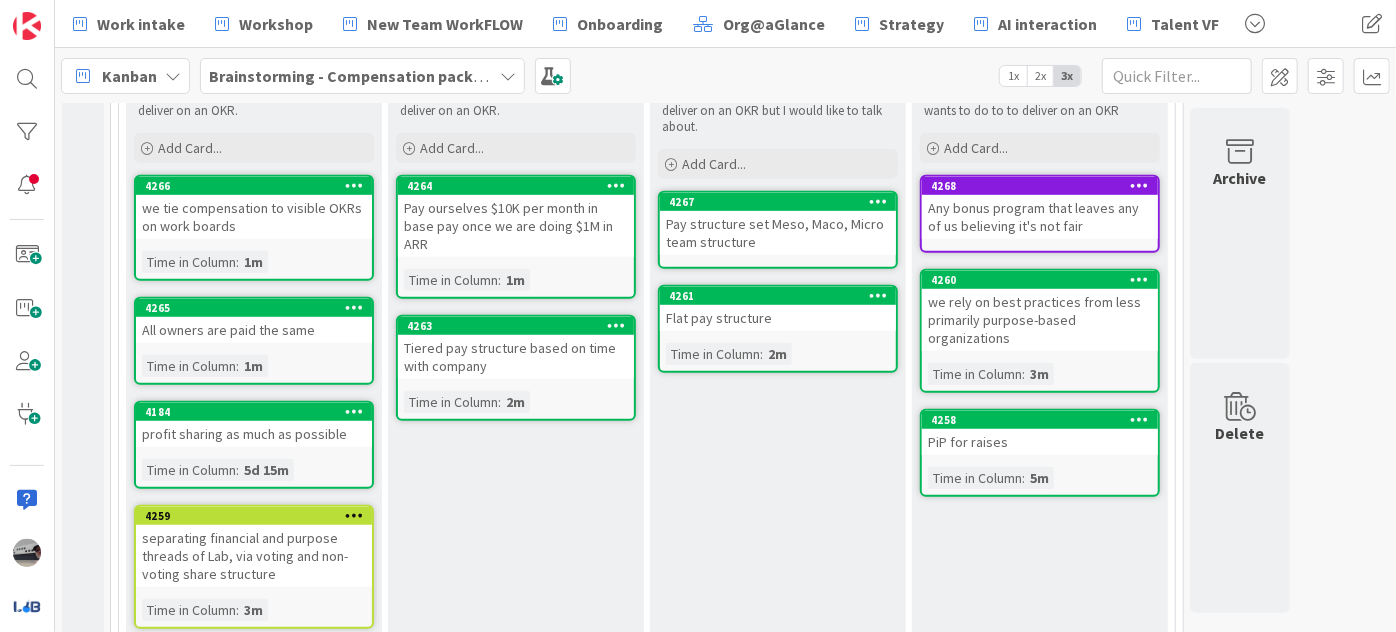 scroll, scrollTop: 545, scrollLeft: 0, axis: vertical 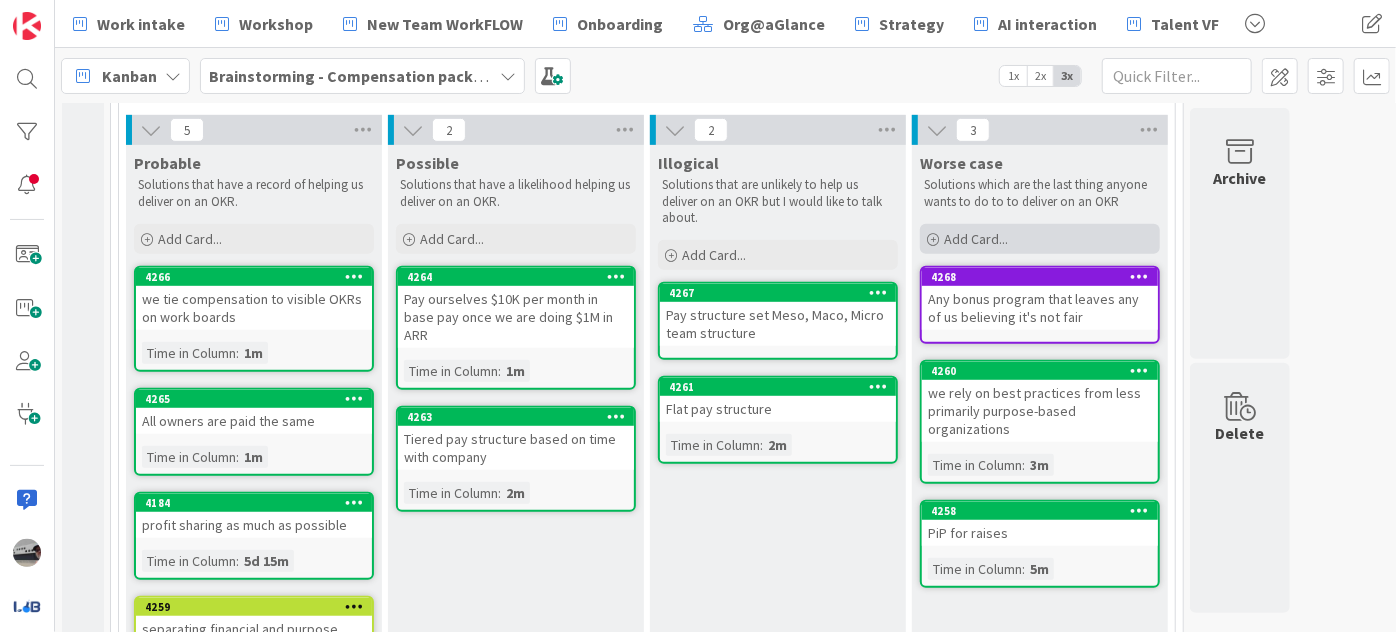 click on "Add Card..." at bounding box center (1040, 239) 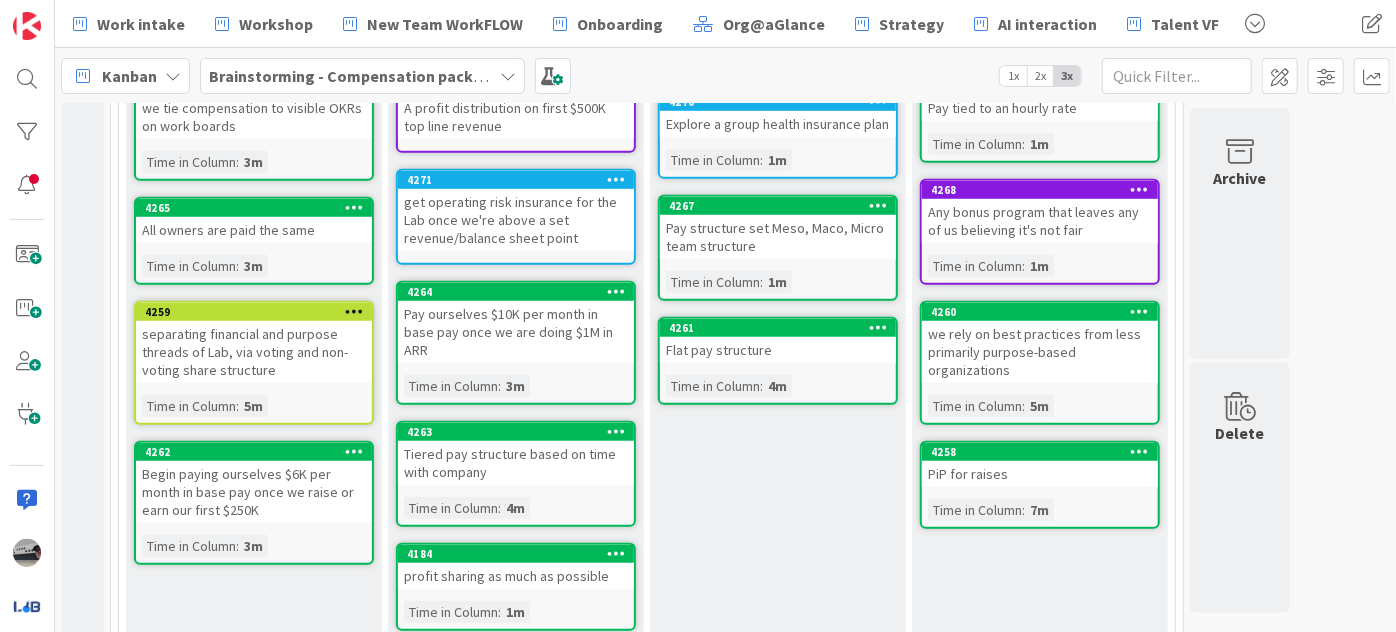 scroll, scrollTop: 818, scrollLeft: 0, axis: vertical 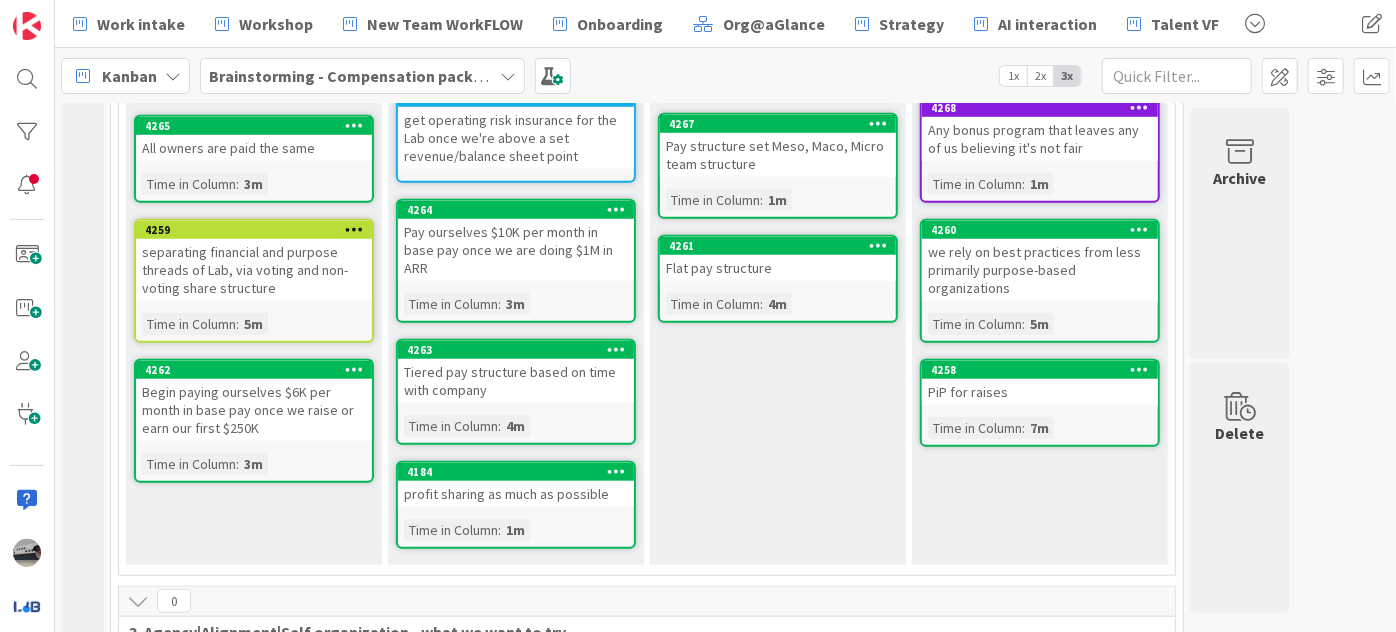 click on "separating financial and purpose threads of Lab, via voting and non-voting share structure" at bounding box center [254, 270] 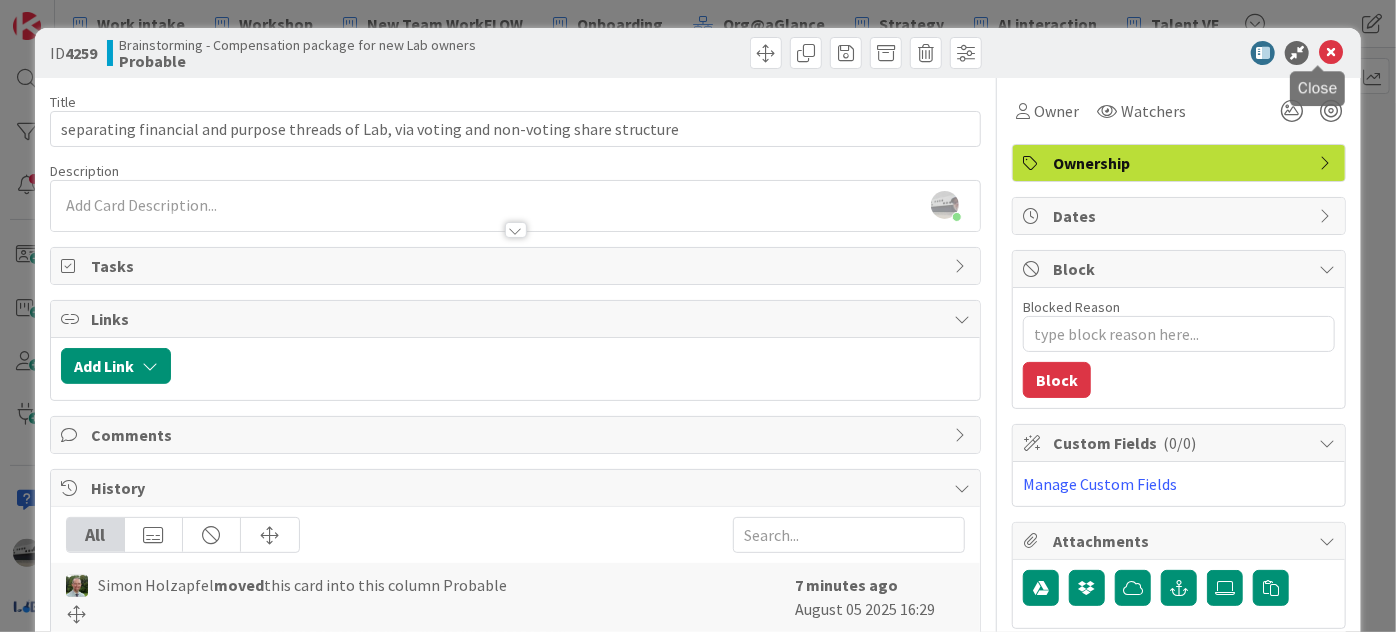 click at bounding box center [1331, 53] 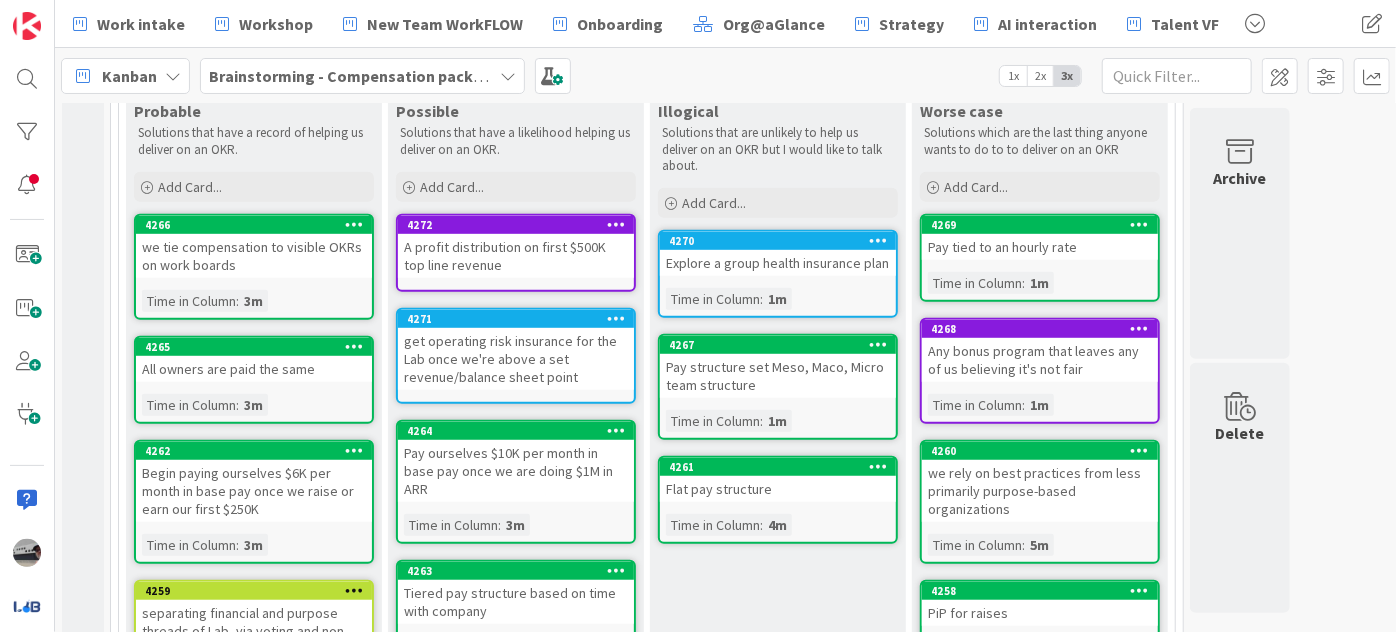 scroll, scrollTop: 597, scrollLeft: 0, axis: vertical 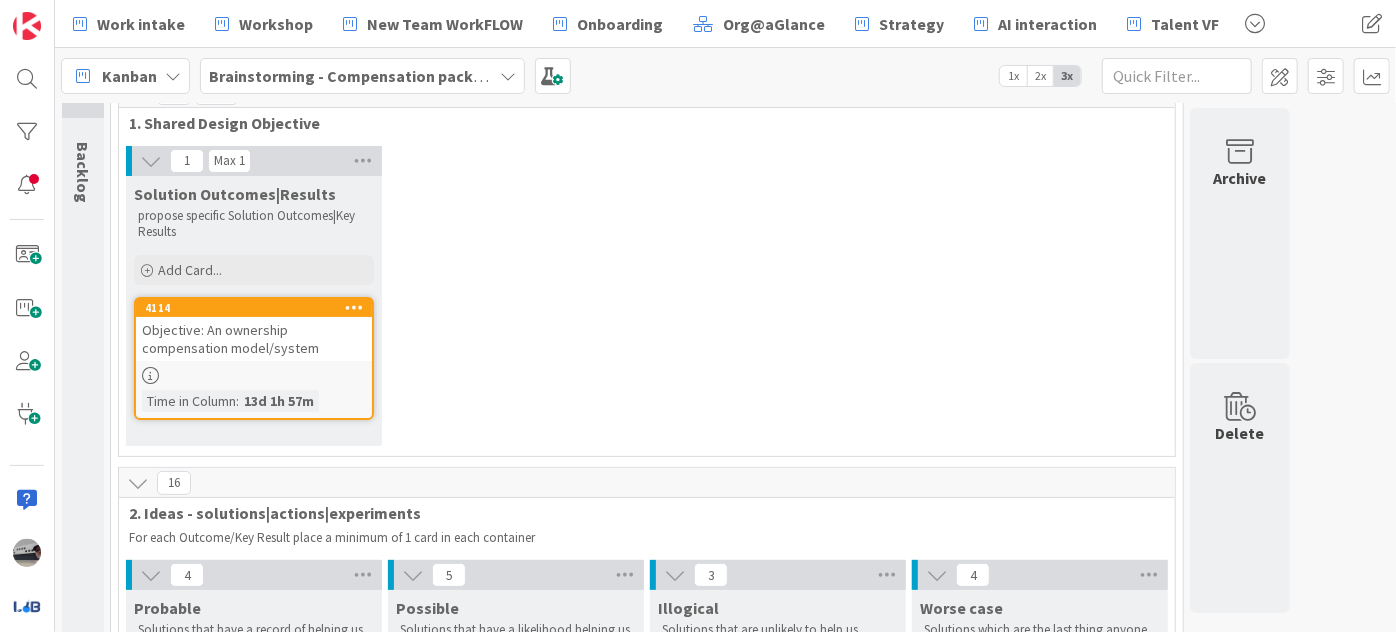 click on "Objective: An ownership compensation model/system" at bounding box center [254, 339] 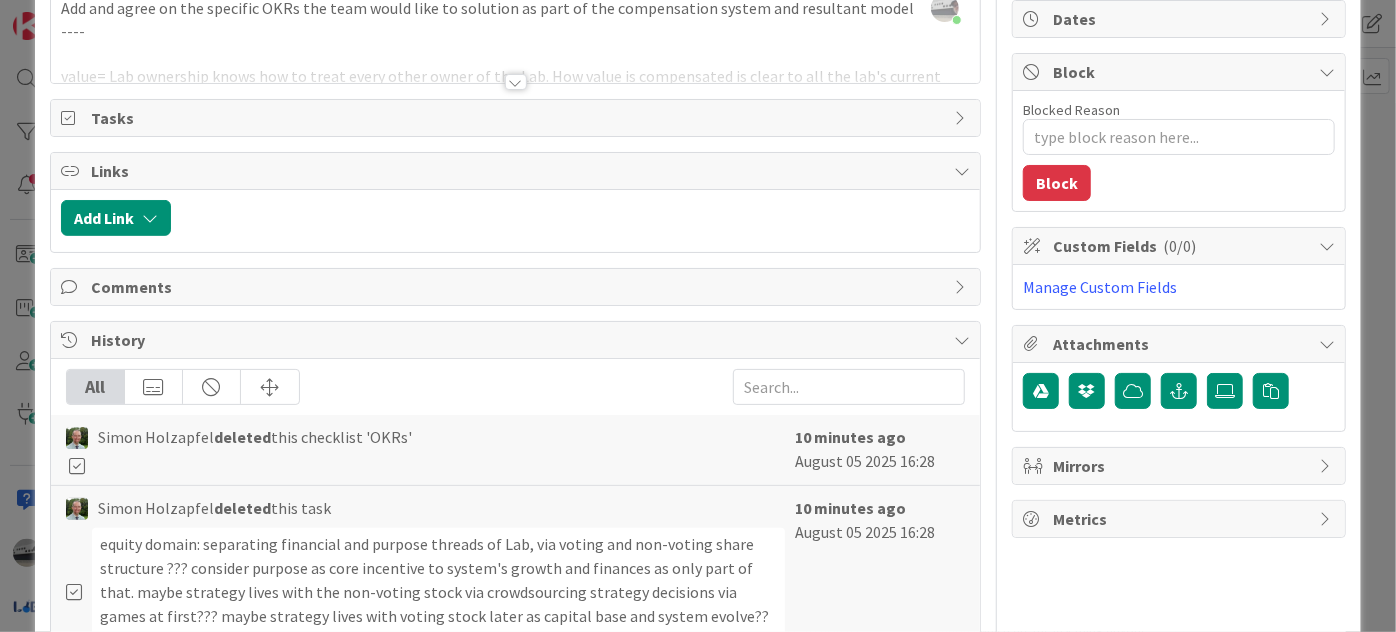 scroll, scrollTop: 0, scrollLeft: 0, axis: both 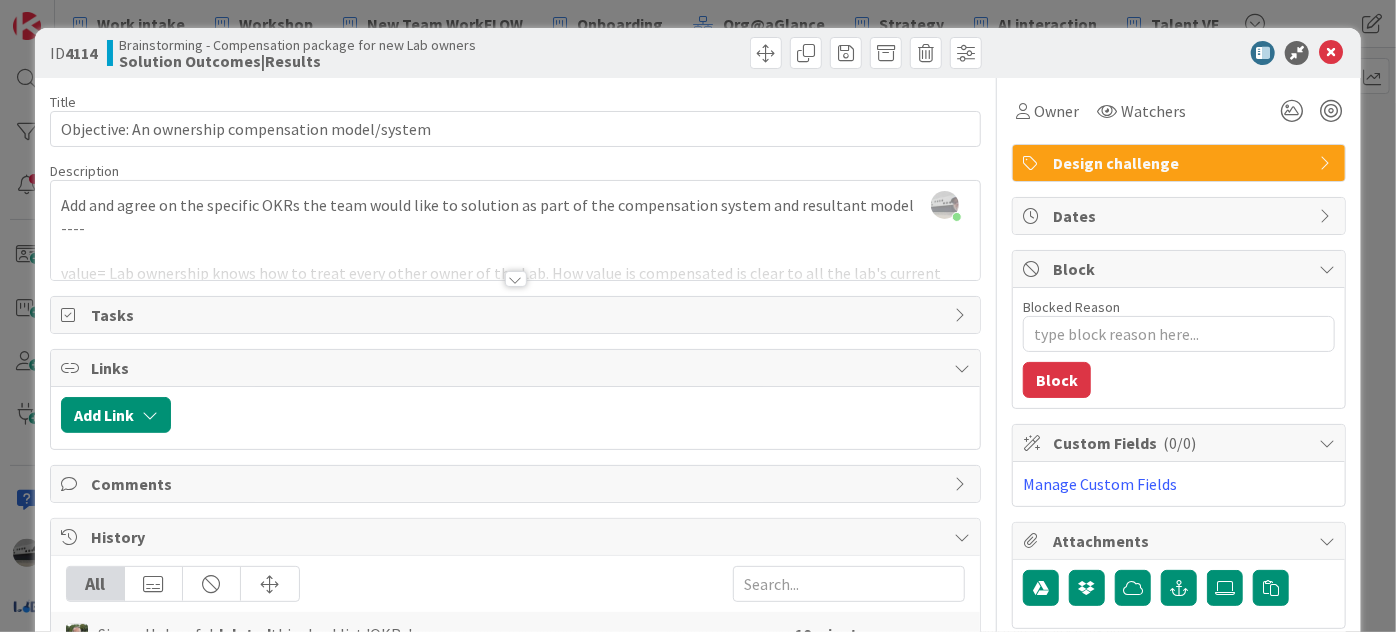 click at bounding box center (962, 315) 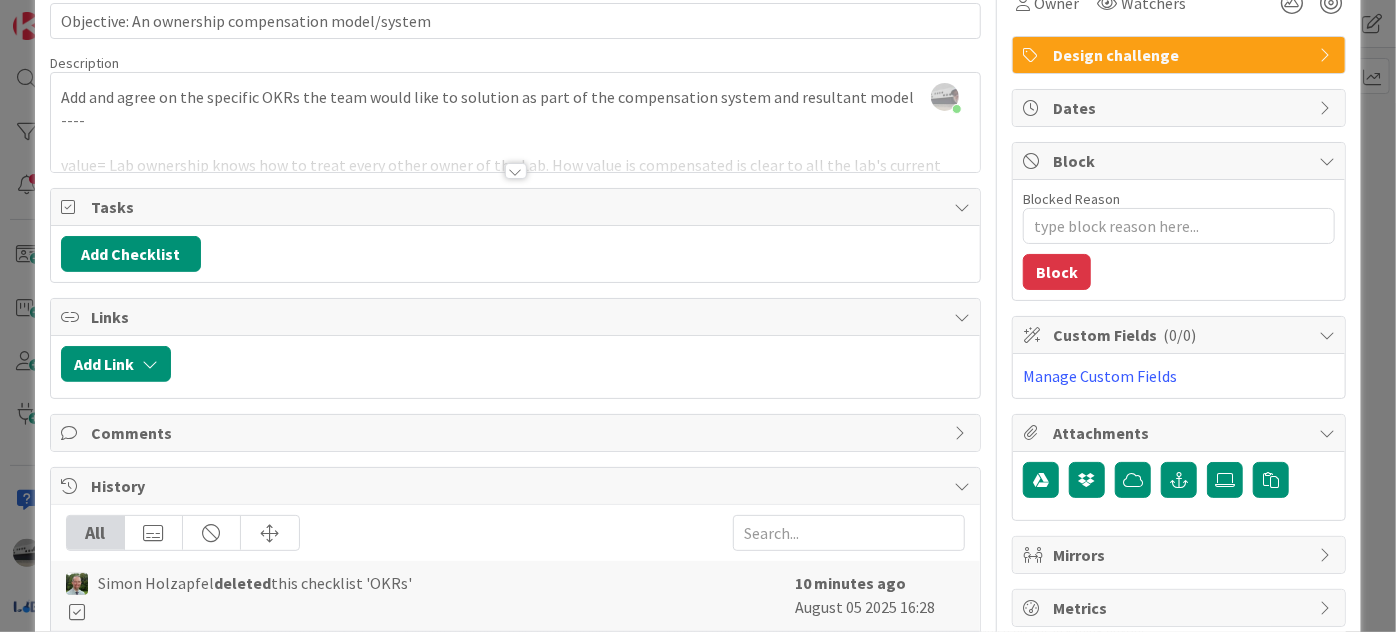scroll, scrollTop: 79, scrollLeft: 0, axis: vertical 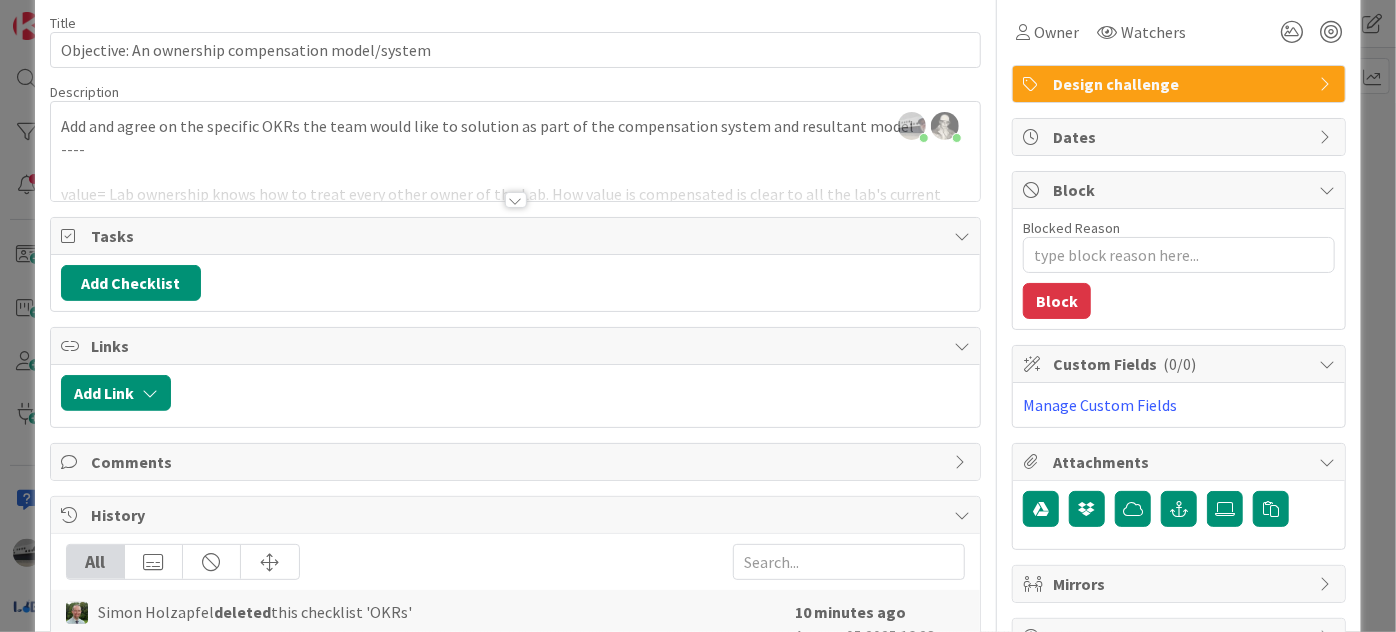 click at bounding box center (1327, 84) 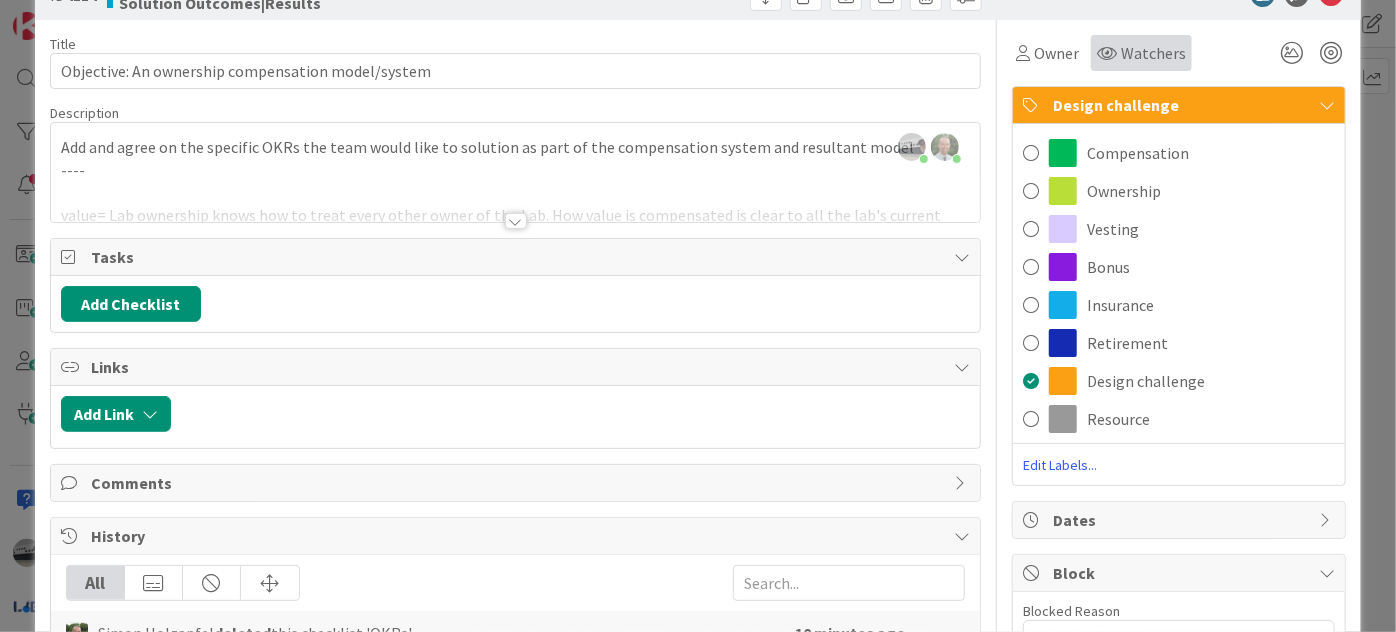 scroll, scrollTop: 0, scrollLeft: 0, axis: both 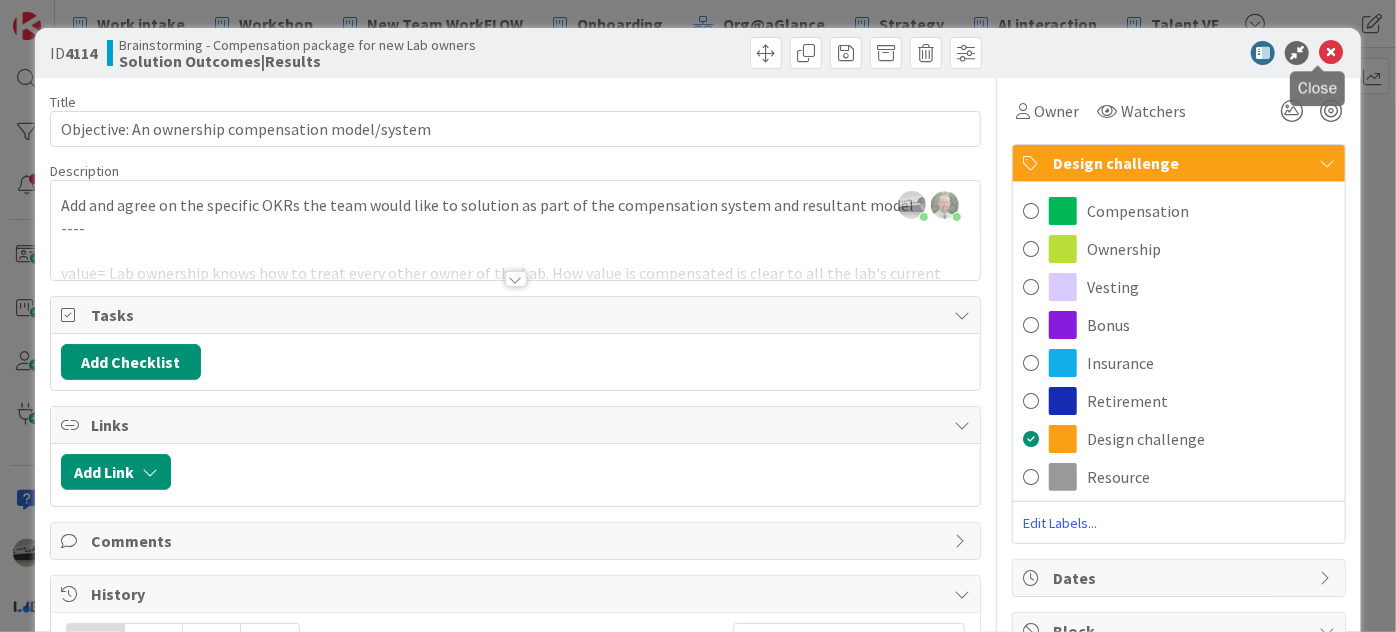 click at bounding box center [1331, 53] 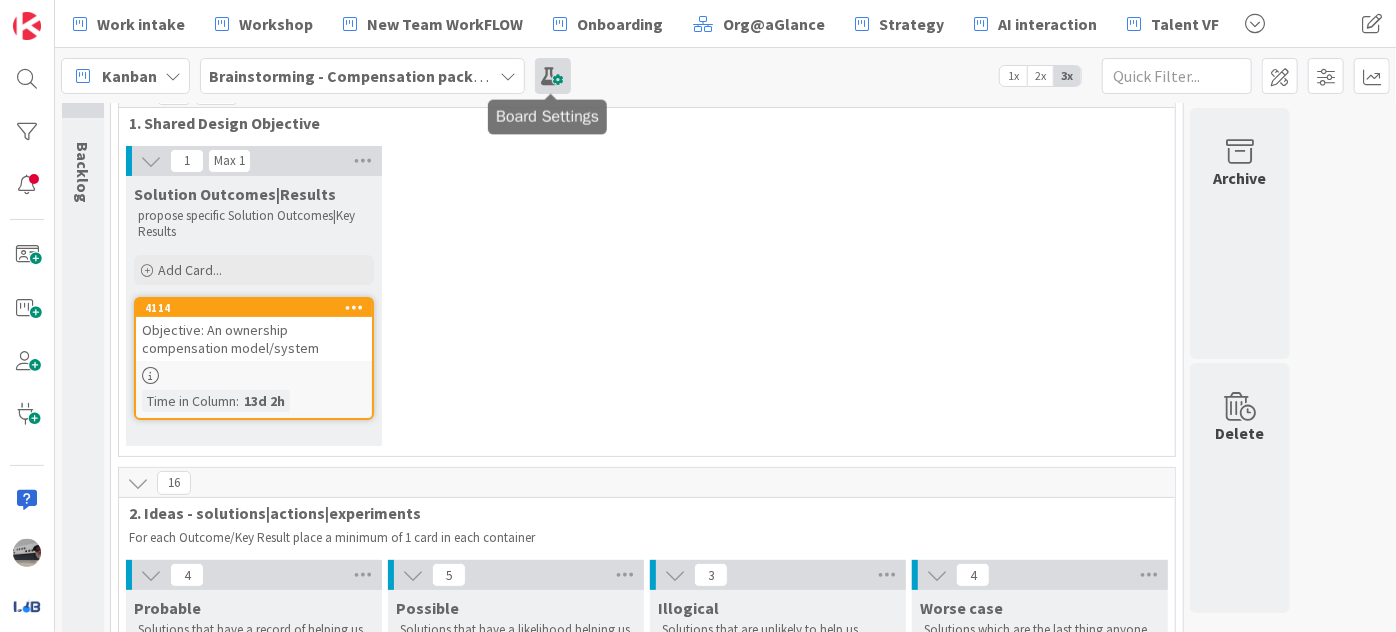click at bounding box center (553, 76) 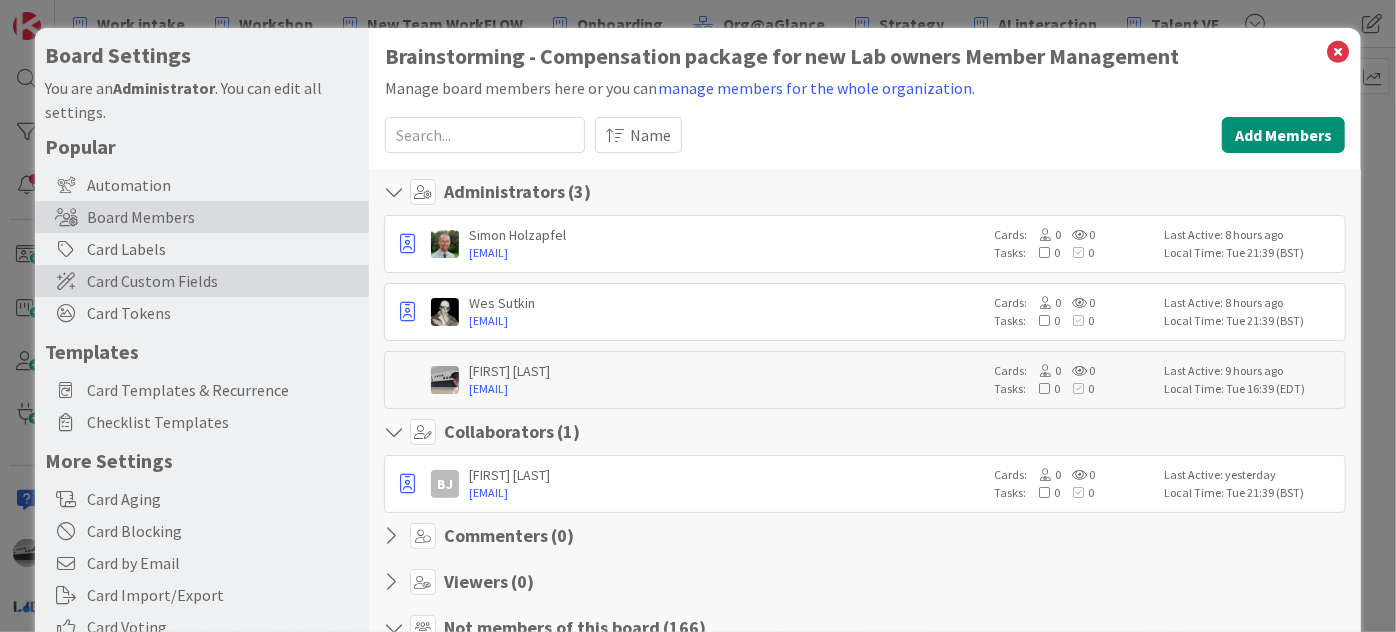 click on "Card Custom Fields" at bounding box center [202, 281] 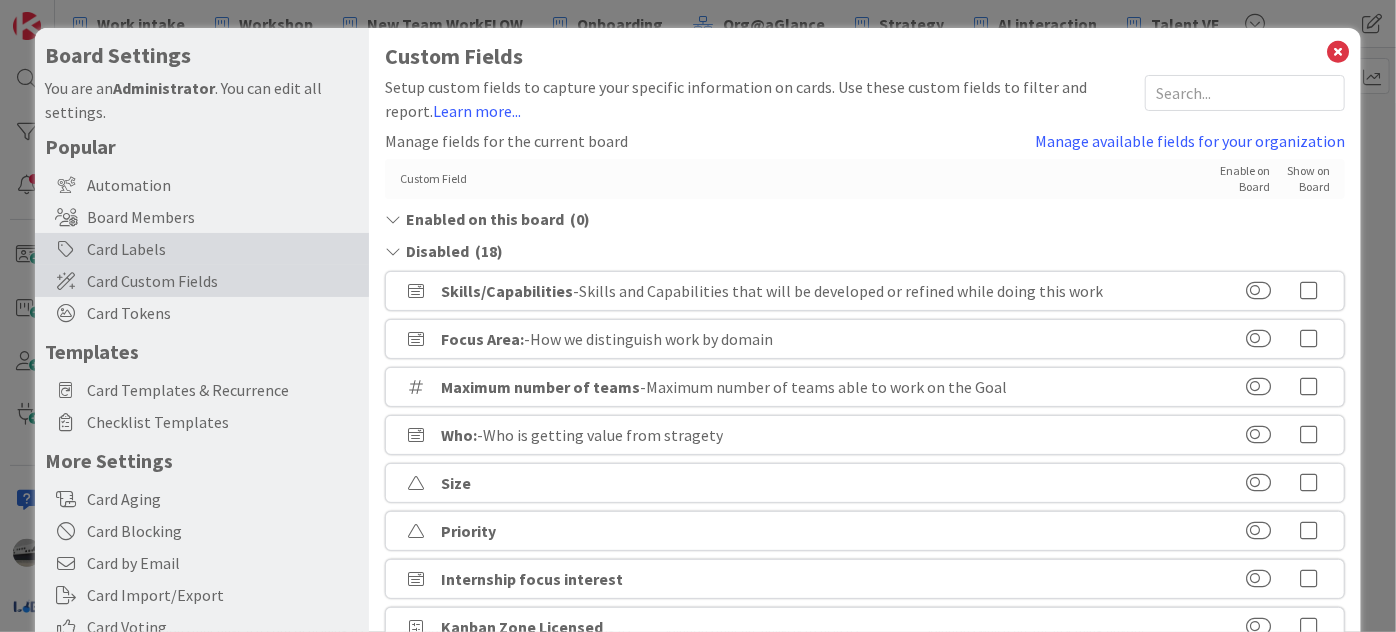 click on "Card Labels" at bounding box center (202, 249) 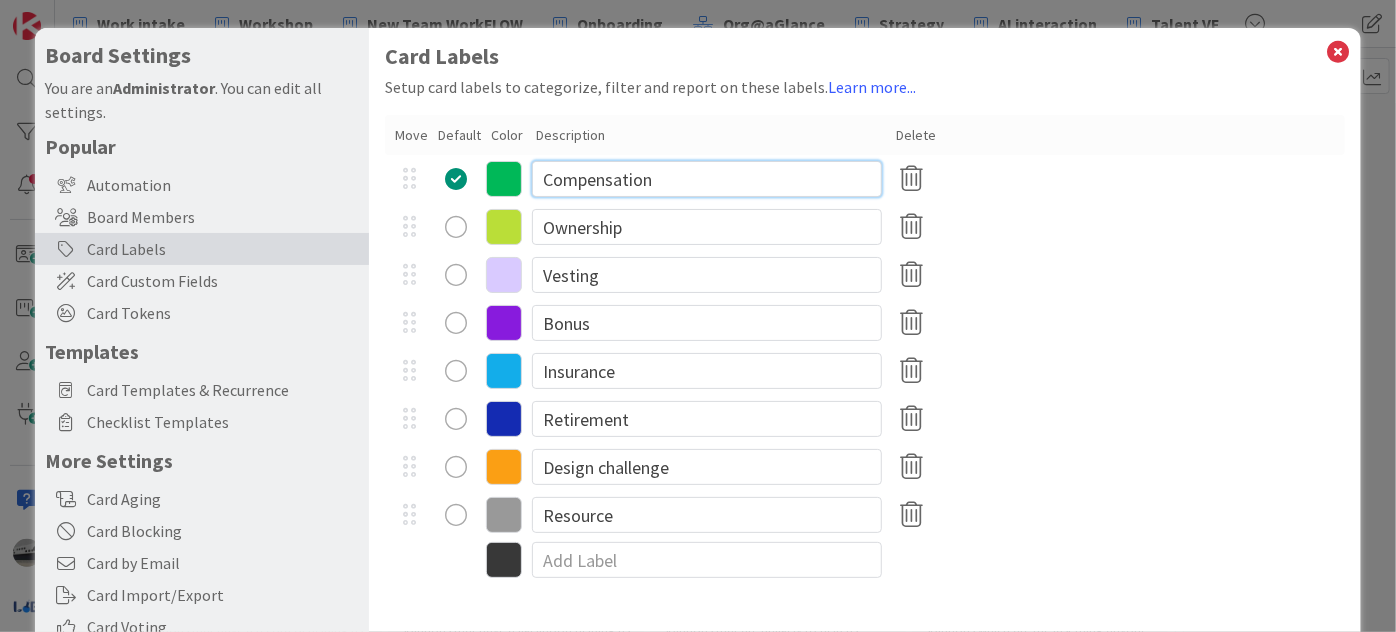 drag, startPoint x: 685, startPoint y: 189, endPoint x: 458, endPoint y: 167, distance: 228.06358 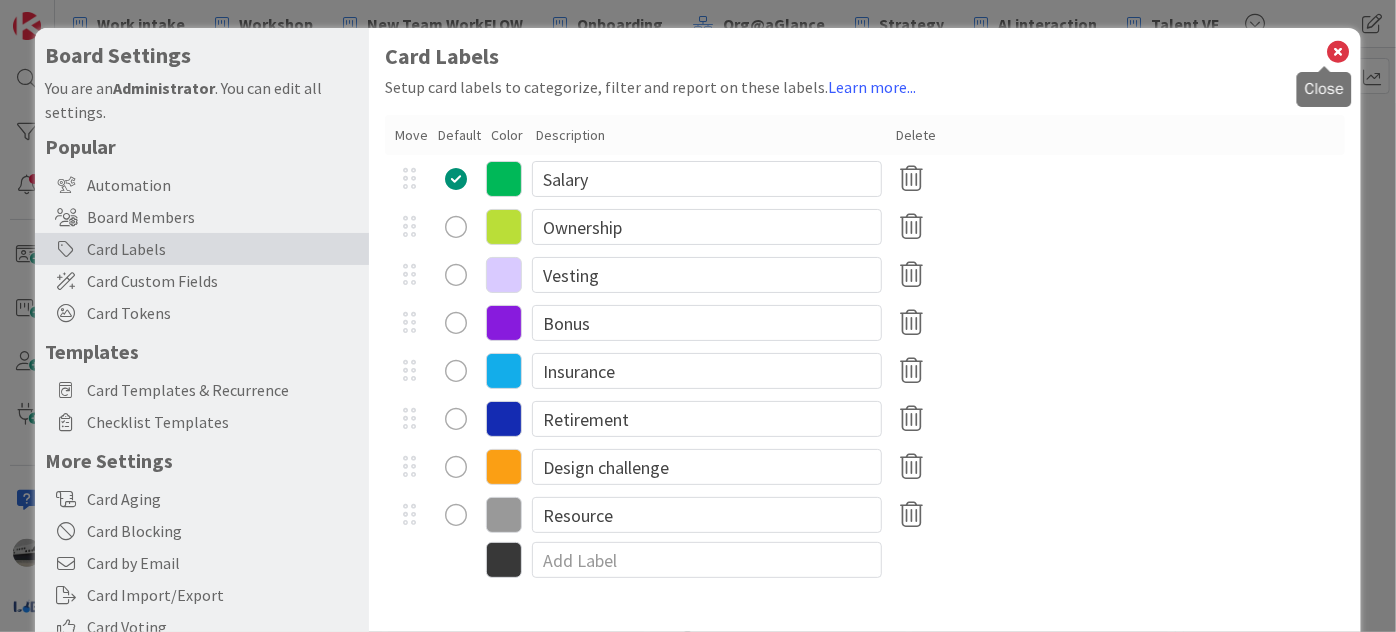 click at bounding box center [1338, 52] 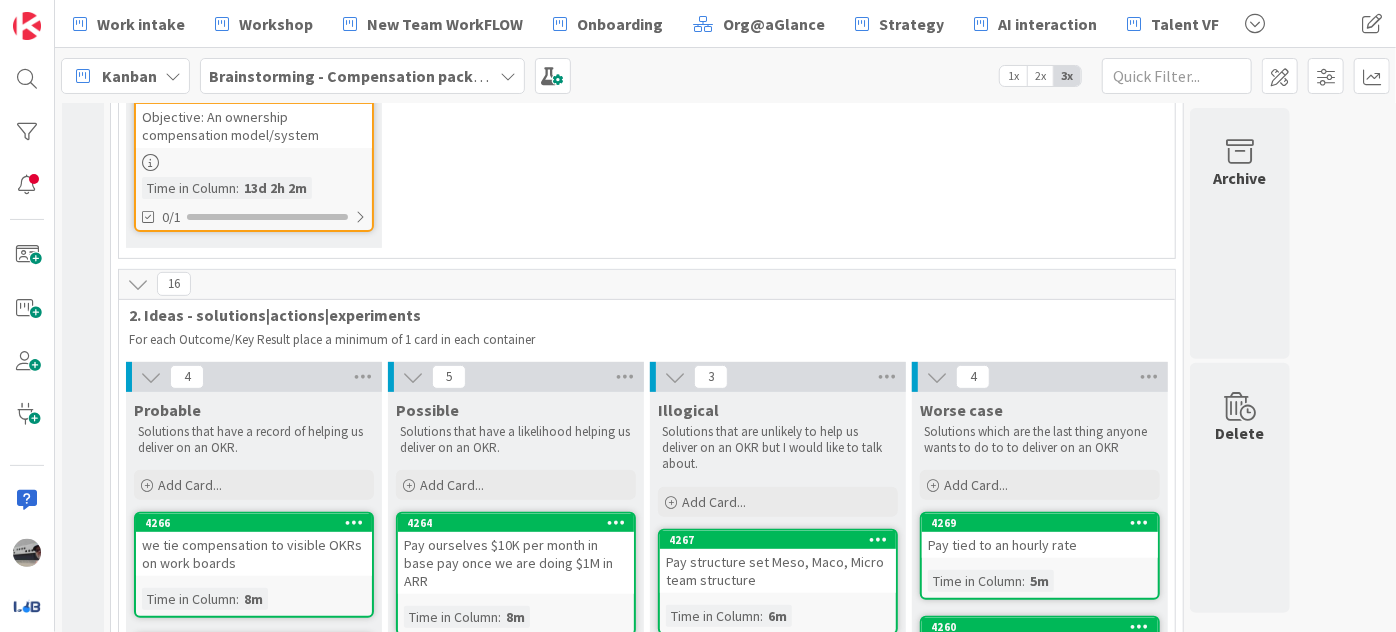 scroll, scrollTop: 545, scrollLeft: 0, axis: vertical 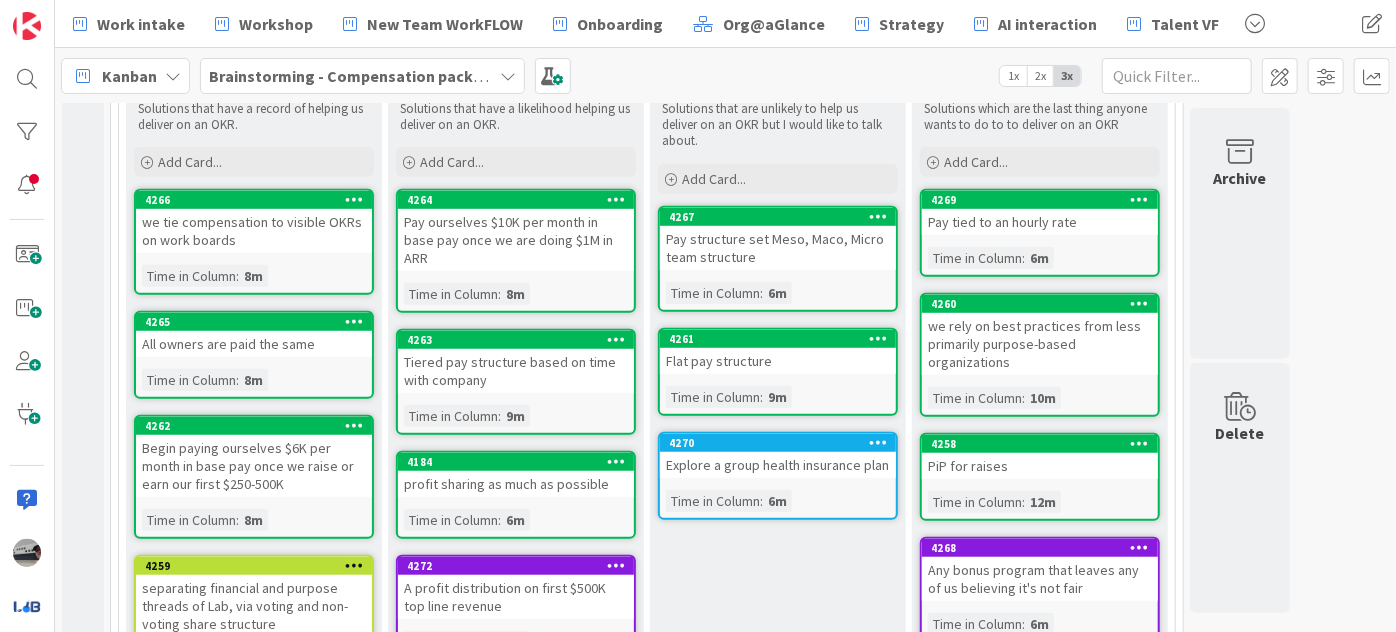 click on "Pay tied to an hourly rate" at bounding box center [1040, 222] 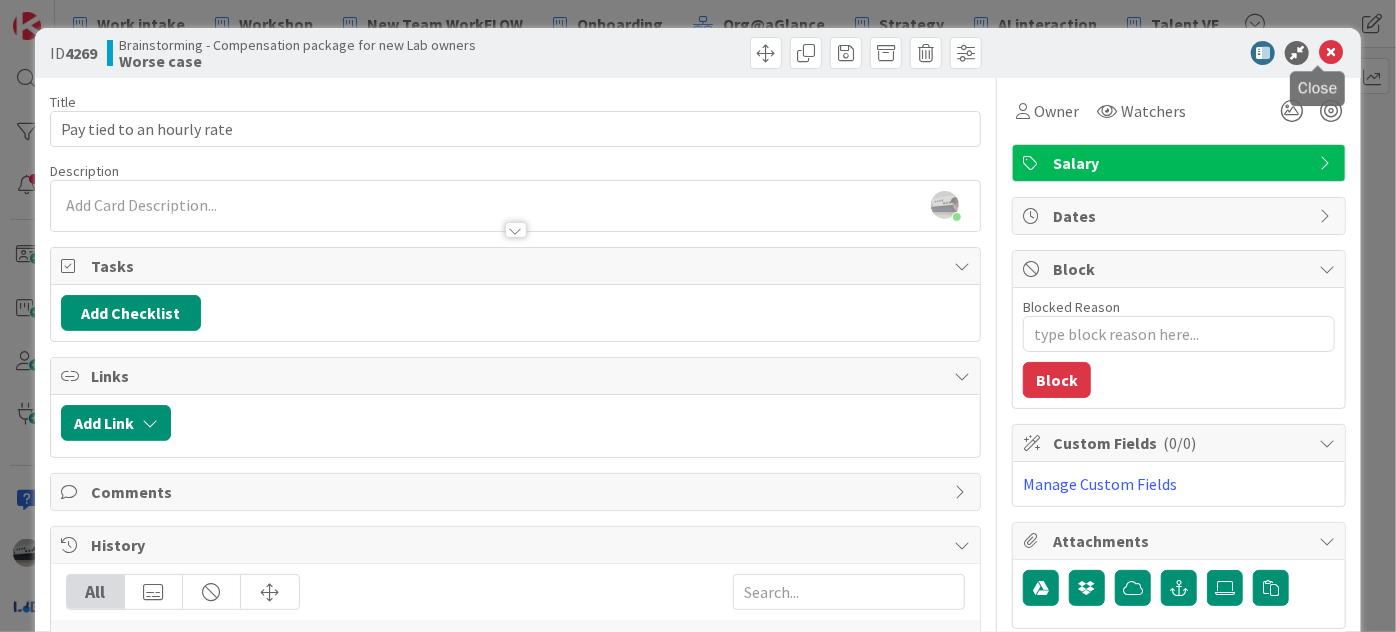 click at bounding box center (1331, 53) 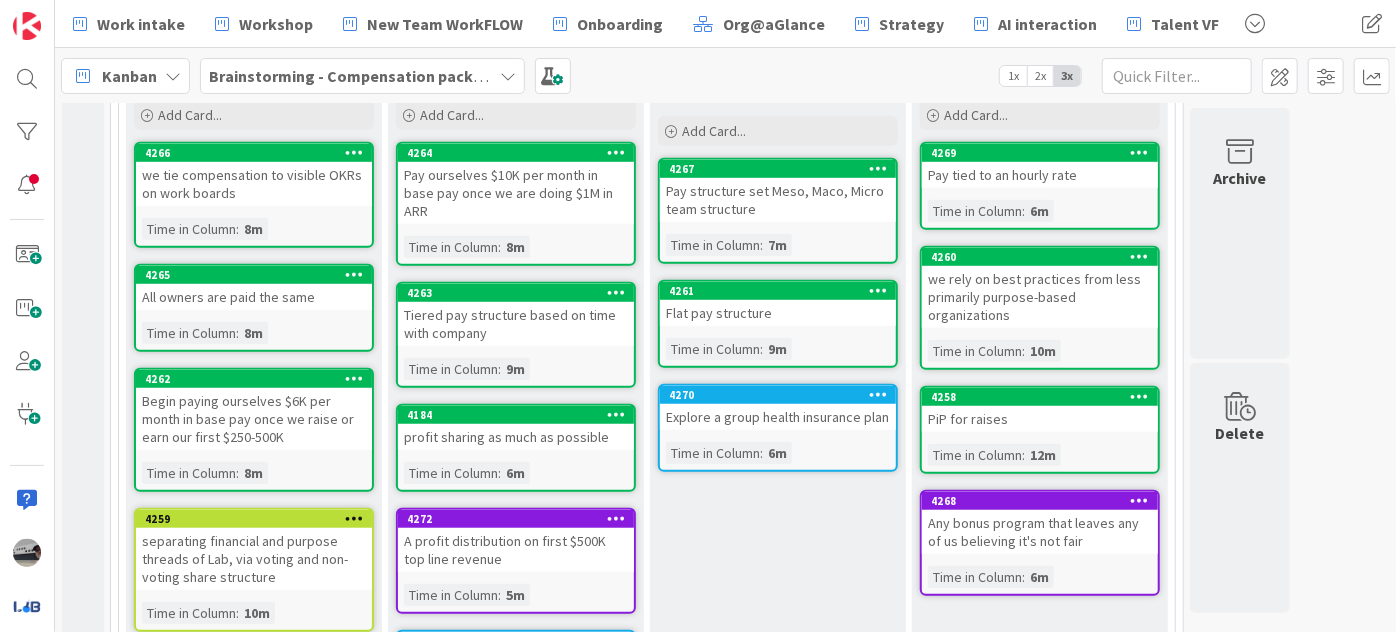 scroll, scrollTop: 727, scrollLeft: 0, axis: vertical 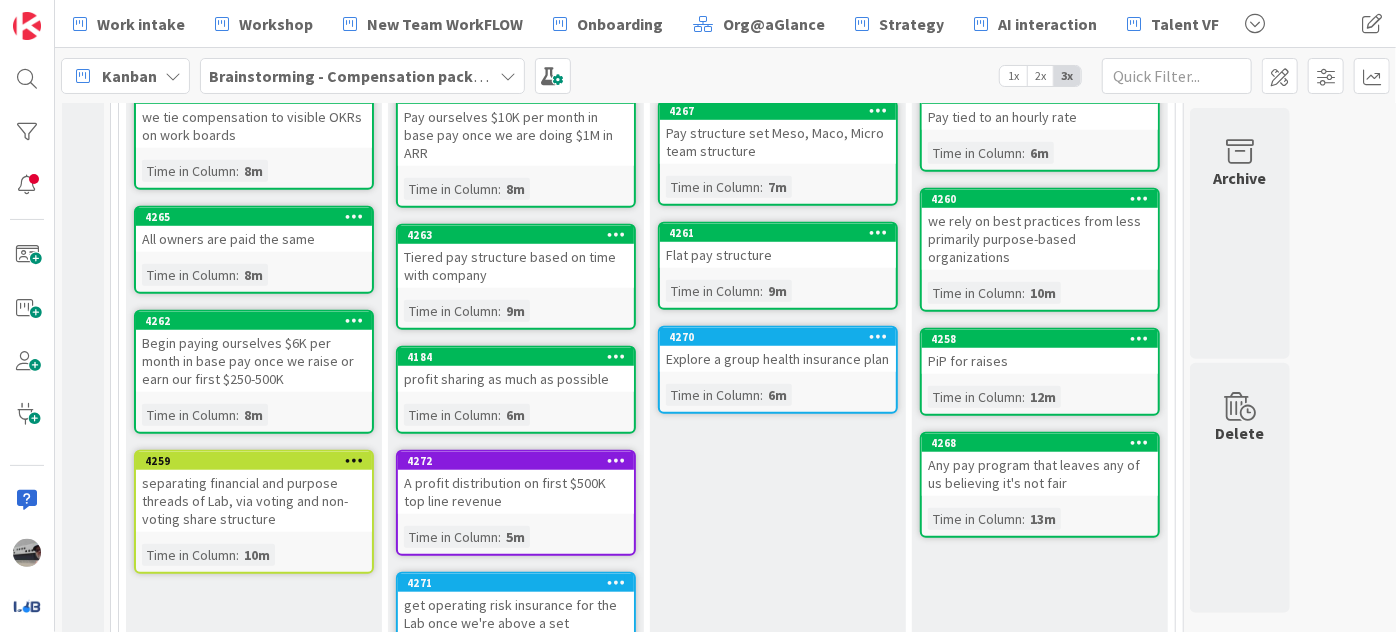 click on "PiP for raises" at bounding box center (1040, 361) 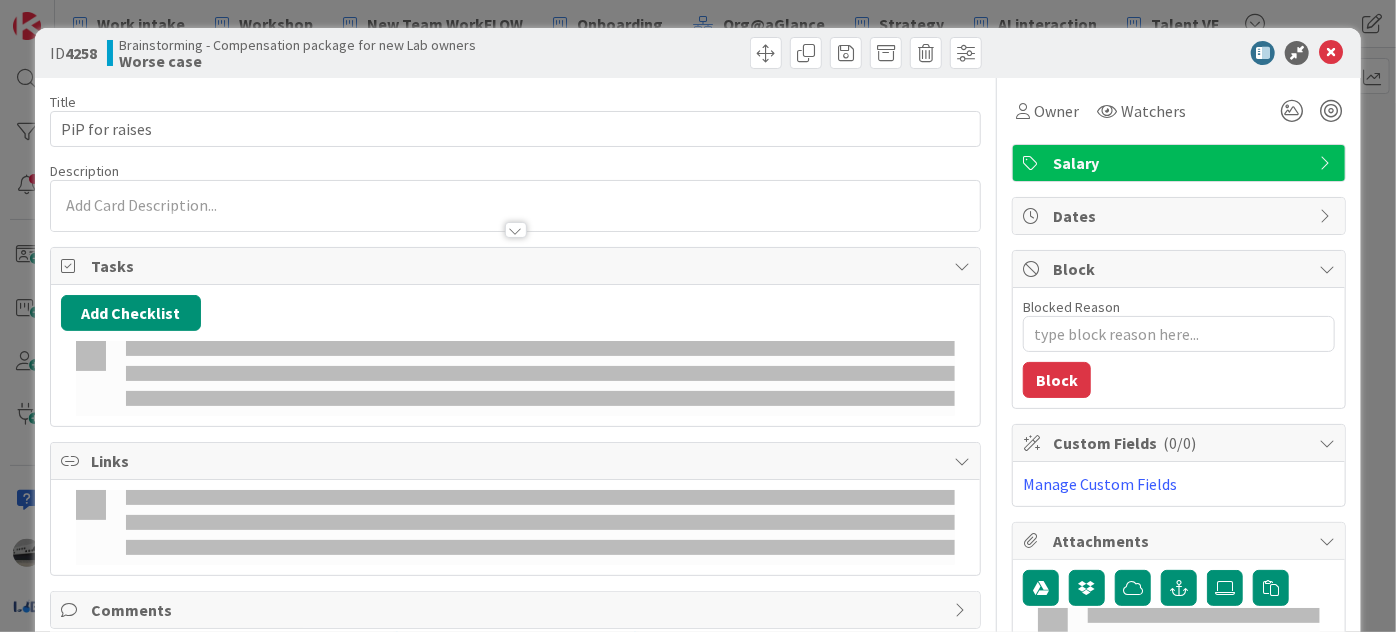 type on "x" 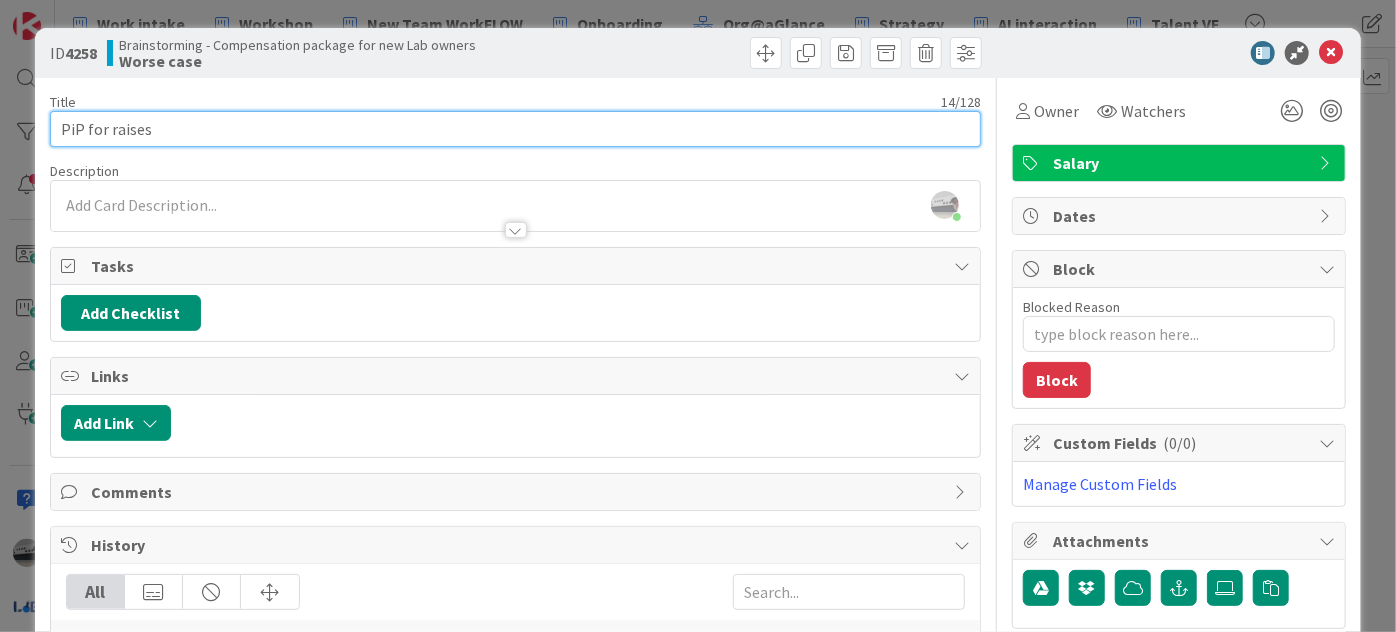 drag, startPoint x: 83, startPoint y: 116, endPoint x: 50, endPoint y: 115, distance: 33.01515 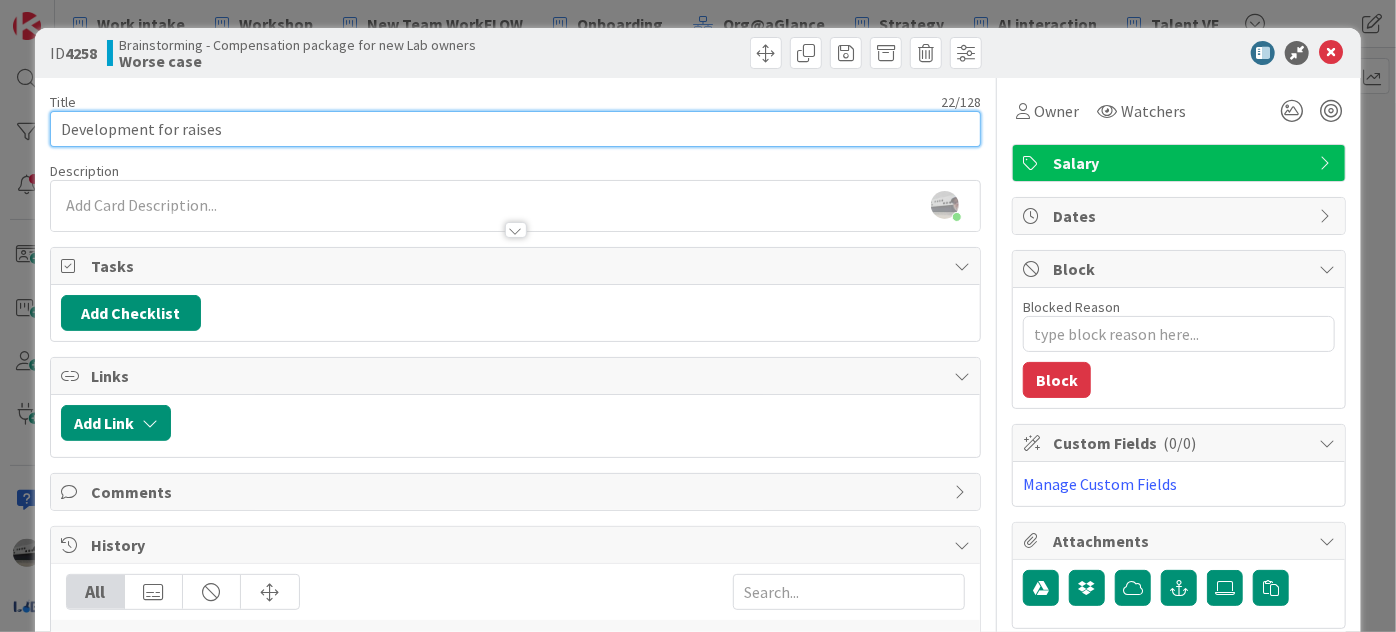 type on "Development  for raises" 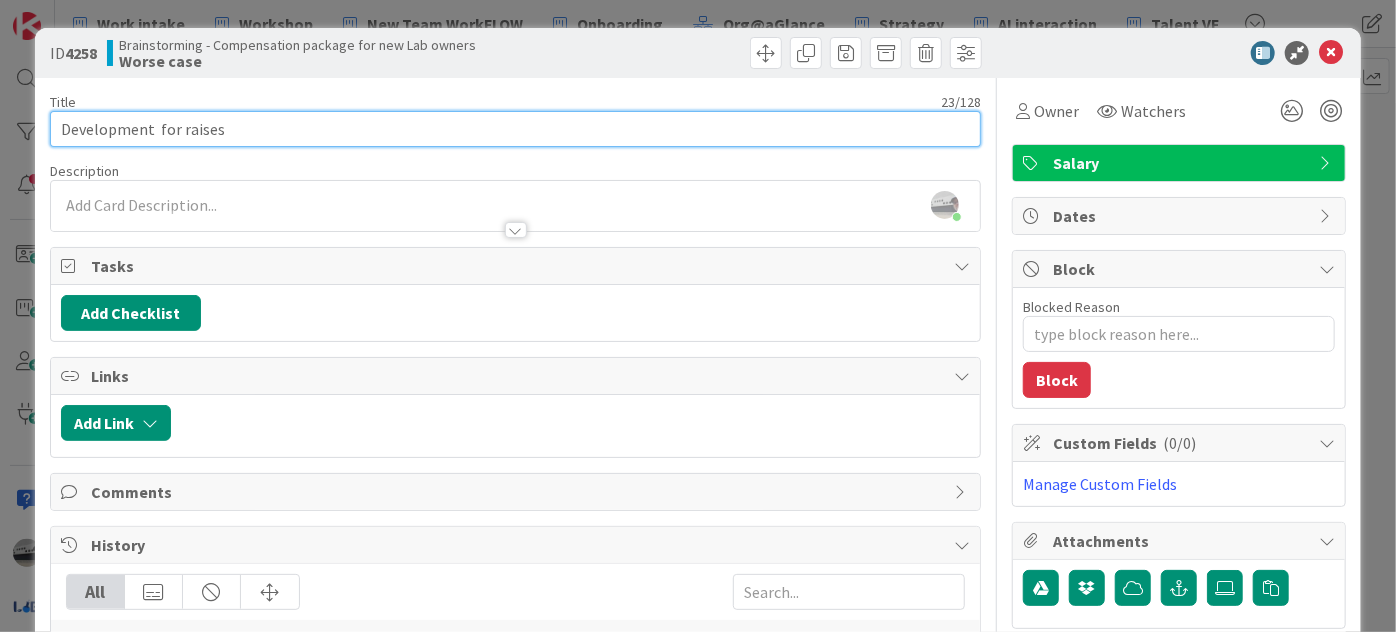 type on "x" 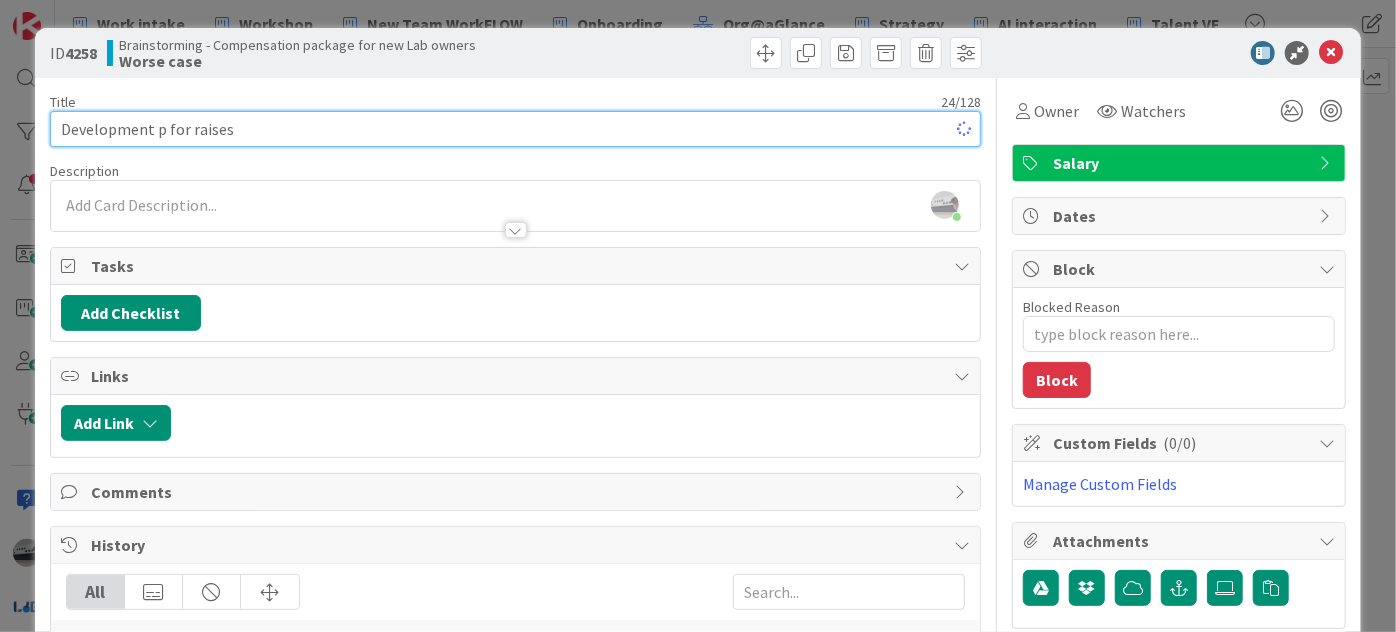 type on "Development pl for raises" 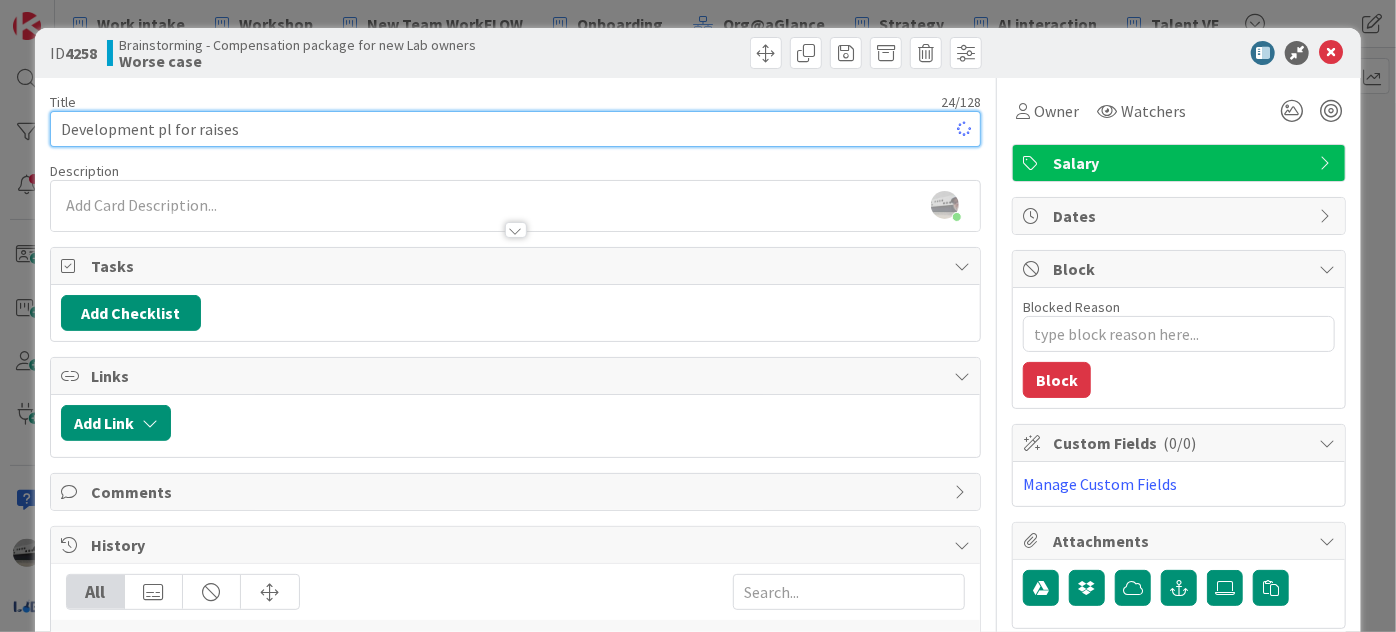 type on "x" 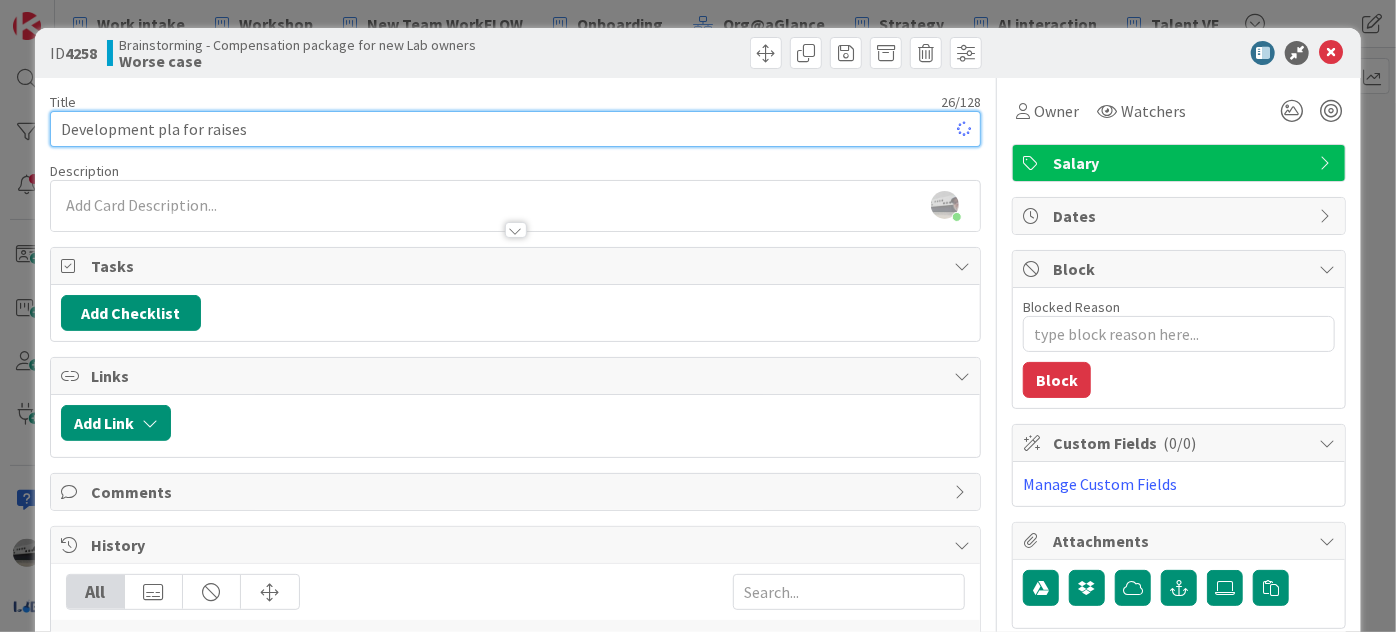 type on "x" 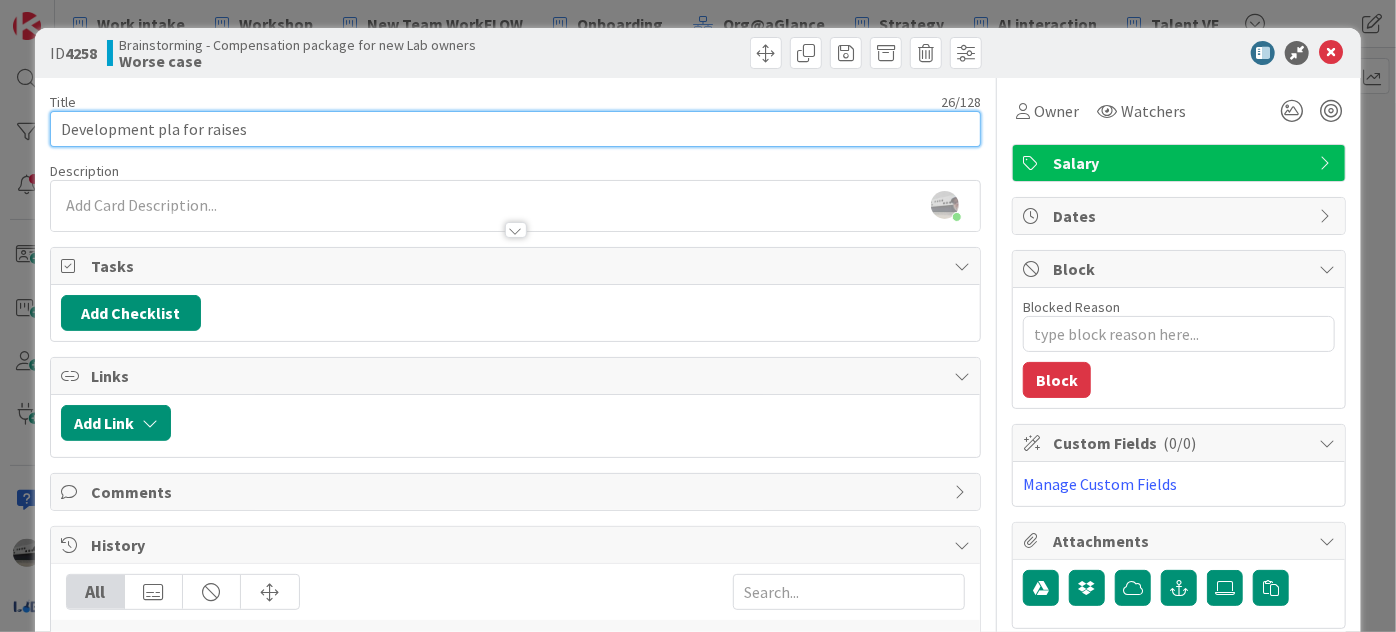 type on "Development plan for raises" 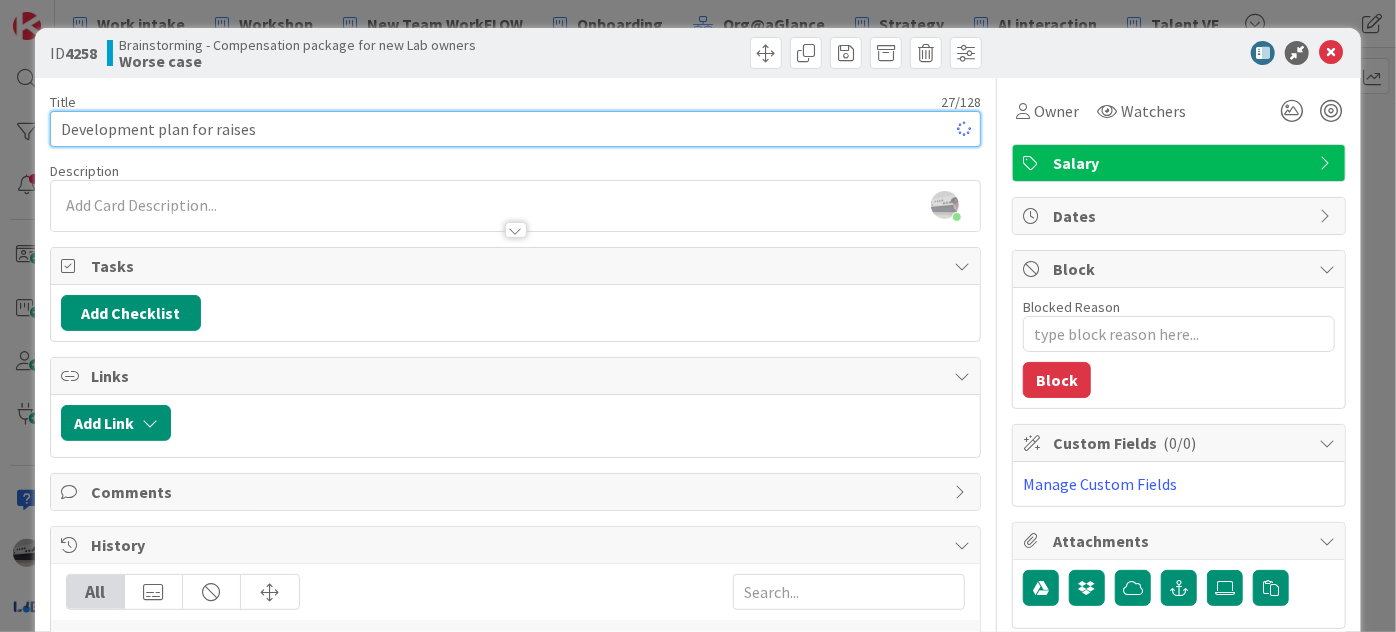 type on "x" 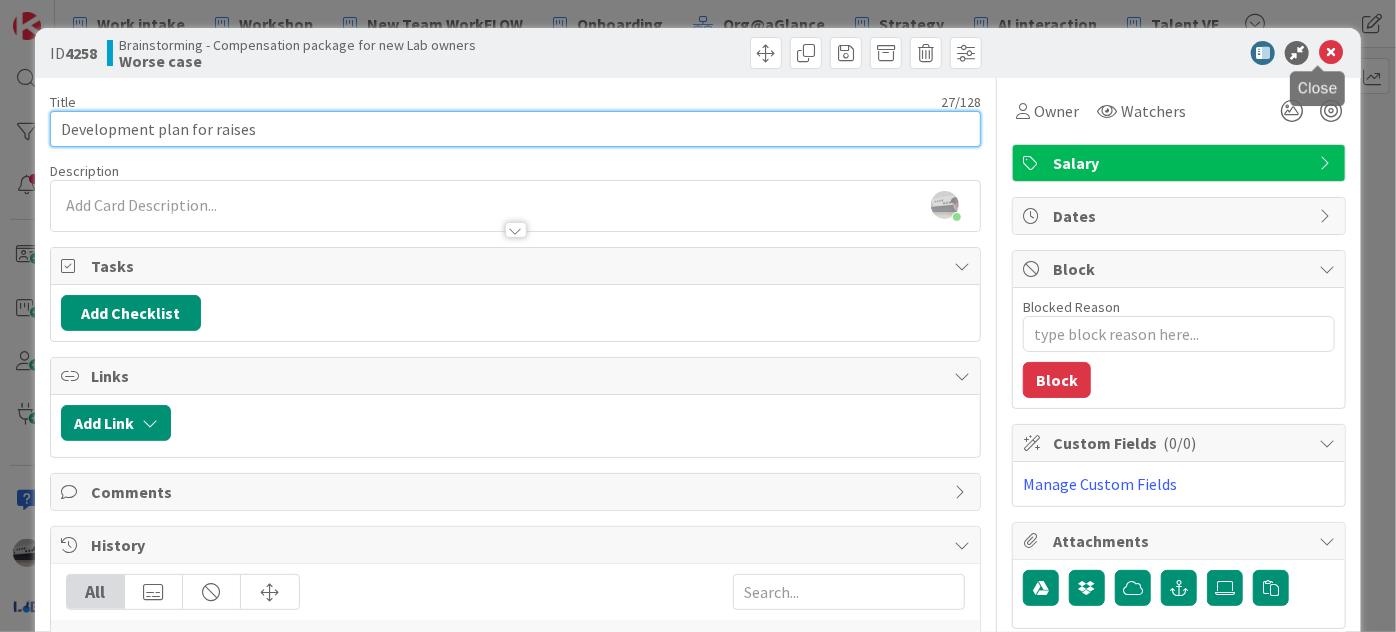 type on "Development plan for raises" 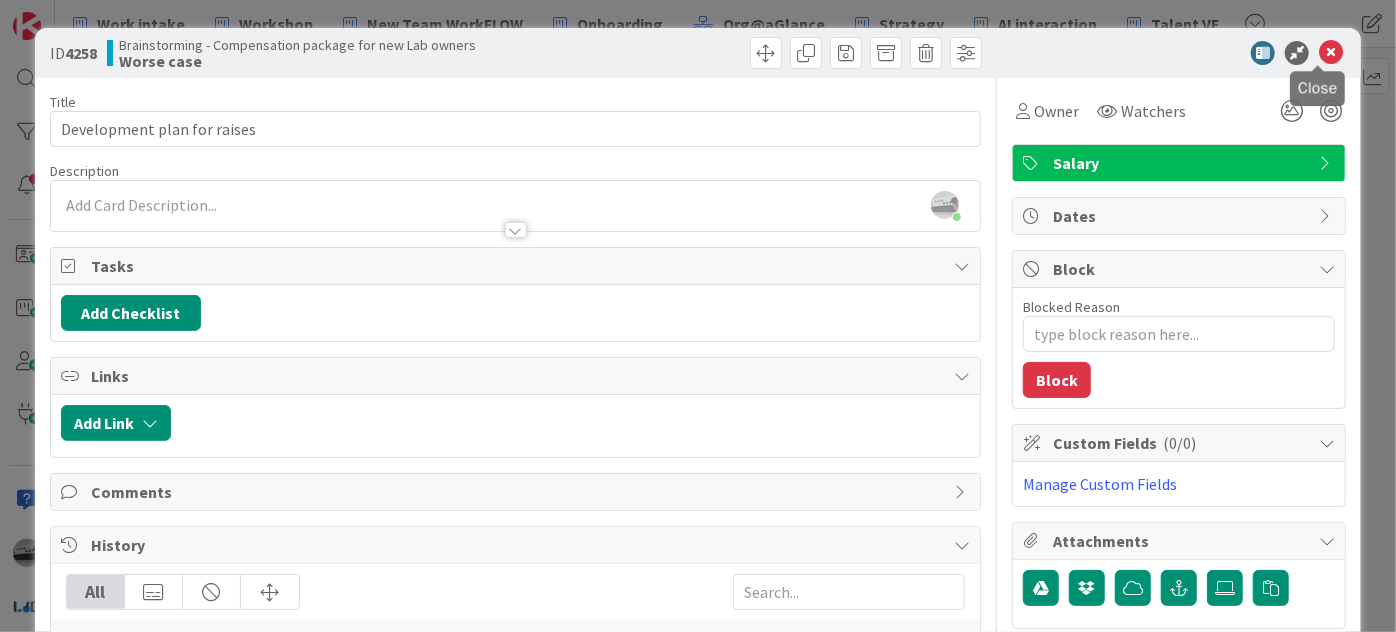 click at bounding box center [1331, 53] 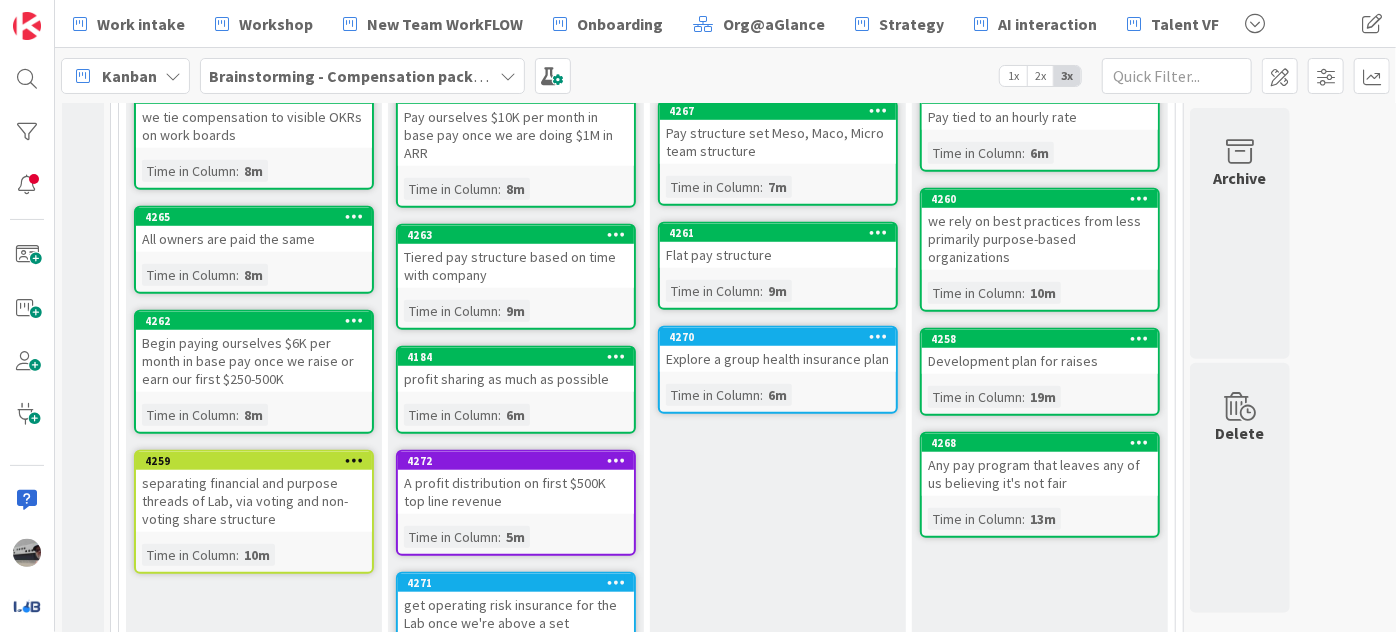 scroll, scrollTop: 272, scrollLeft: 0, axis: vertical 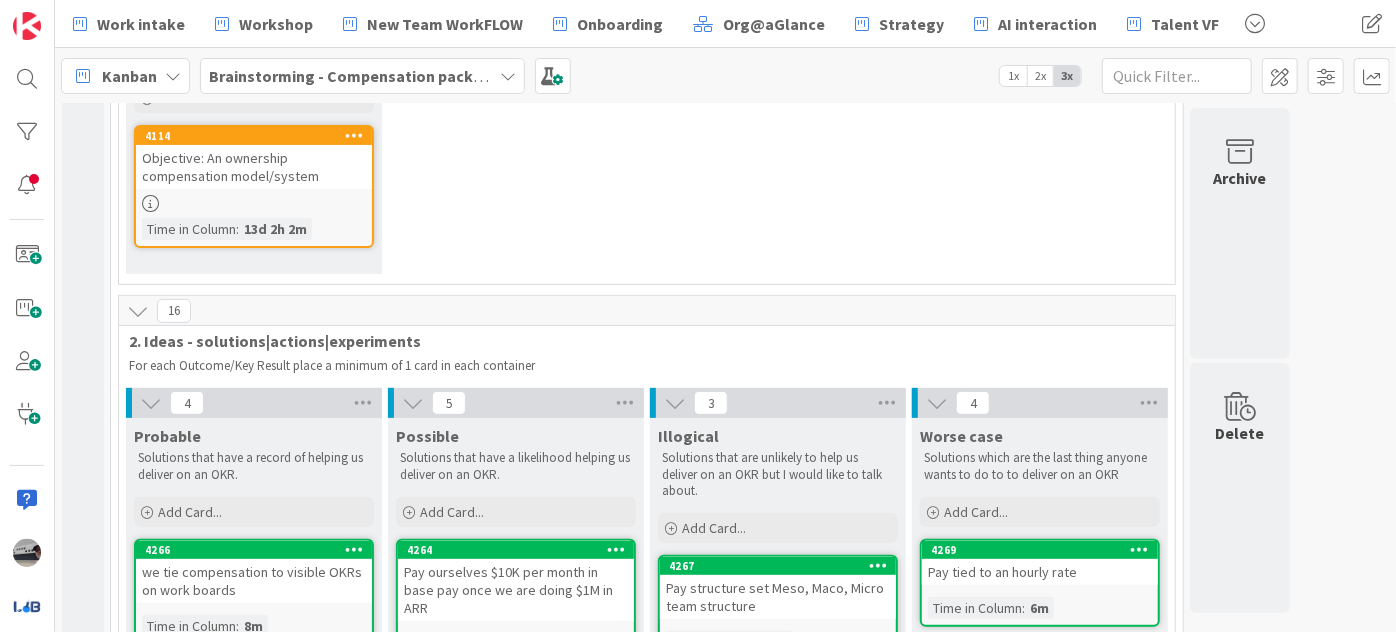 click on "Brainstorming - Compensation package for new Lab owners" at bounding box center (427, 76) 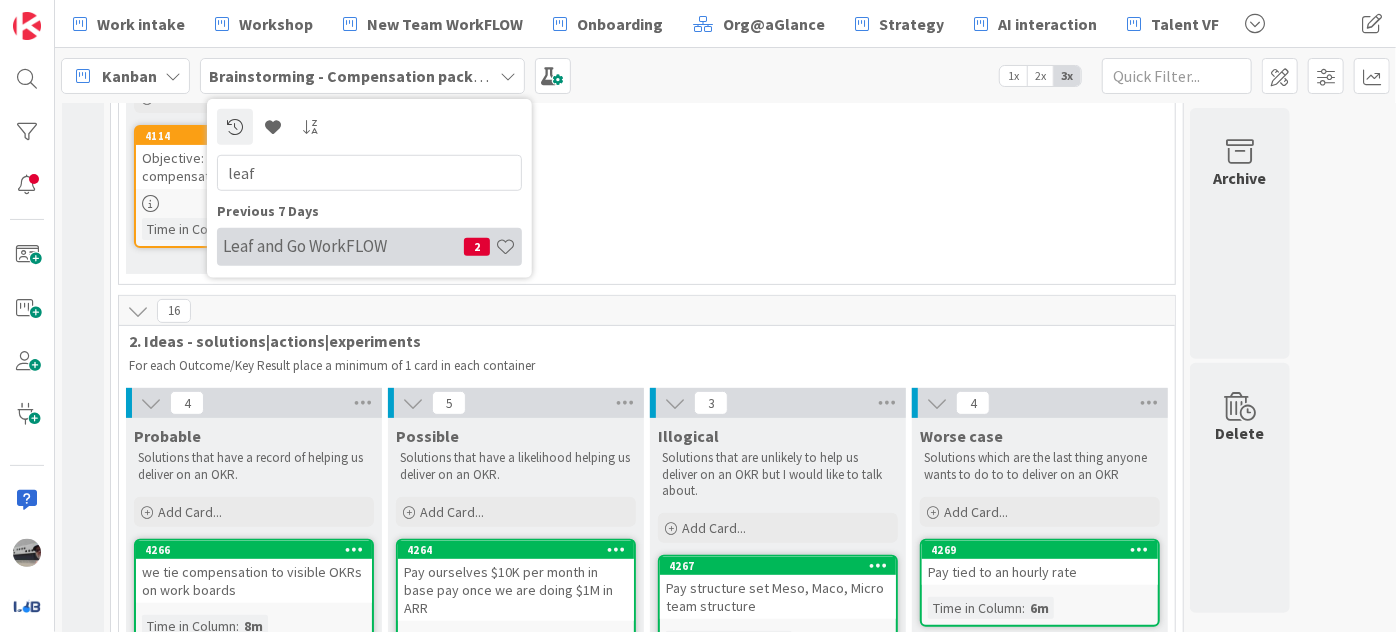type on "leaf" 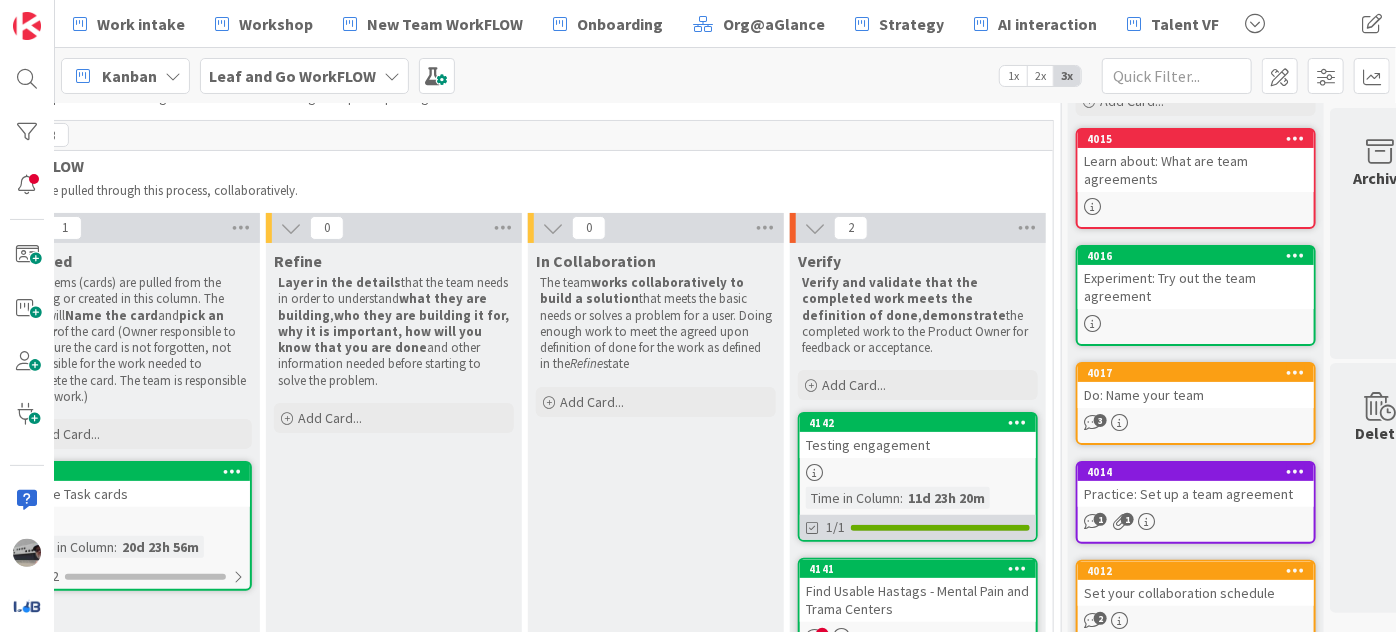 scroll, scrollTop: 257, scrollLeft: 384, axis: both 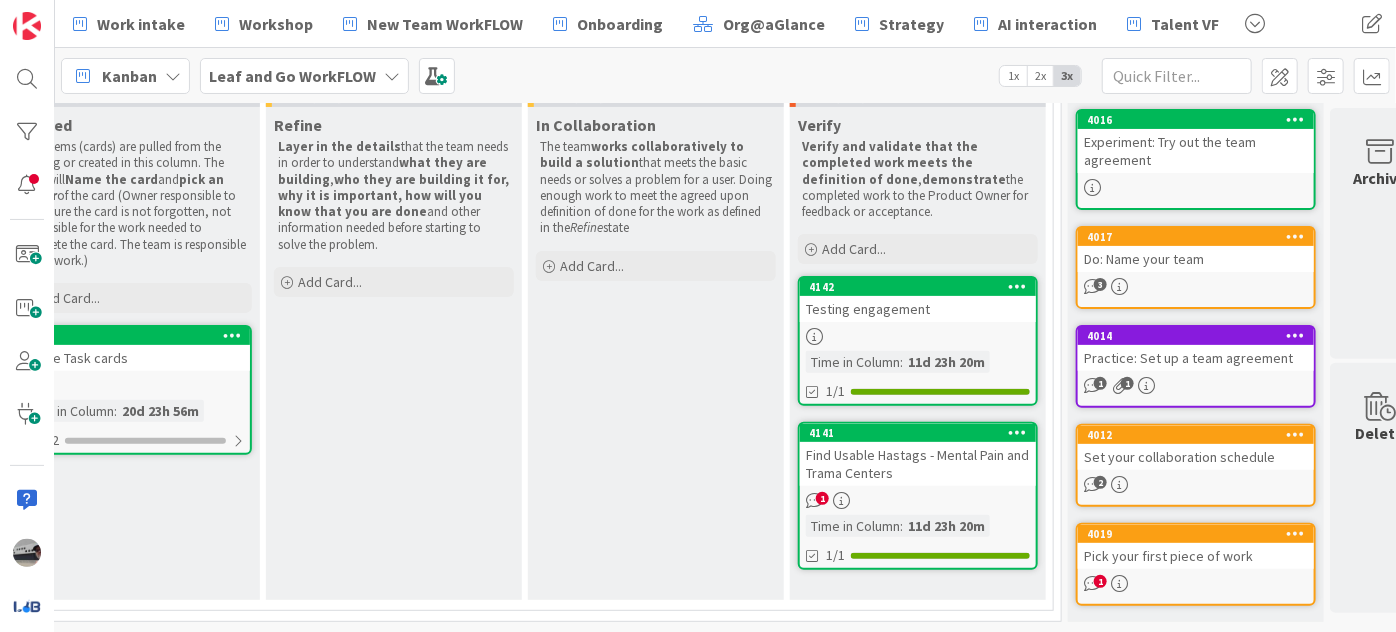 click on "Find Usable Hastags - Mental Pain and Trama Centers" at bounding box center (918, 464) 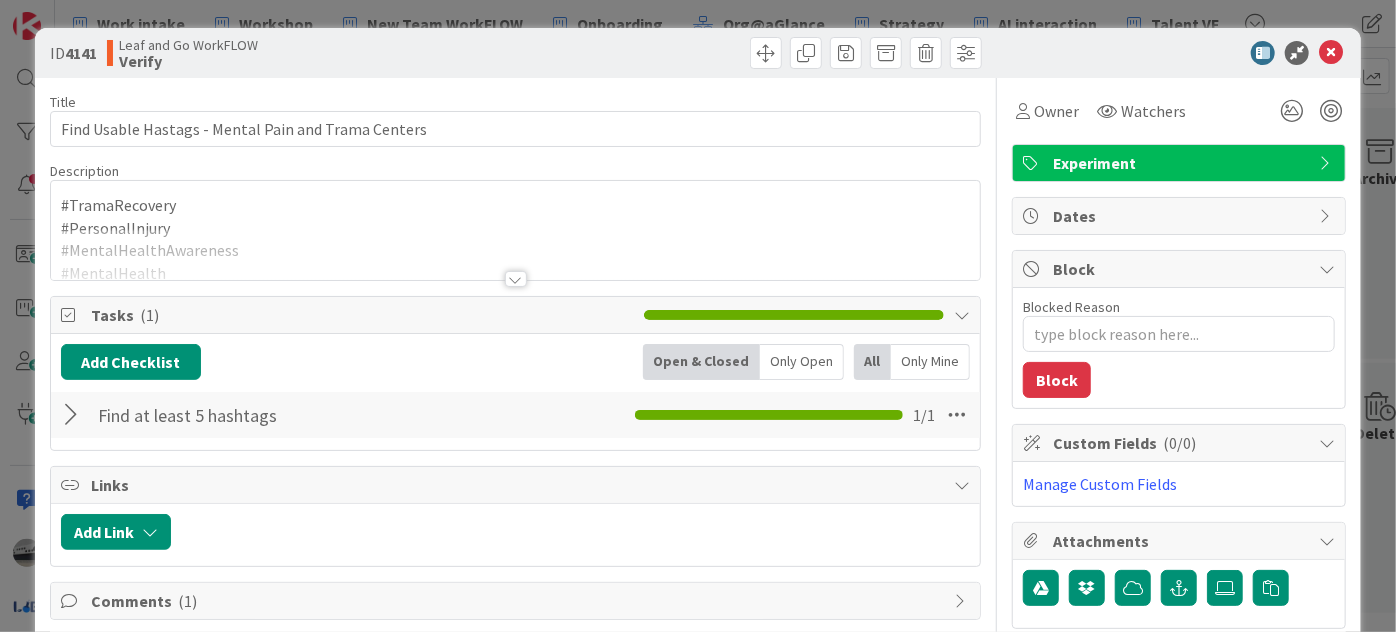 click at bounding box center (516, 279) 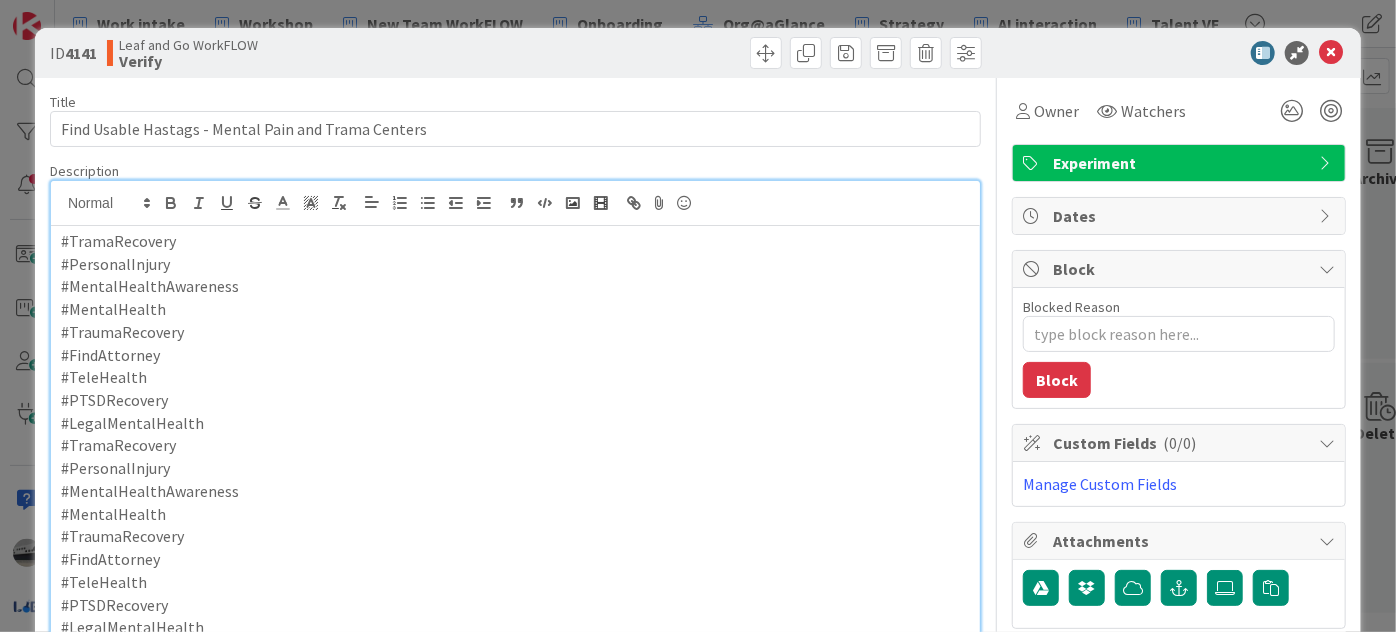 type on "x" 